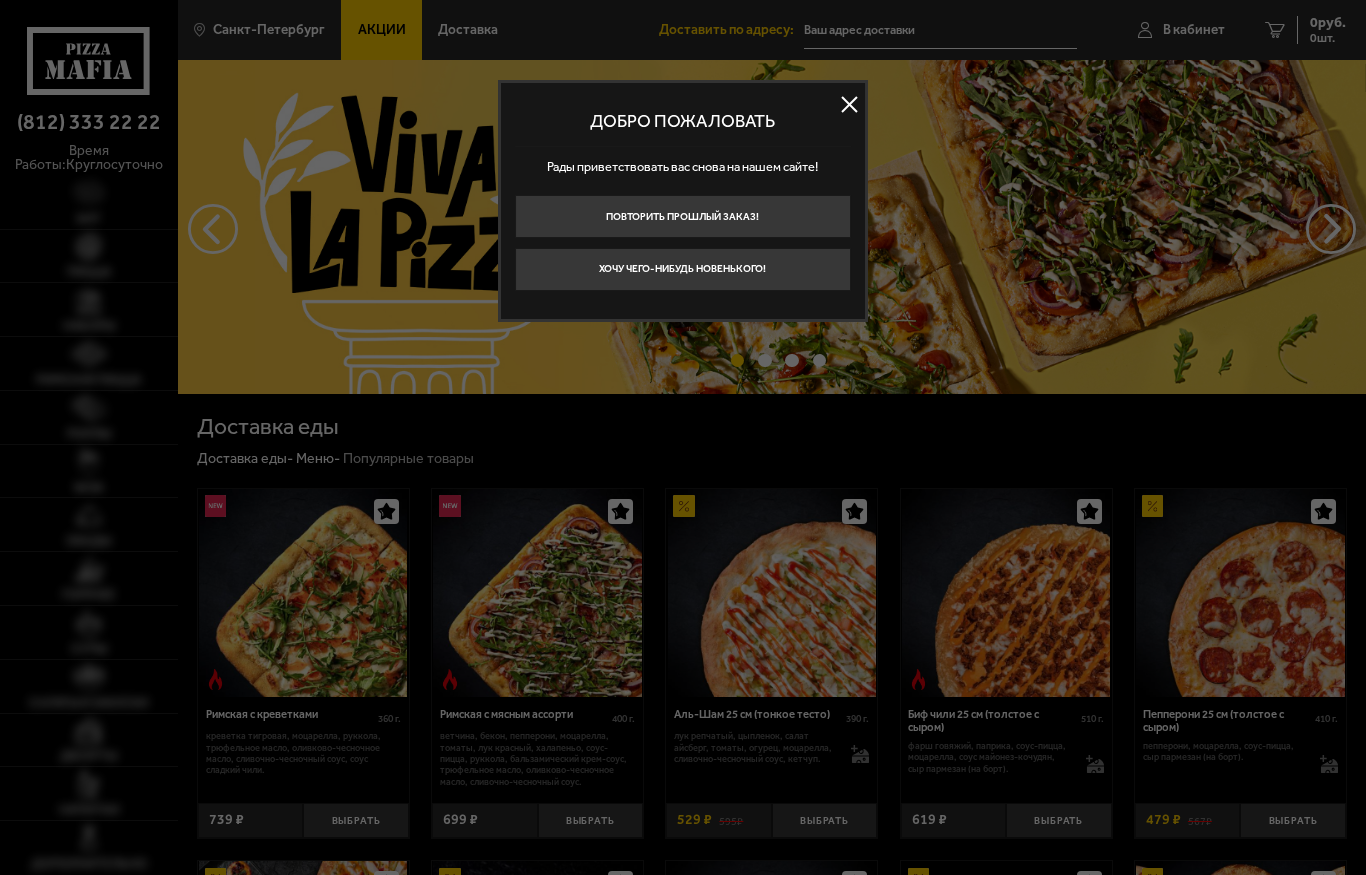 scroll, scrollTop: 0, scrollLeft: 0, axis: both 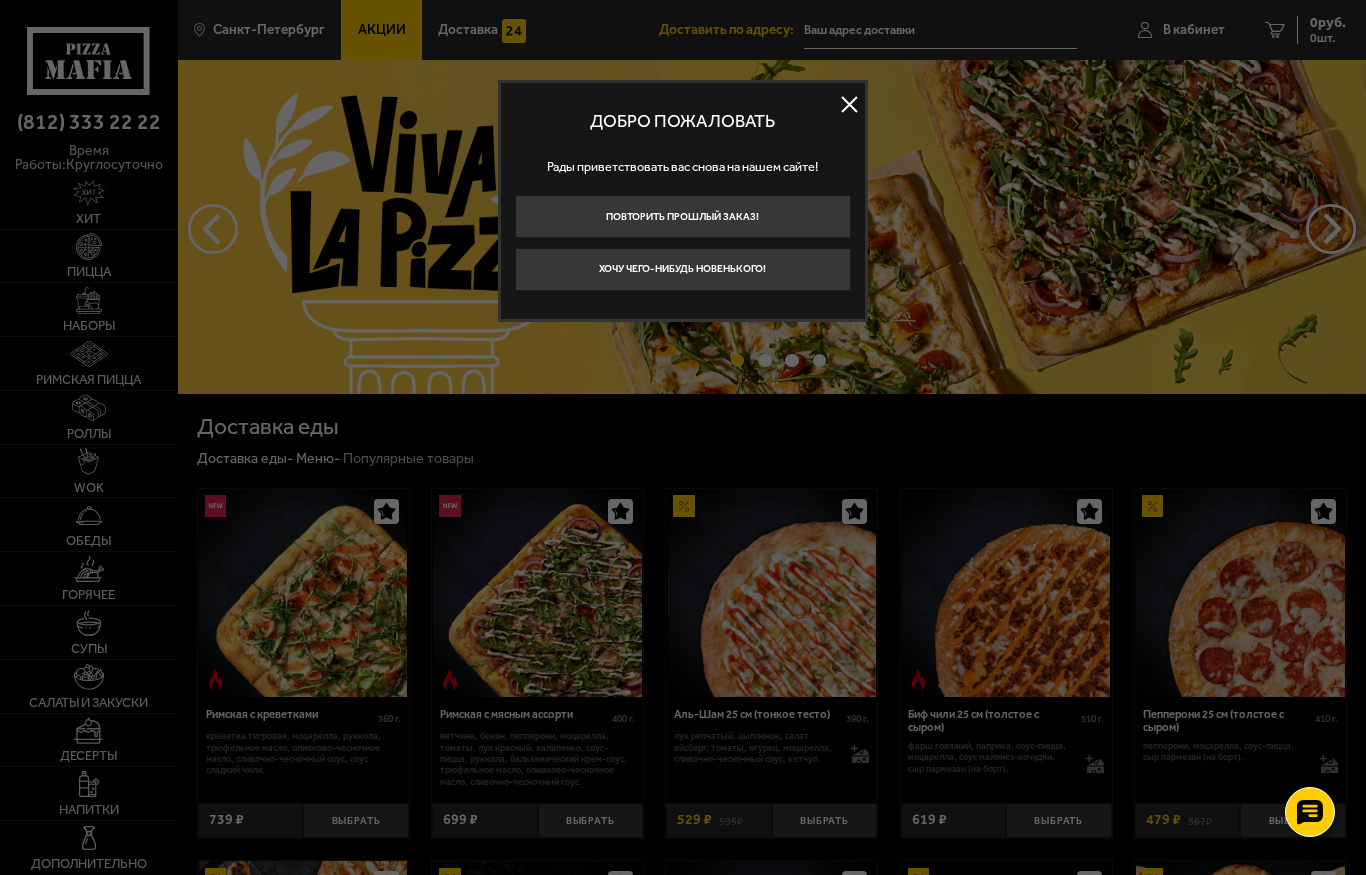 click on "Хочу чего-нибудь новенького!" at bounding box center [683, 269] 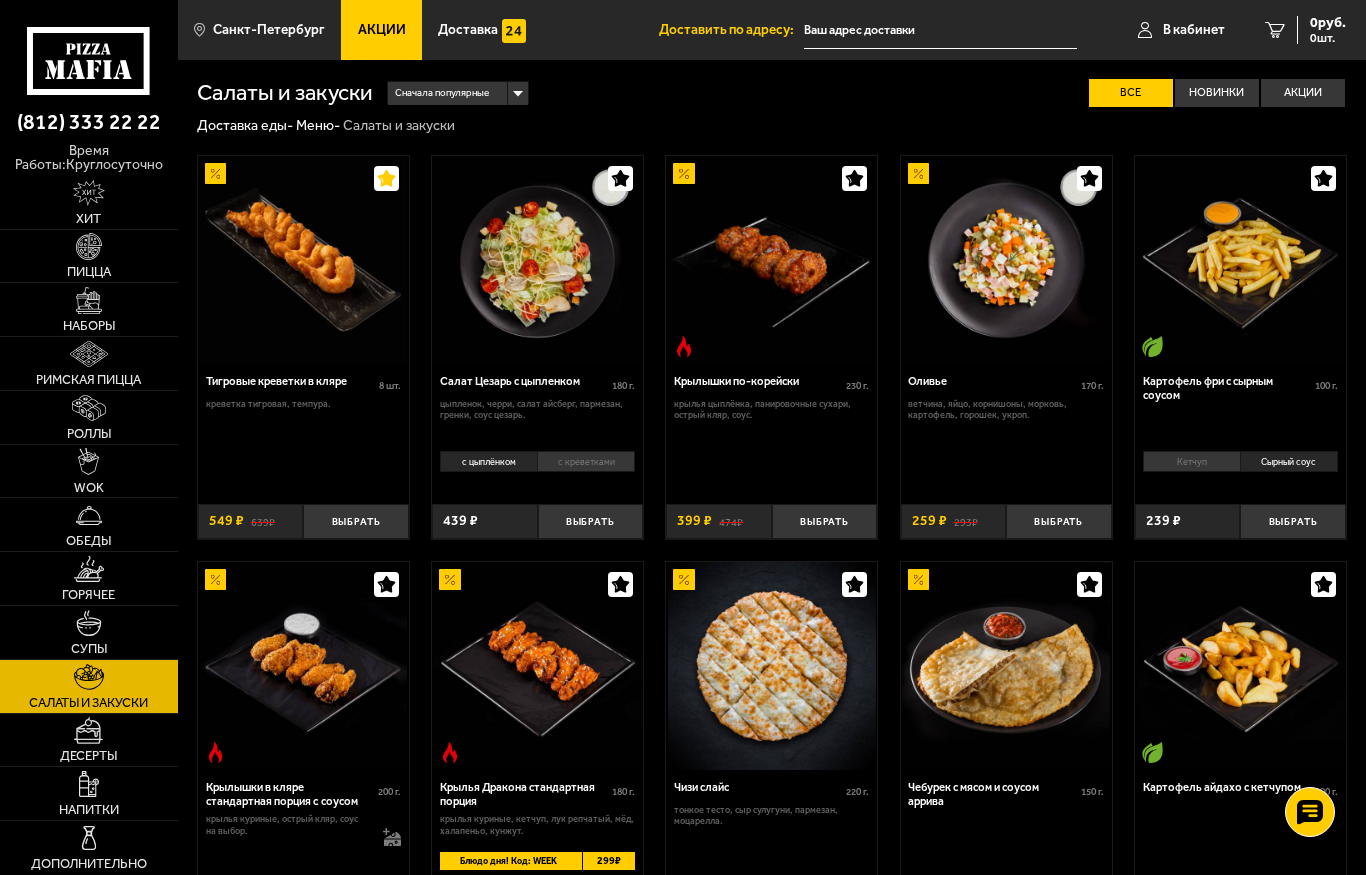 click on "В кабинет" at bounding box center (1194, 30) 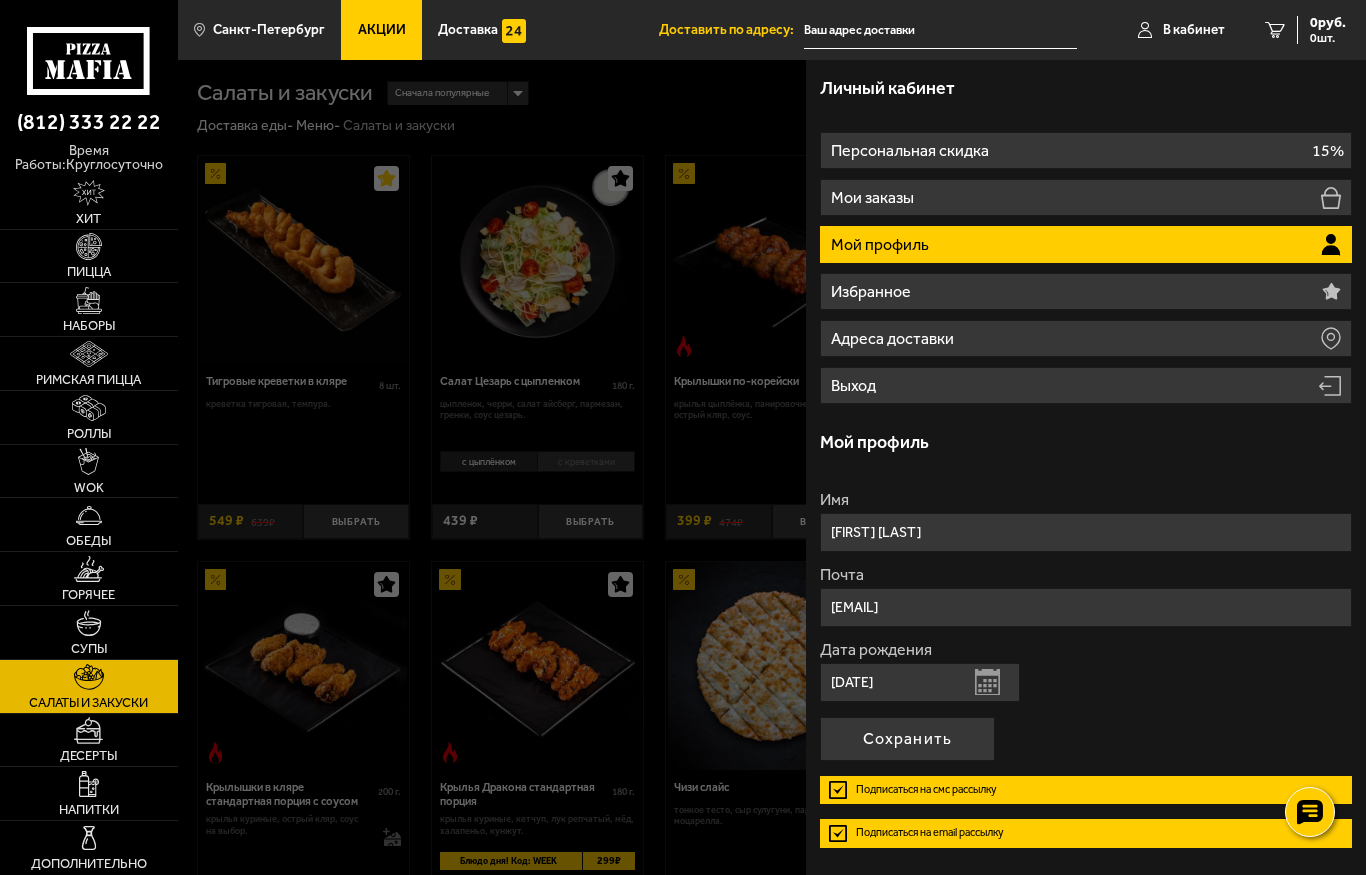 scroll, scrollTop: 0, scrollLeft: 0, axis: both 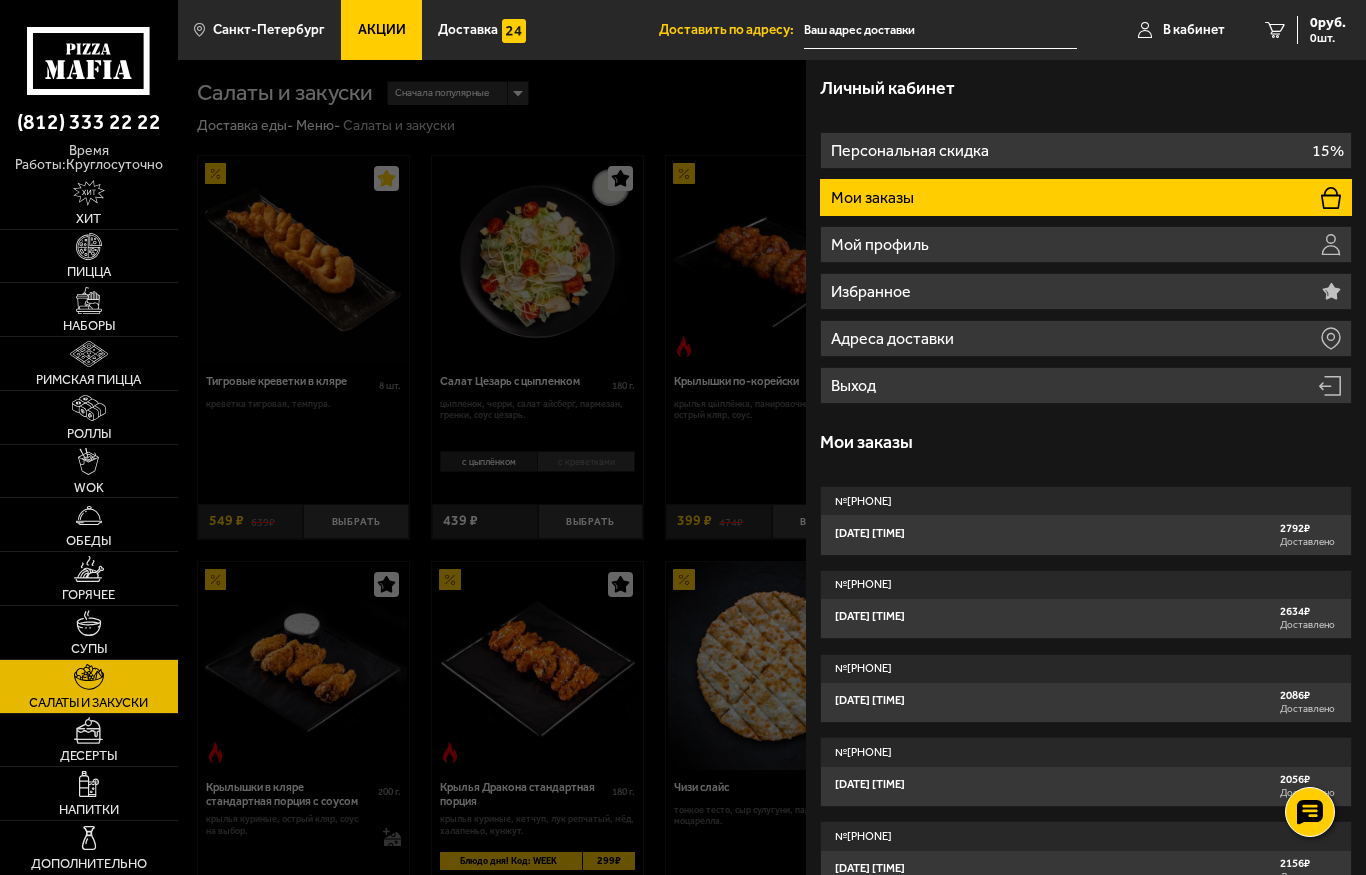 click on "[DATE] [TIME]" at bounding box center (1086, 534) 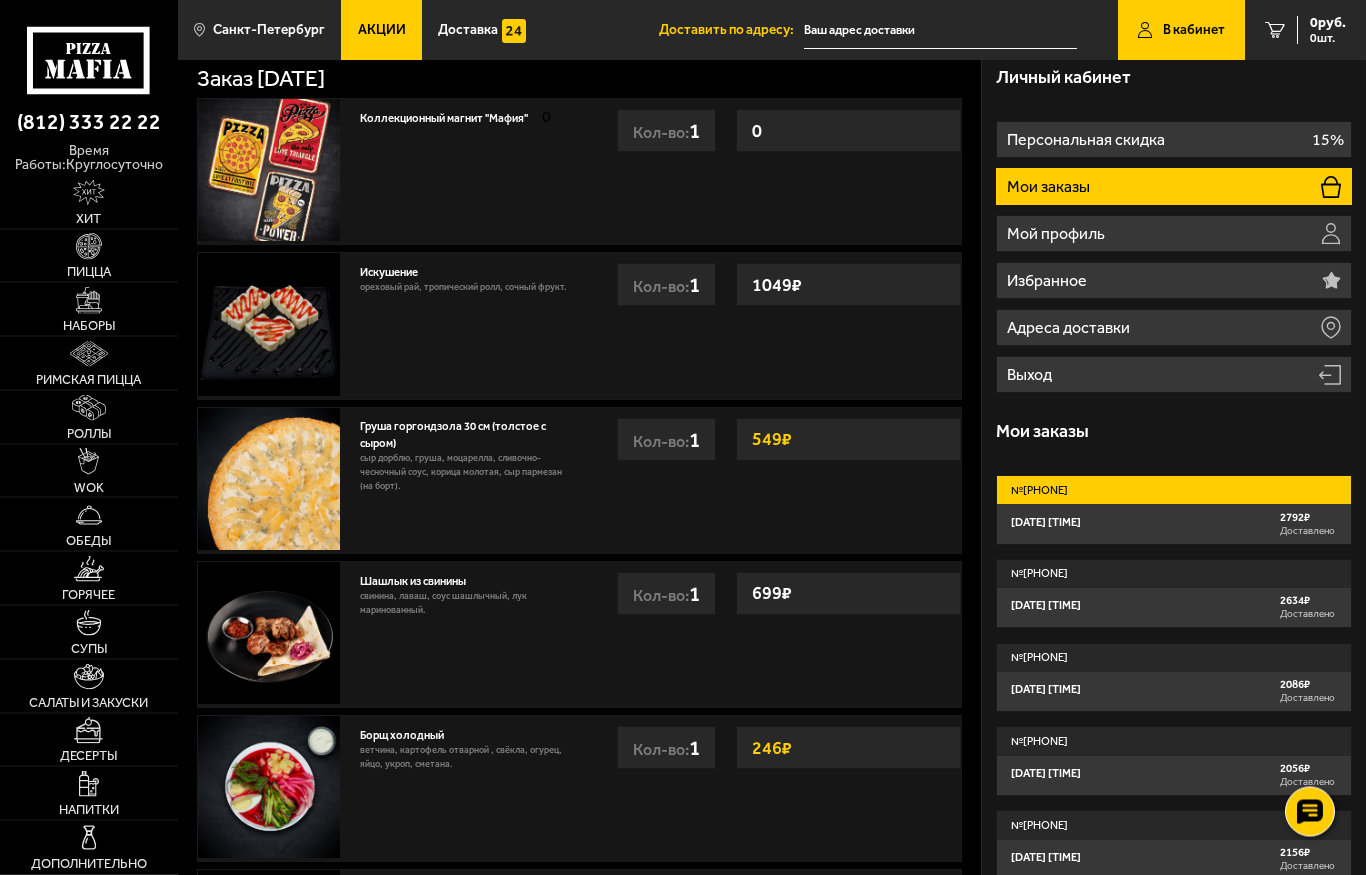 scroll, scrollTop: 0, scrollLeft: 0, axis: both 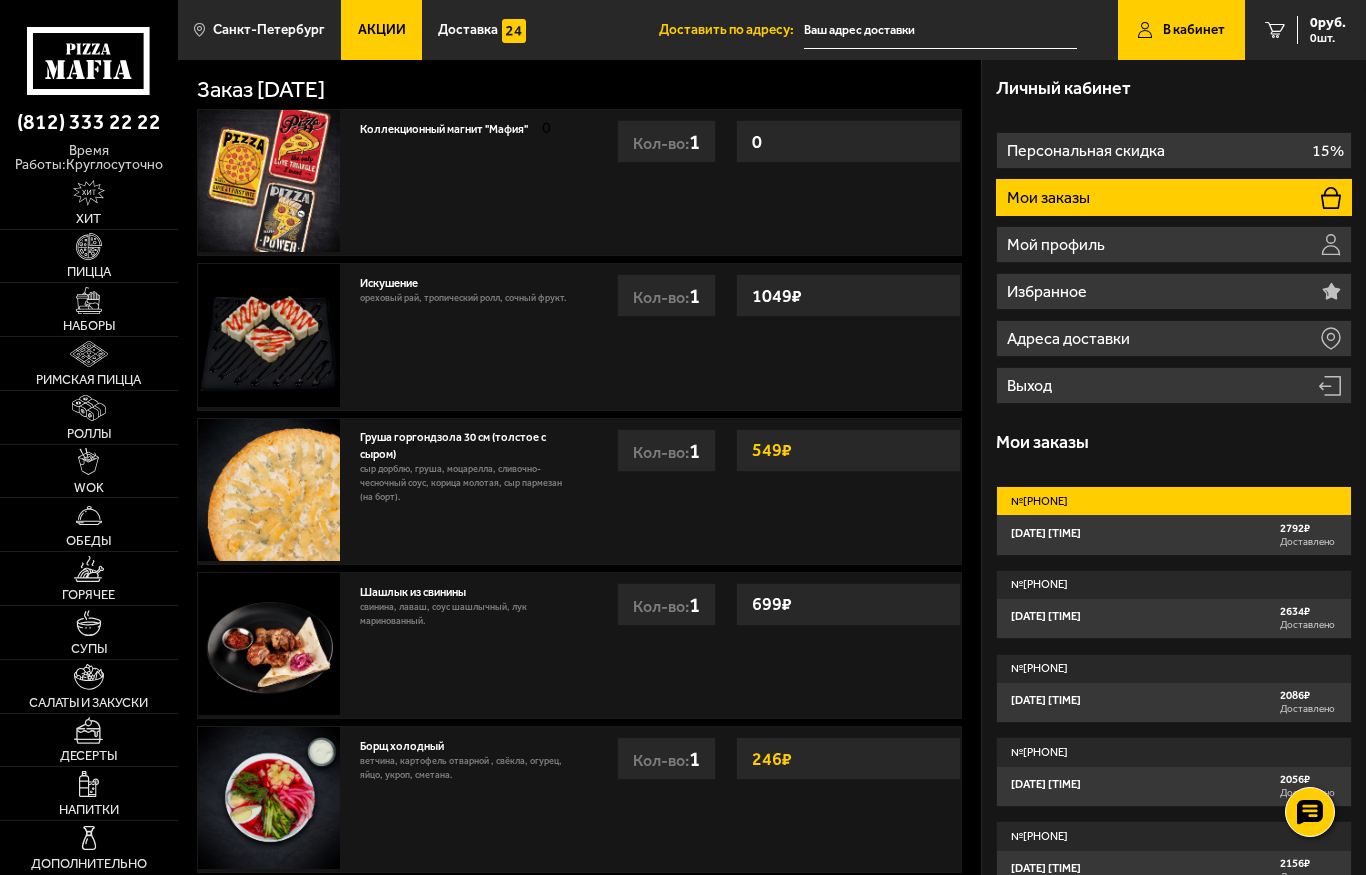 click on "Акции" at bounding box center (382, 30) 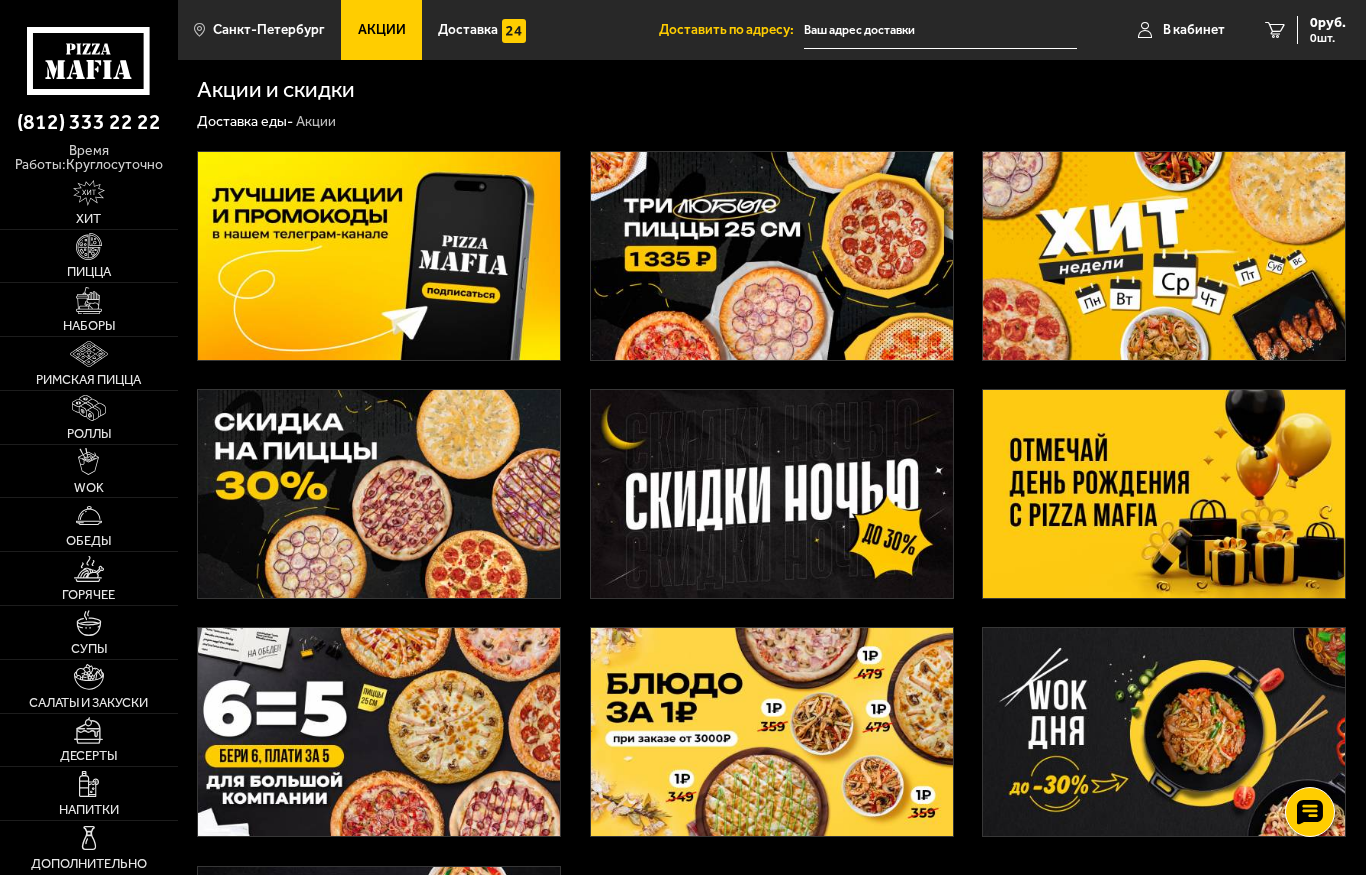 click at bounding box center (1164, 256) 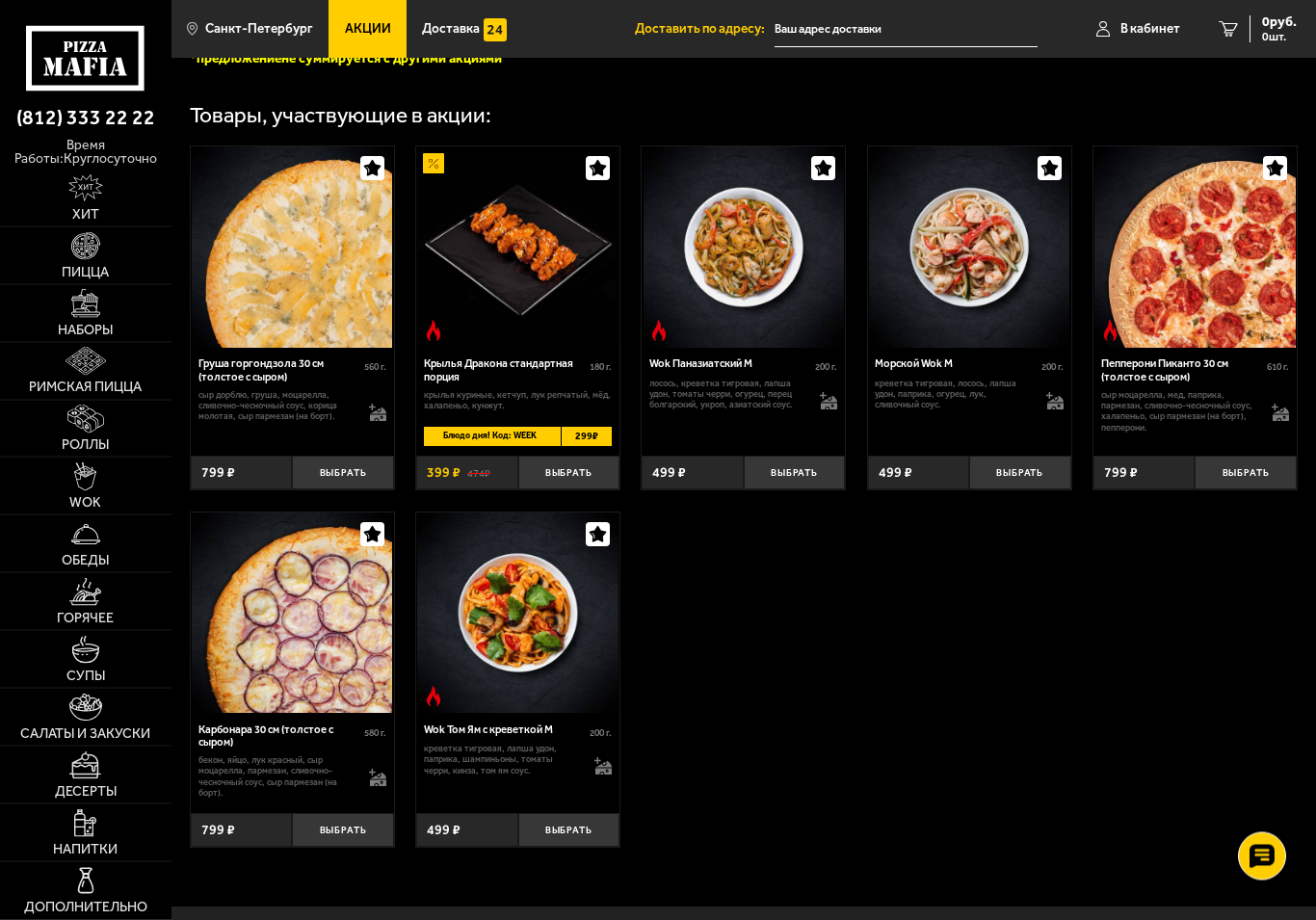 scroll, scrollTop: 716, scrollLeft: 0, axis: vertical 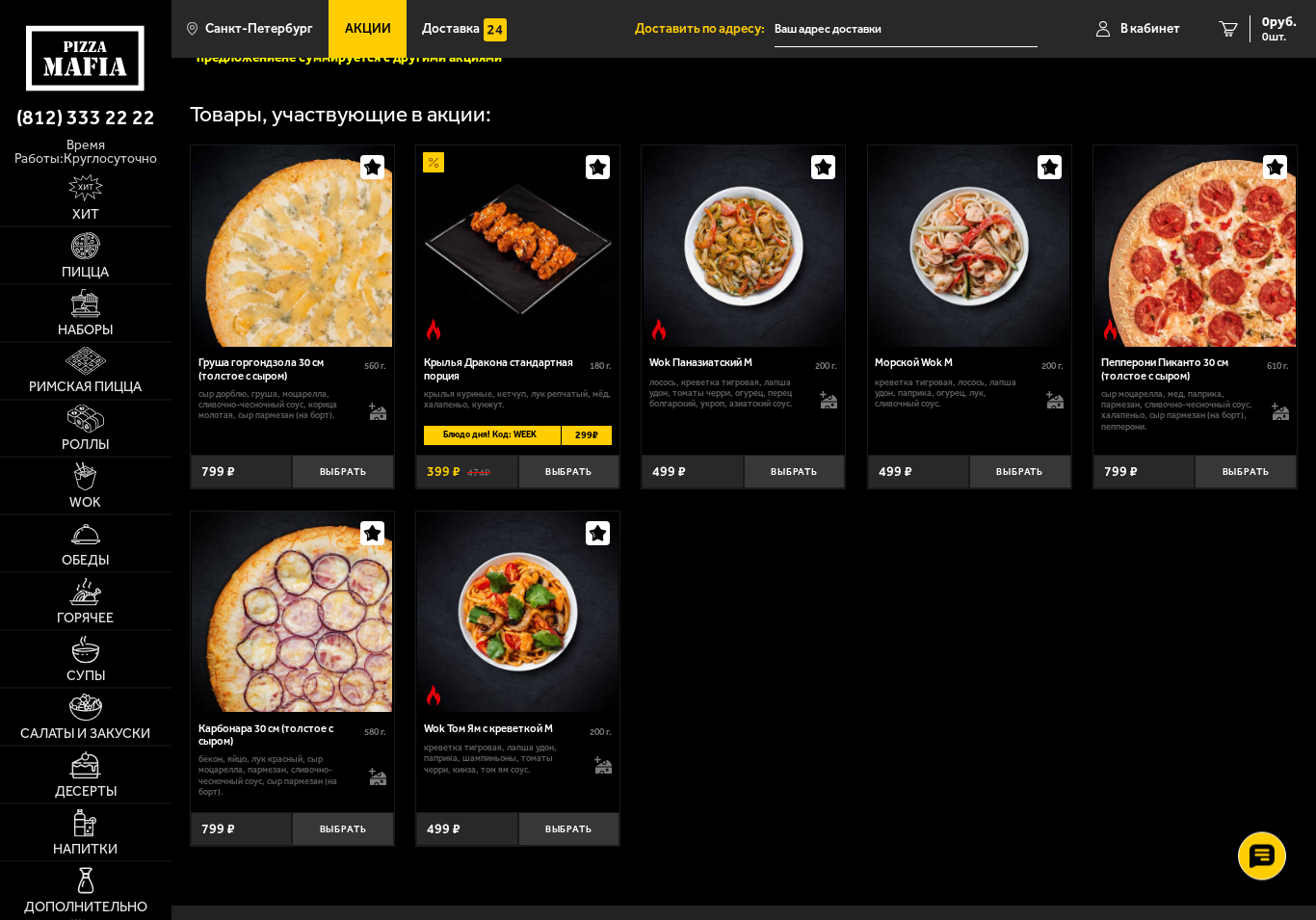 click at bounding box center (517, 247) 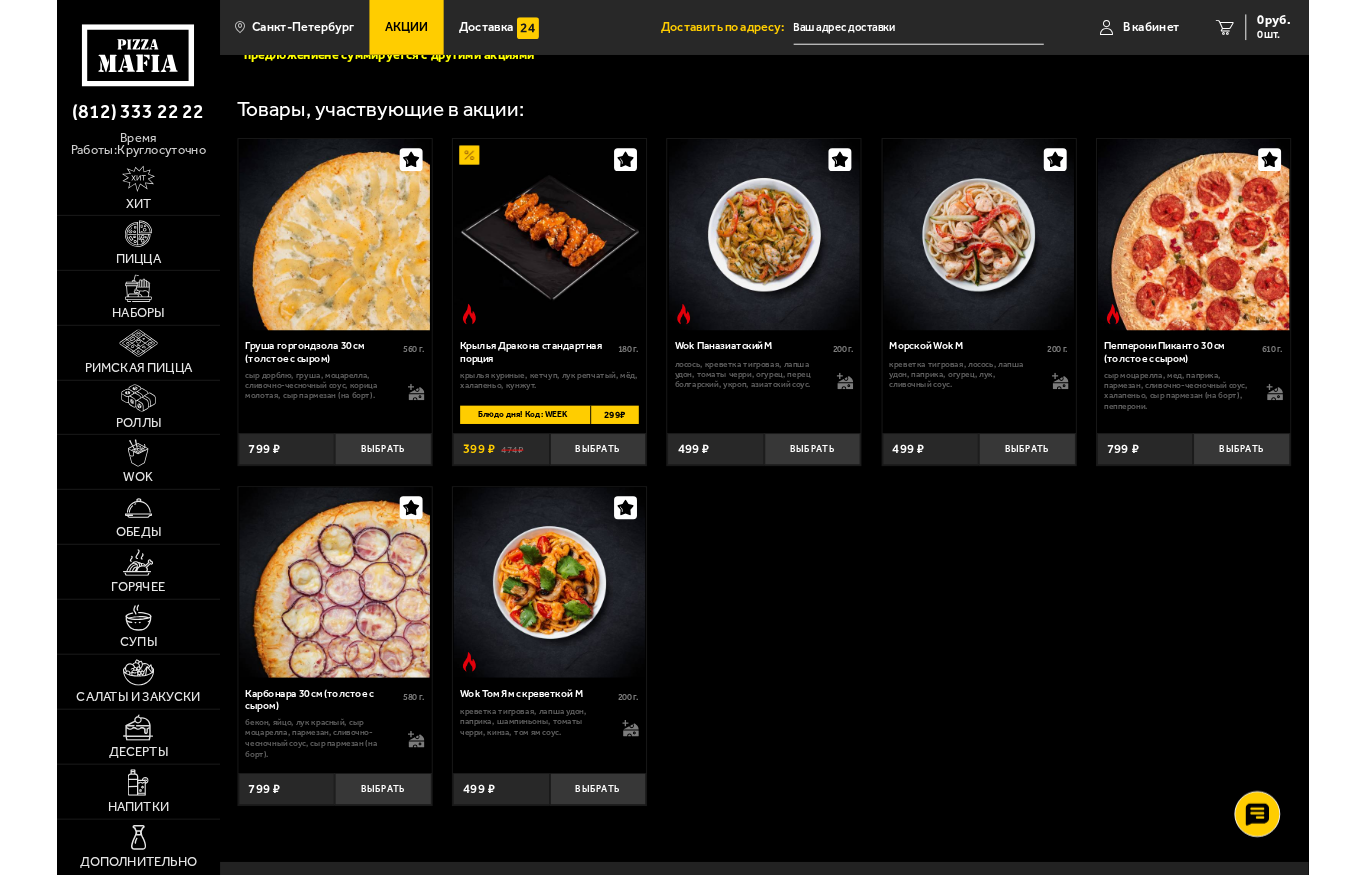 scroll, scrollTop: 0, scrollLeft: 0, axis: both 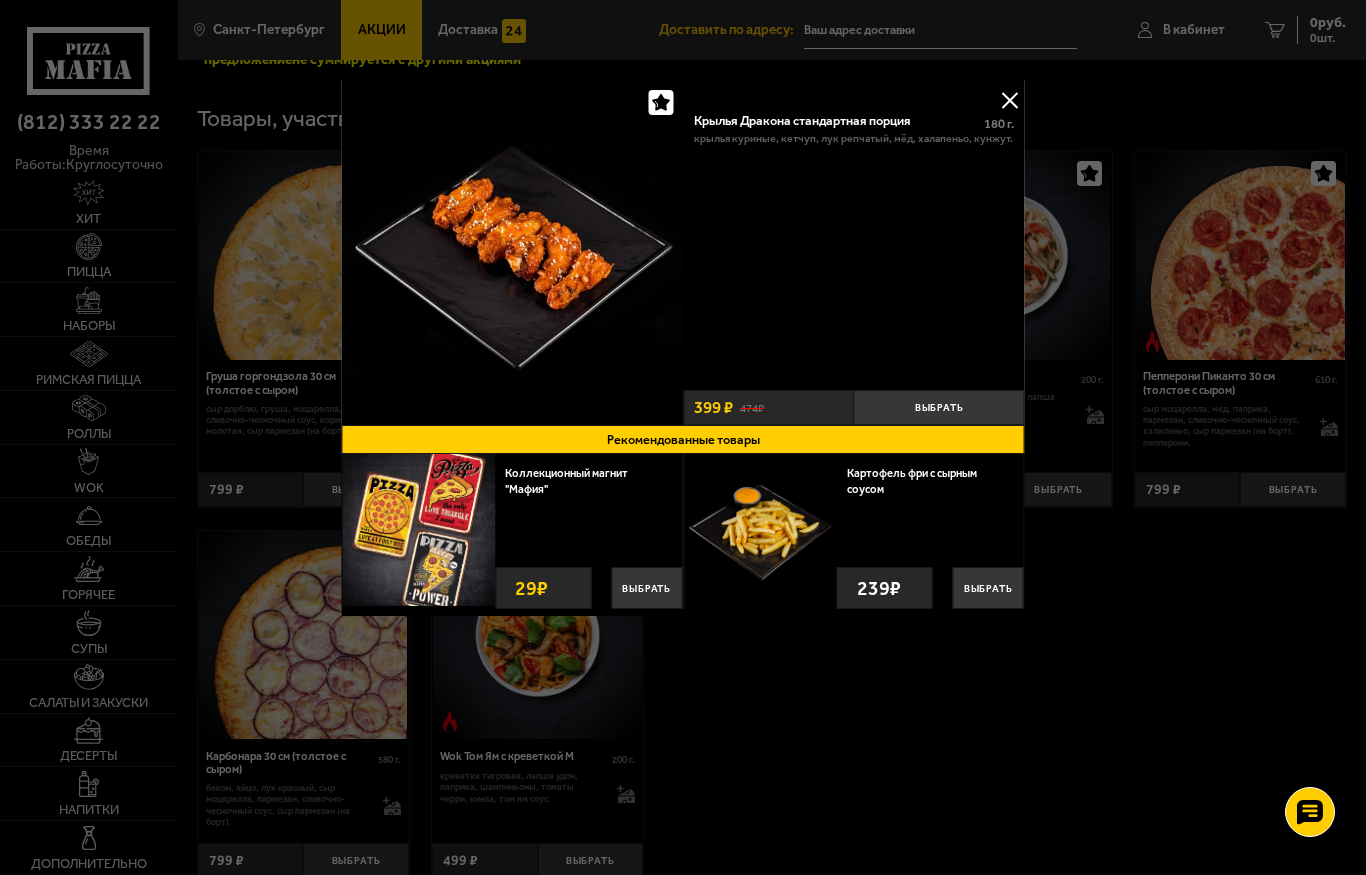 click at bounding box center [1010, 100] 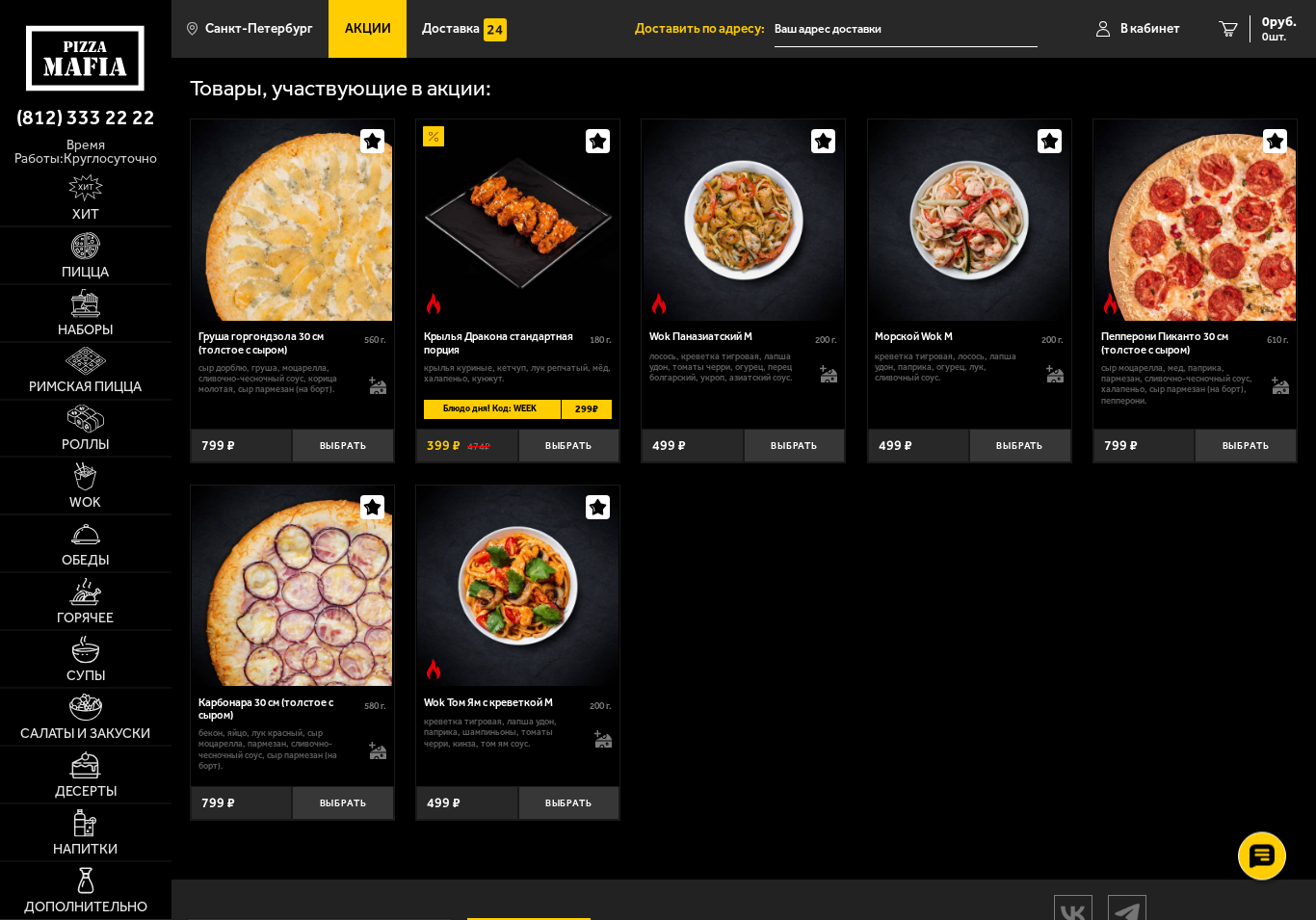 scroll, scrollTop: 747, scrollLeft: 0, axis: vertical 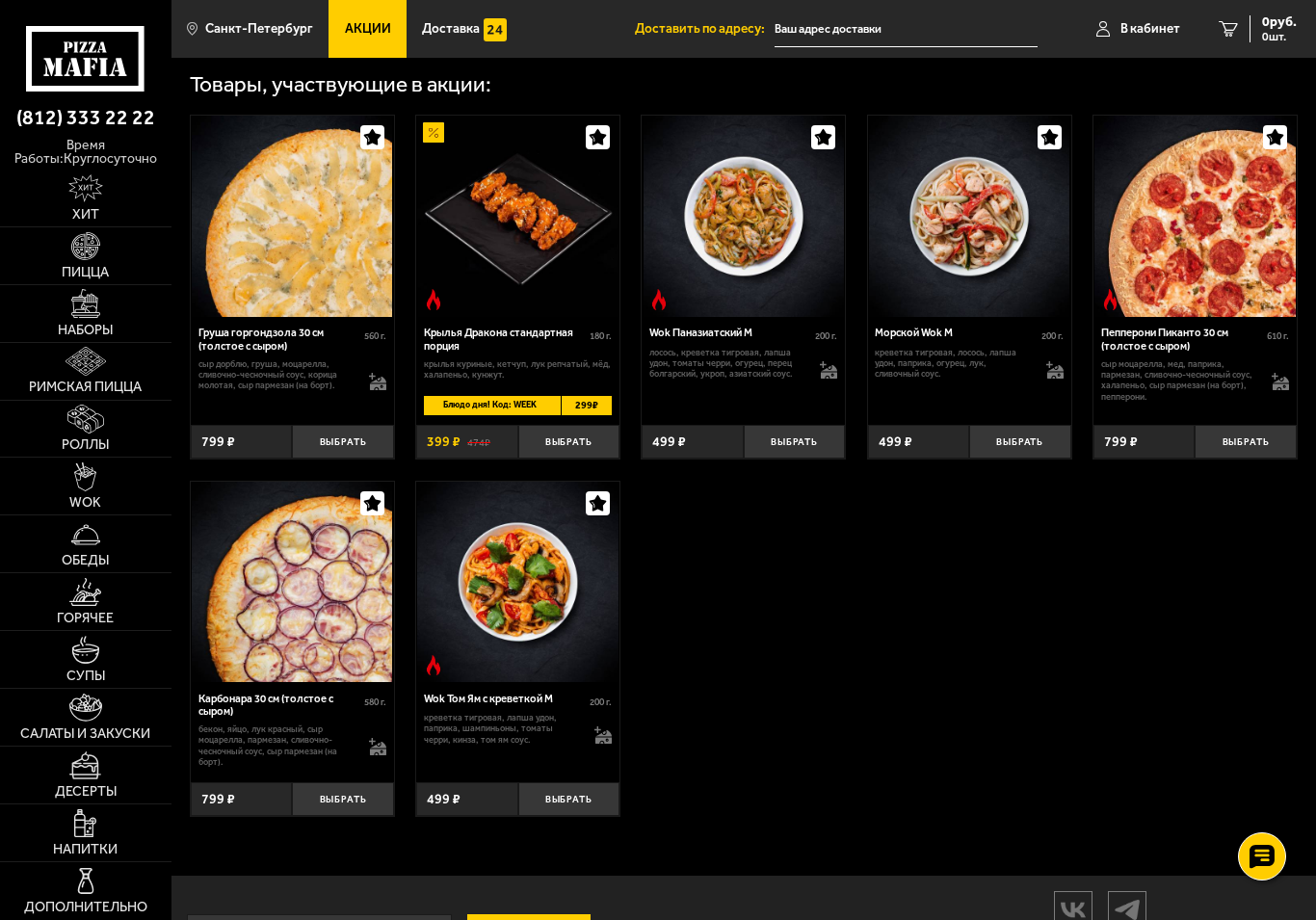 click at bounding box center [85, 881] 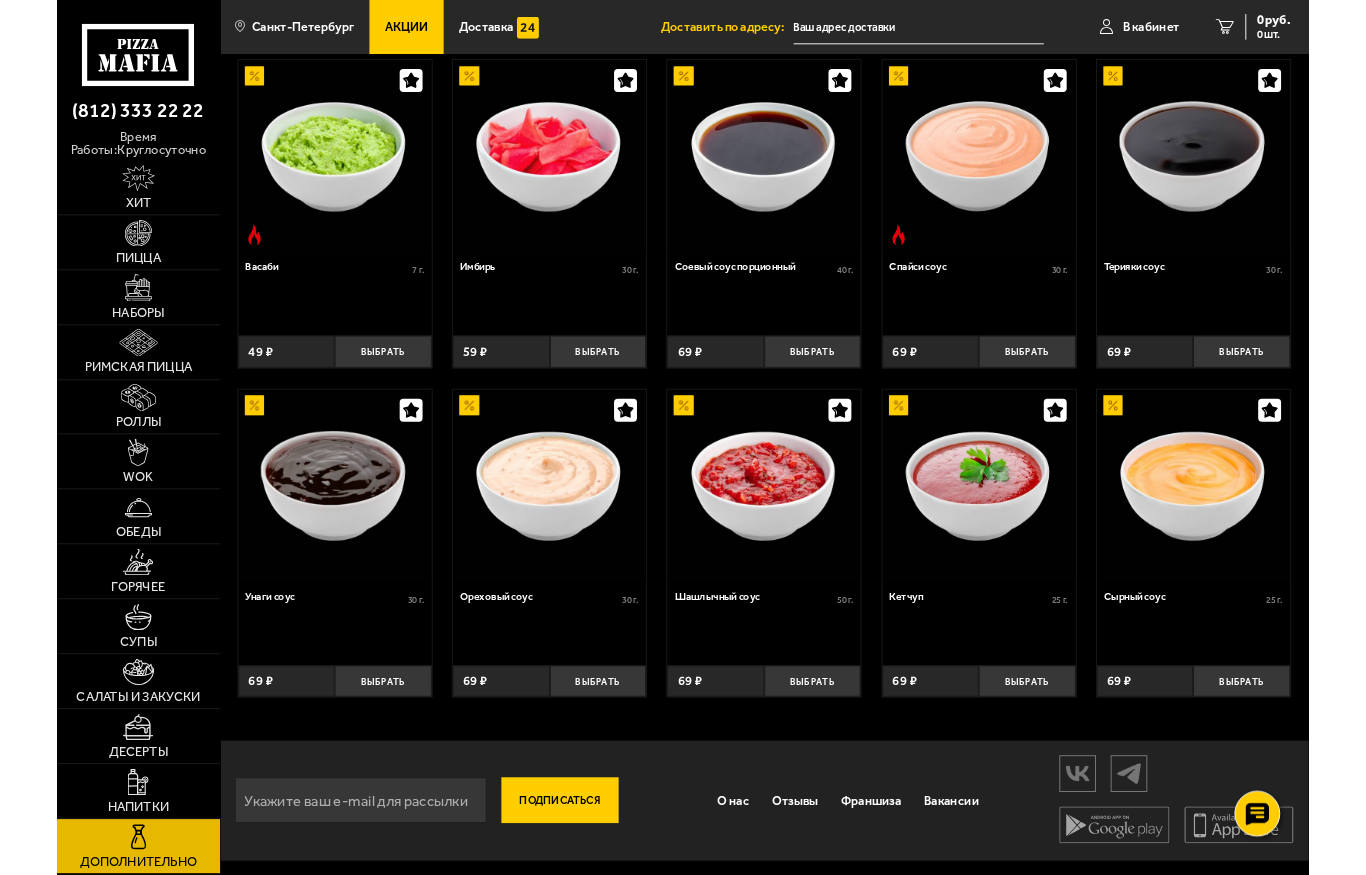 scroll, scrollTop: 529, scrollLeft: 0, axis: vertical 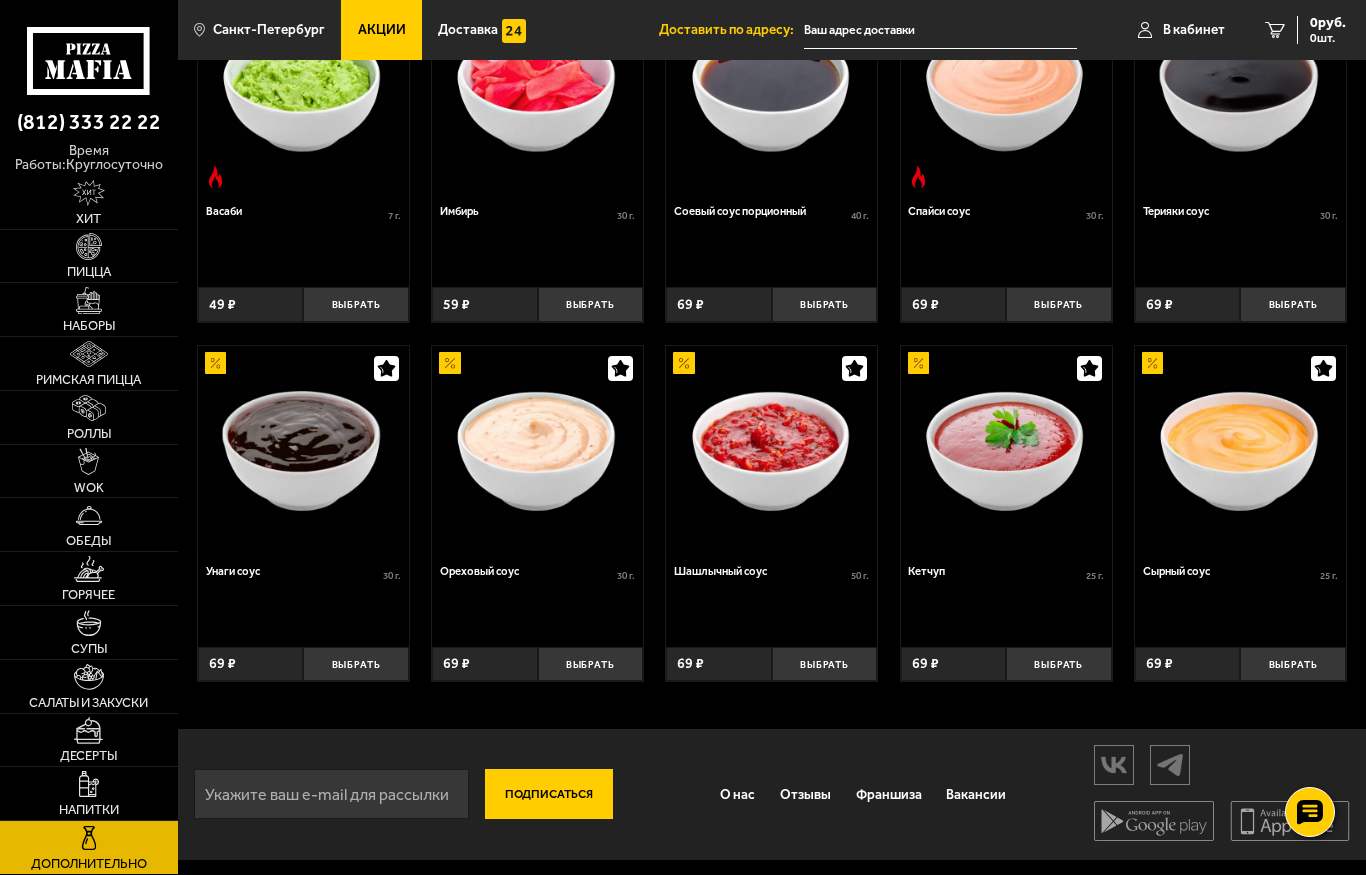 click at bounding box center (89, 784) 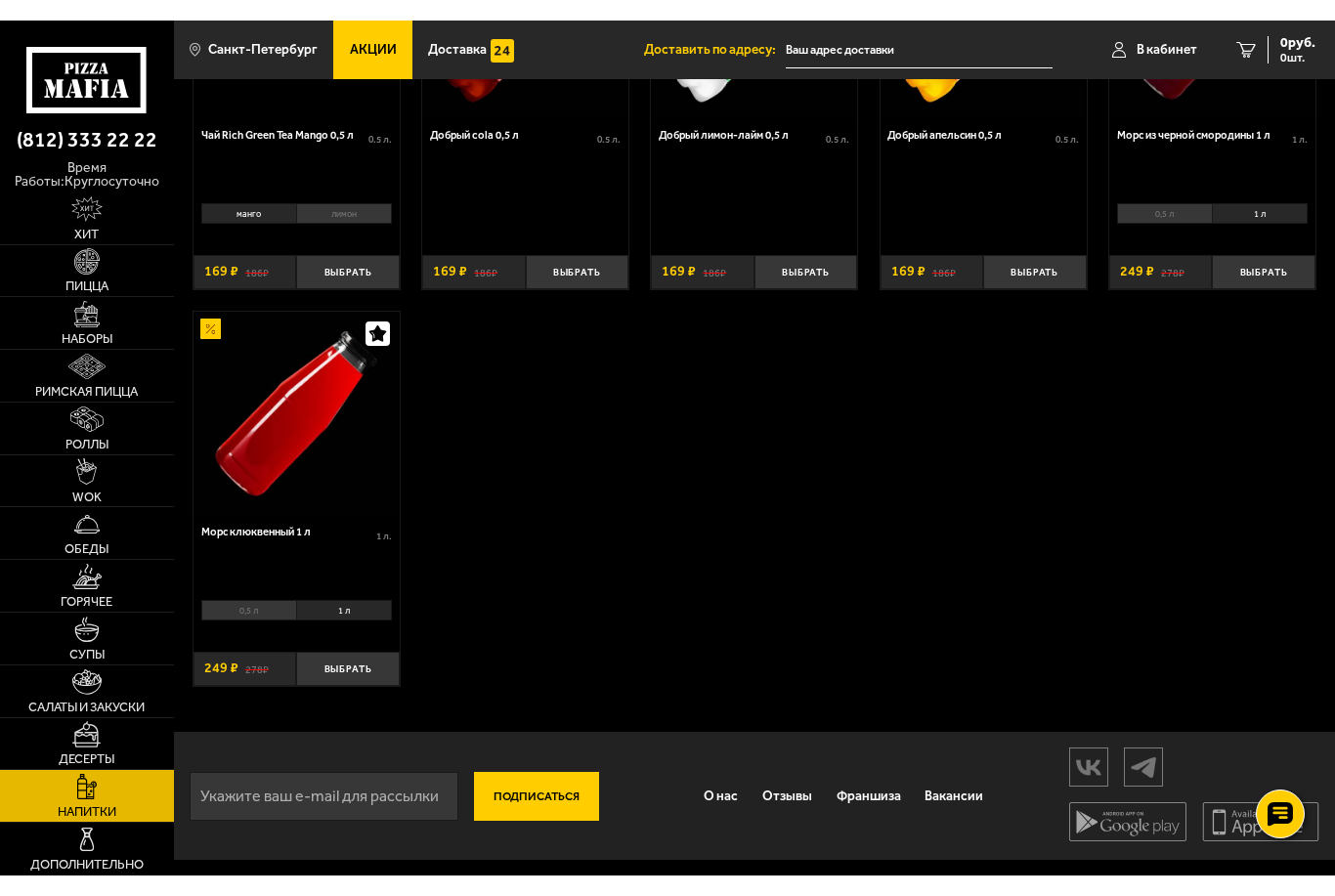 scroll, scrollTop: 0, scrollLeft: 0, axis: both 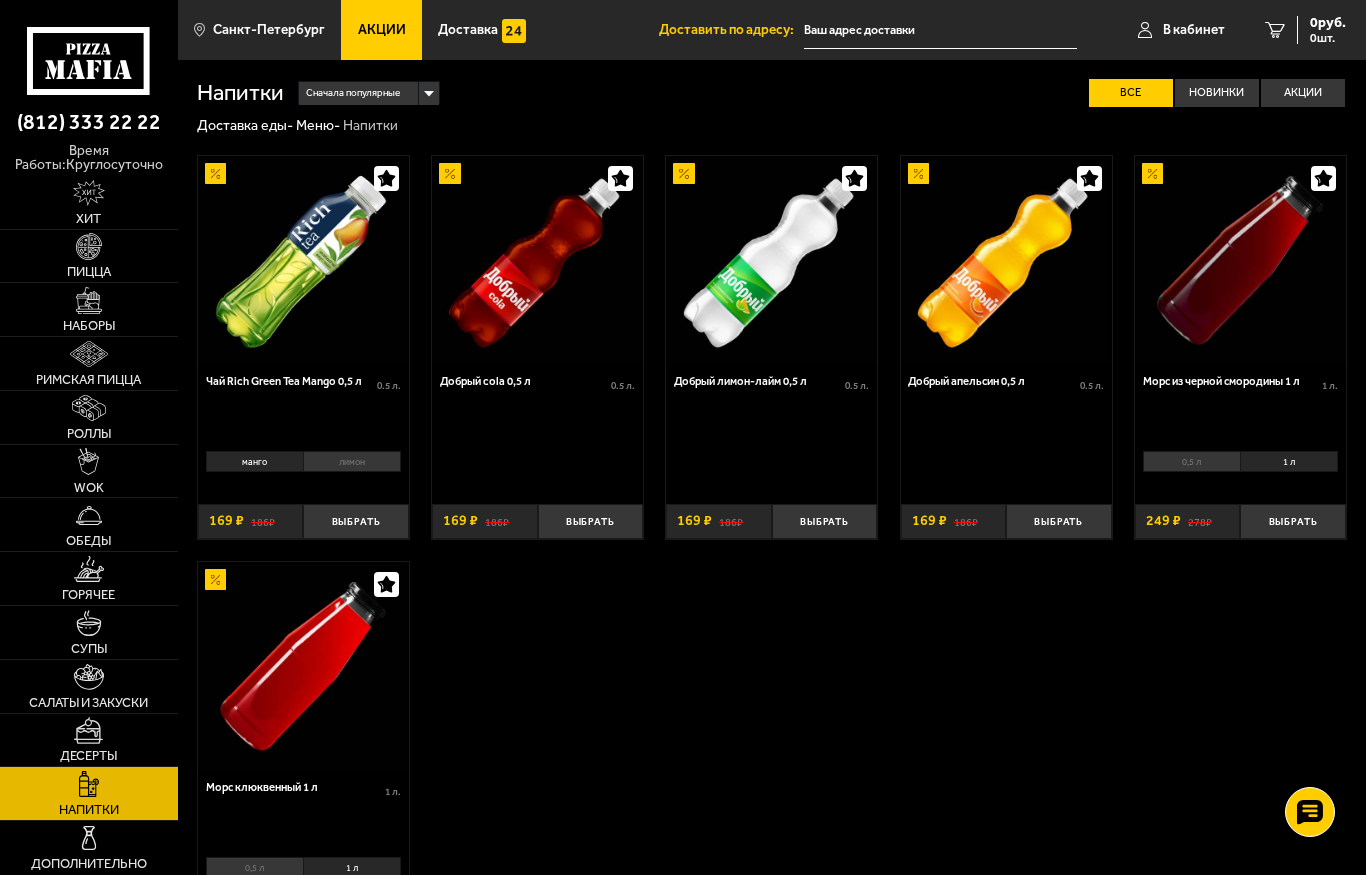 click on "Выбрать" at bounding box center (1292, 521) 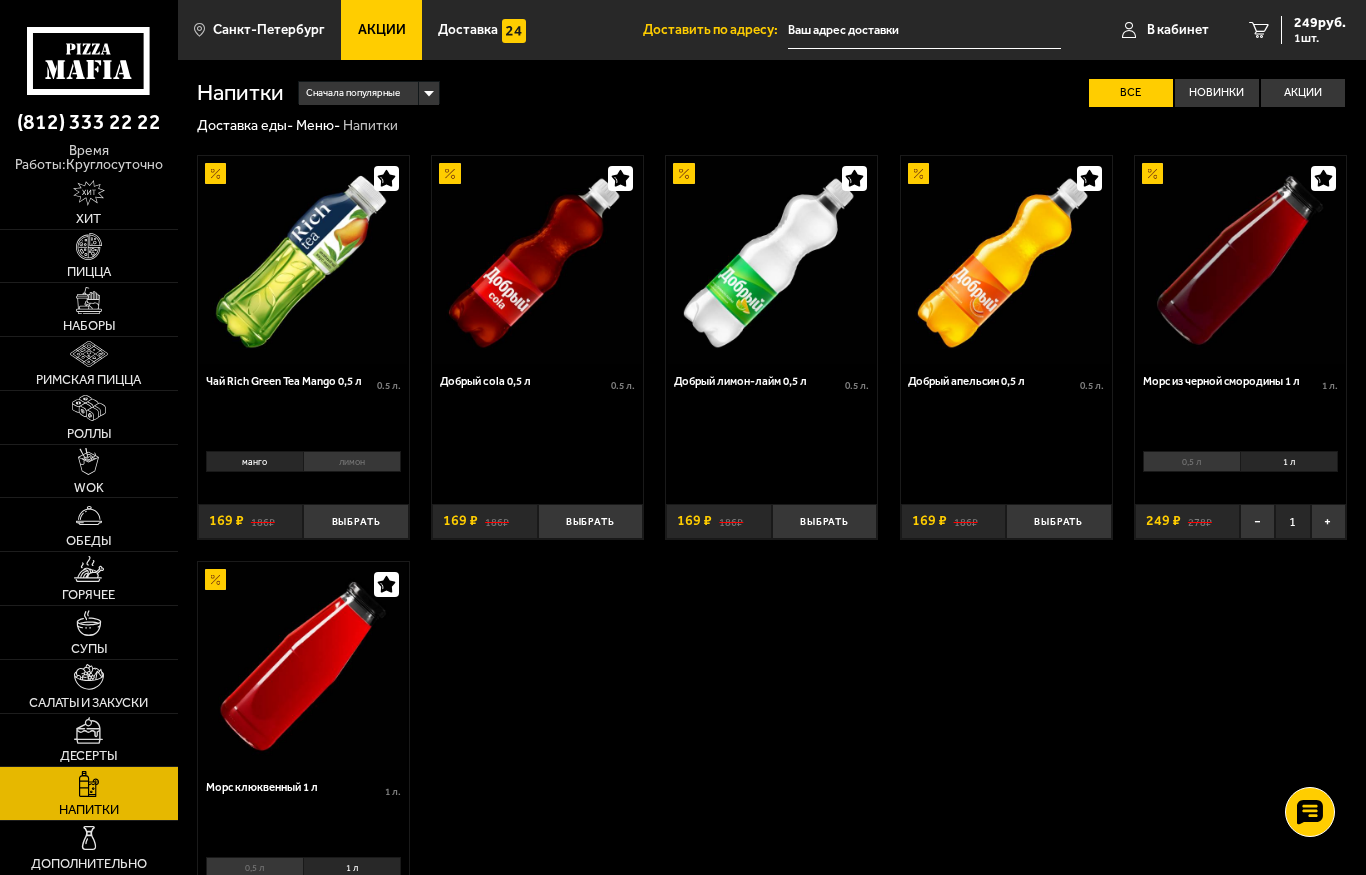 click at bounding box center (89, 677) 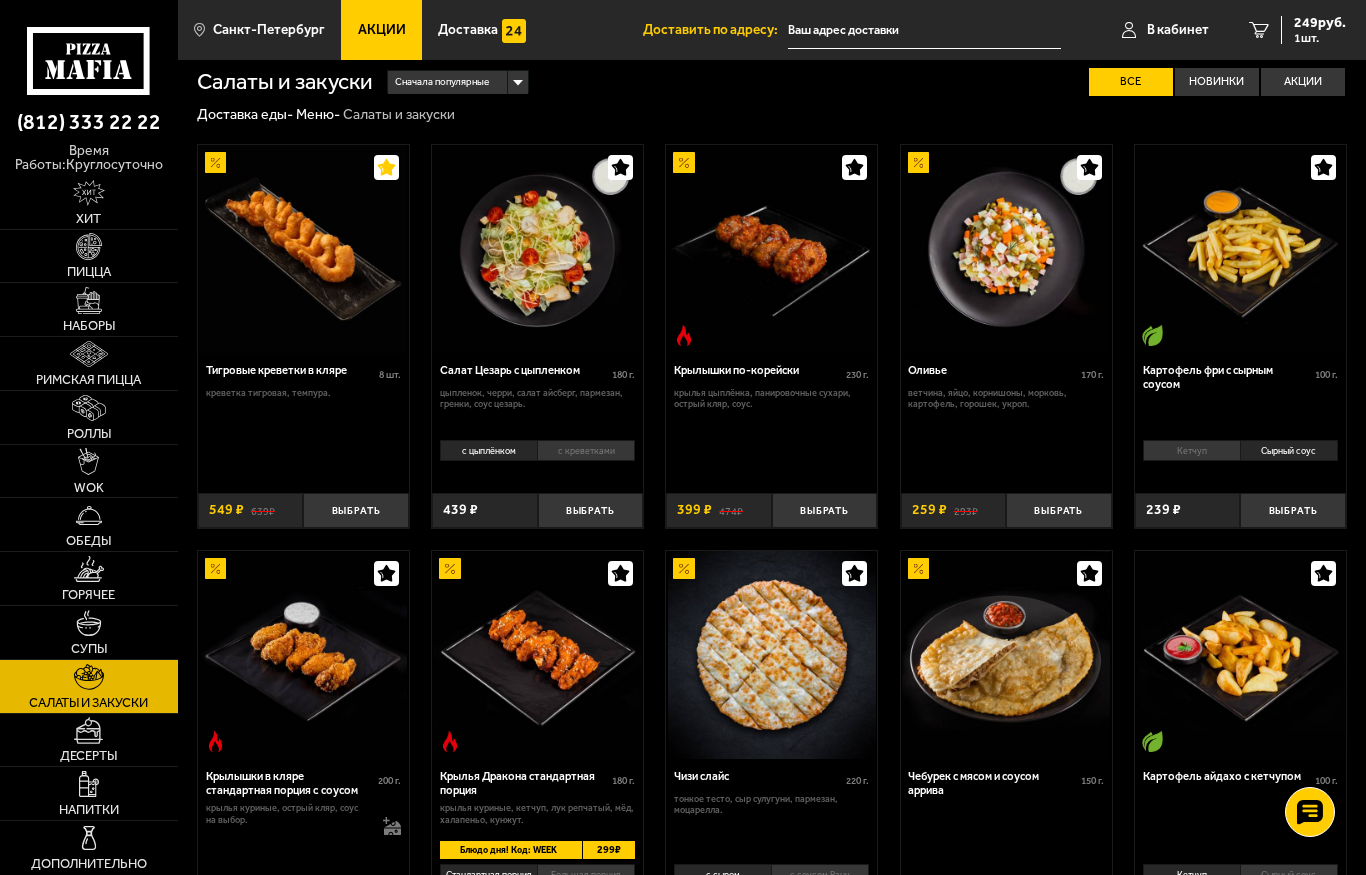 scroll, scrollTop: 0, scrollLeft: 0, axis: both 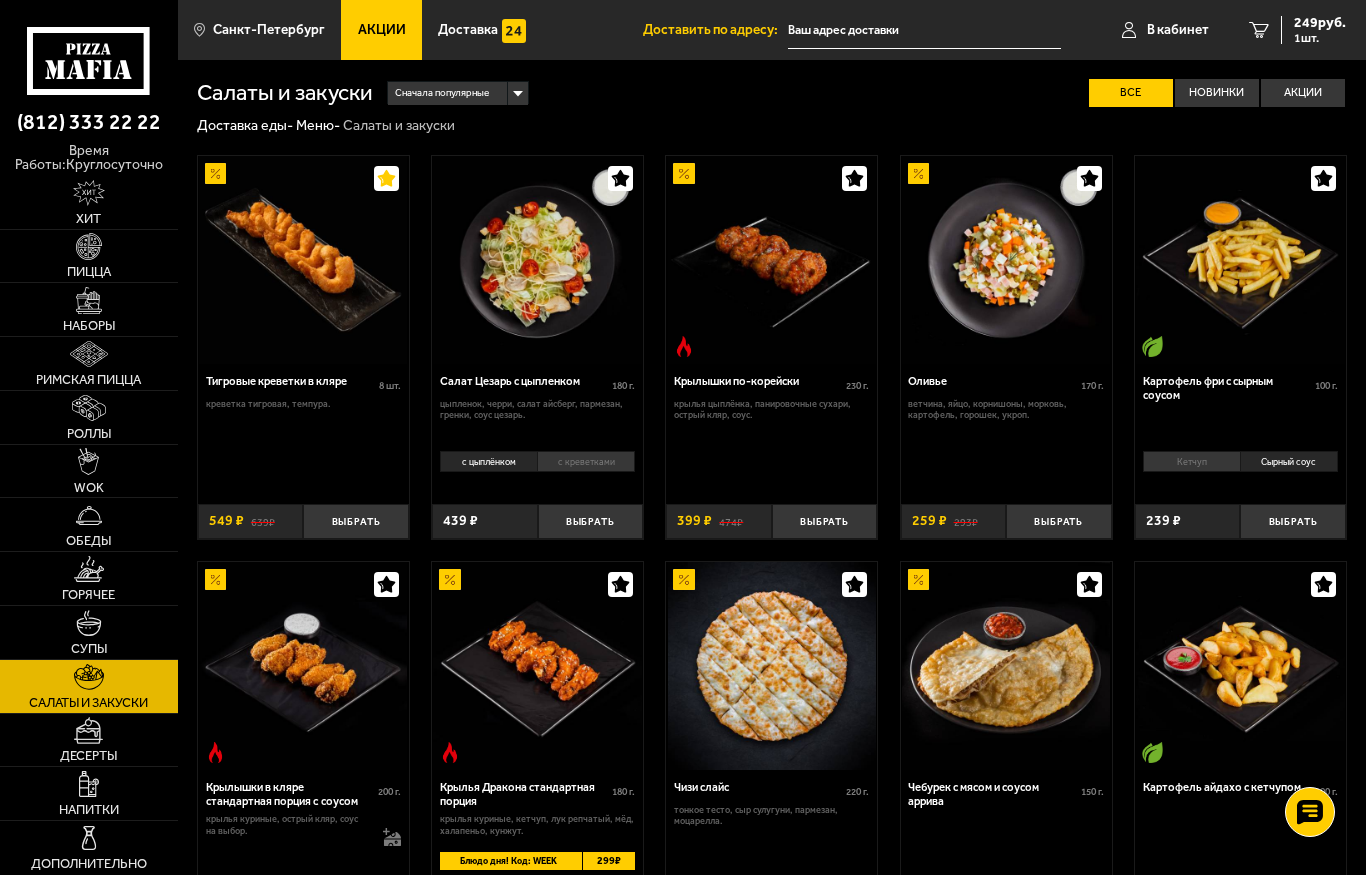 click at bounding box center (89, 623) 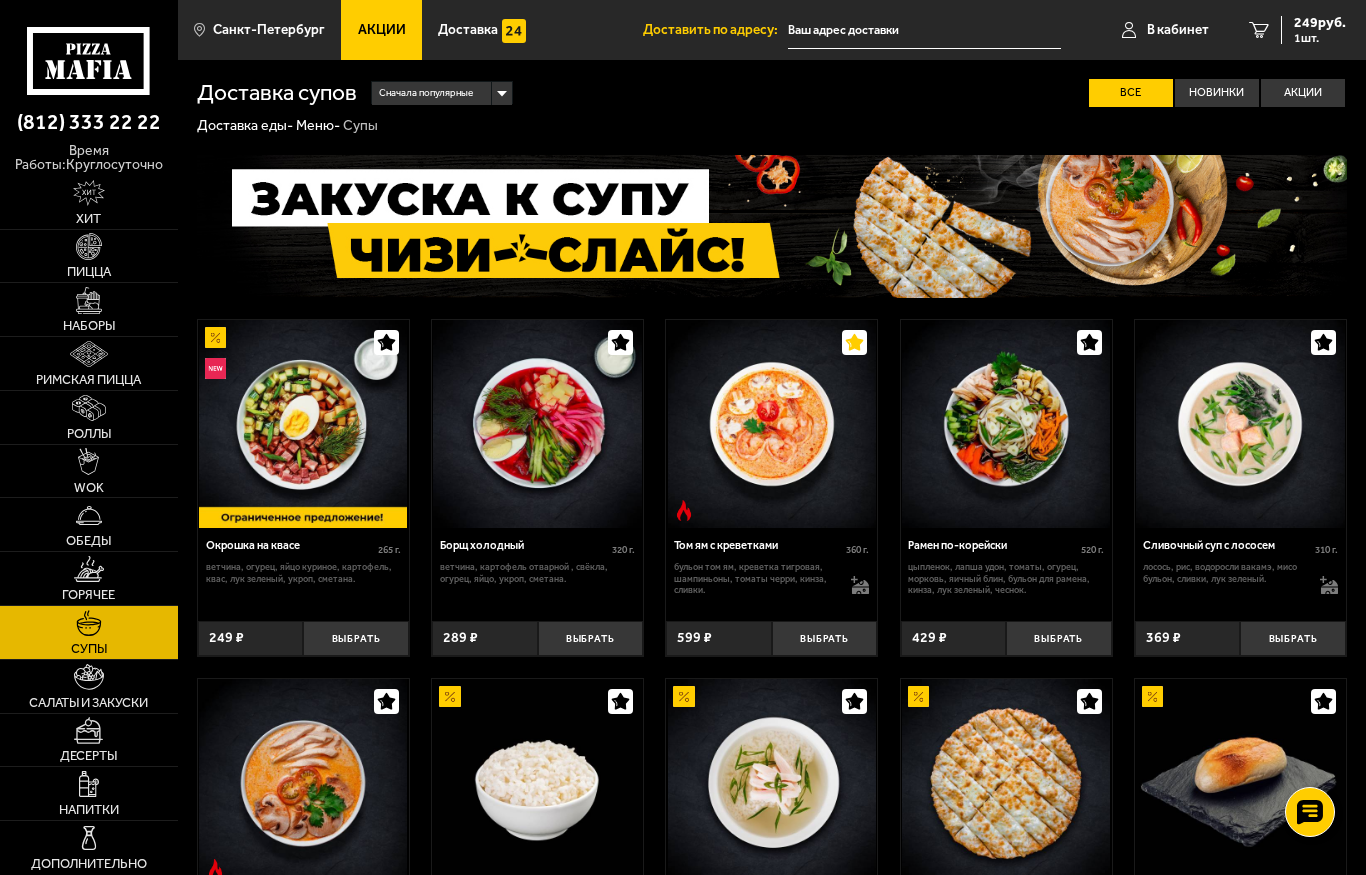 click at bounding box center [89, 569] 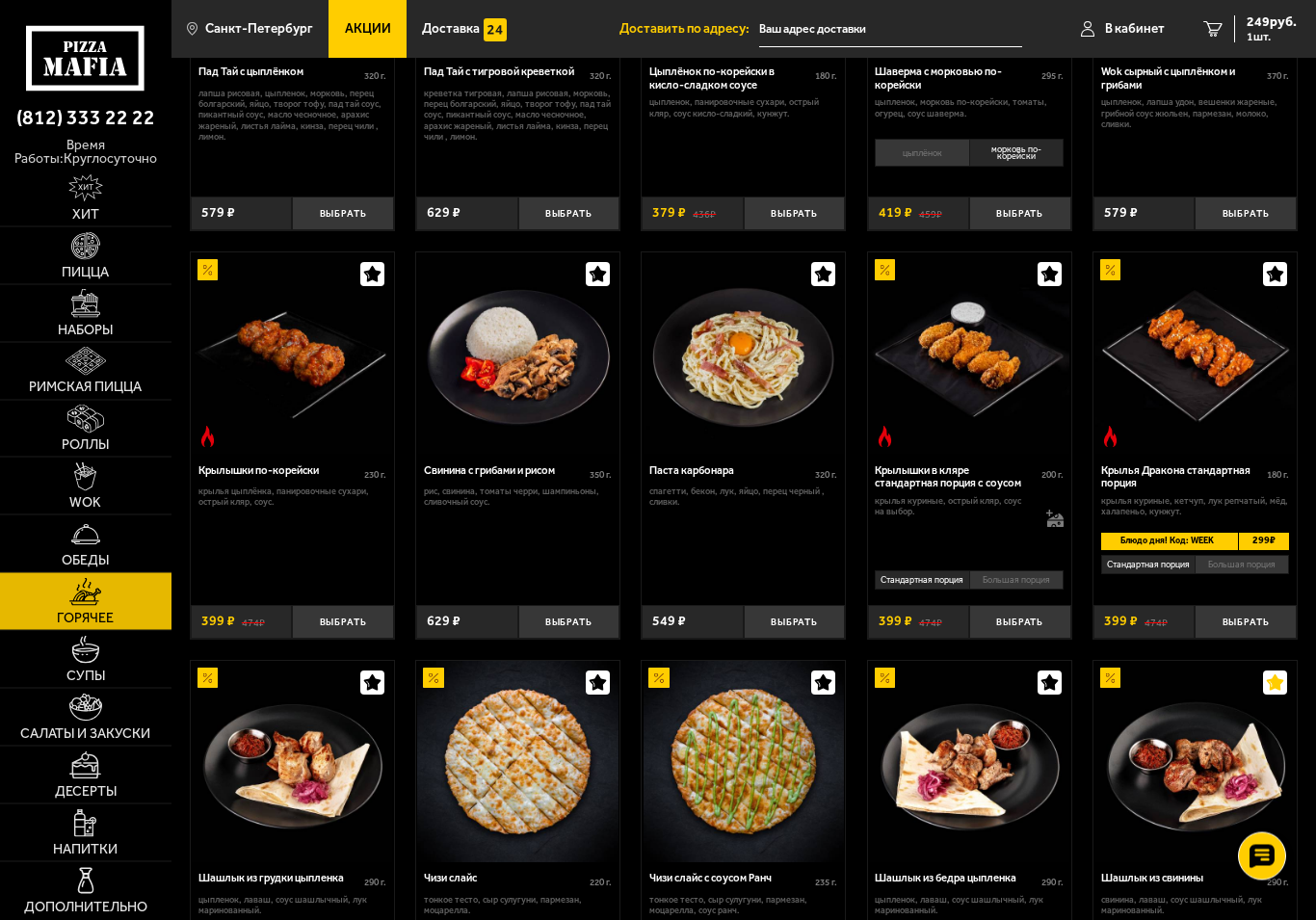 scroll, scrollTop: 296, scrollLeft: 0, axis: vertical 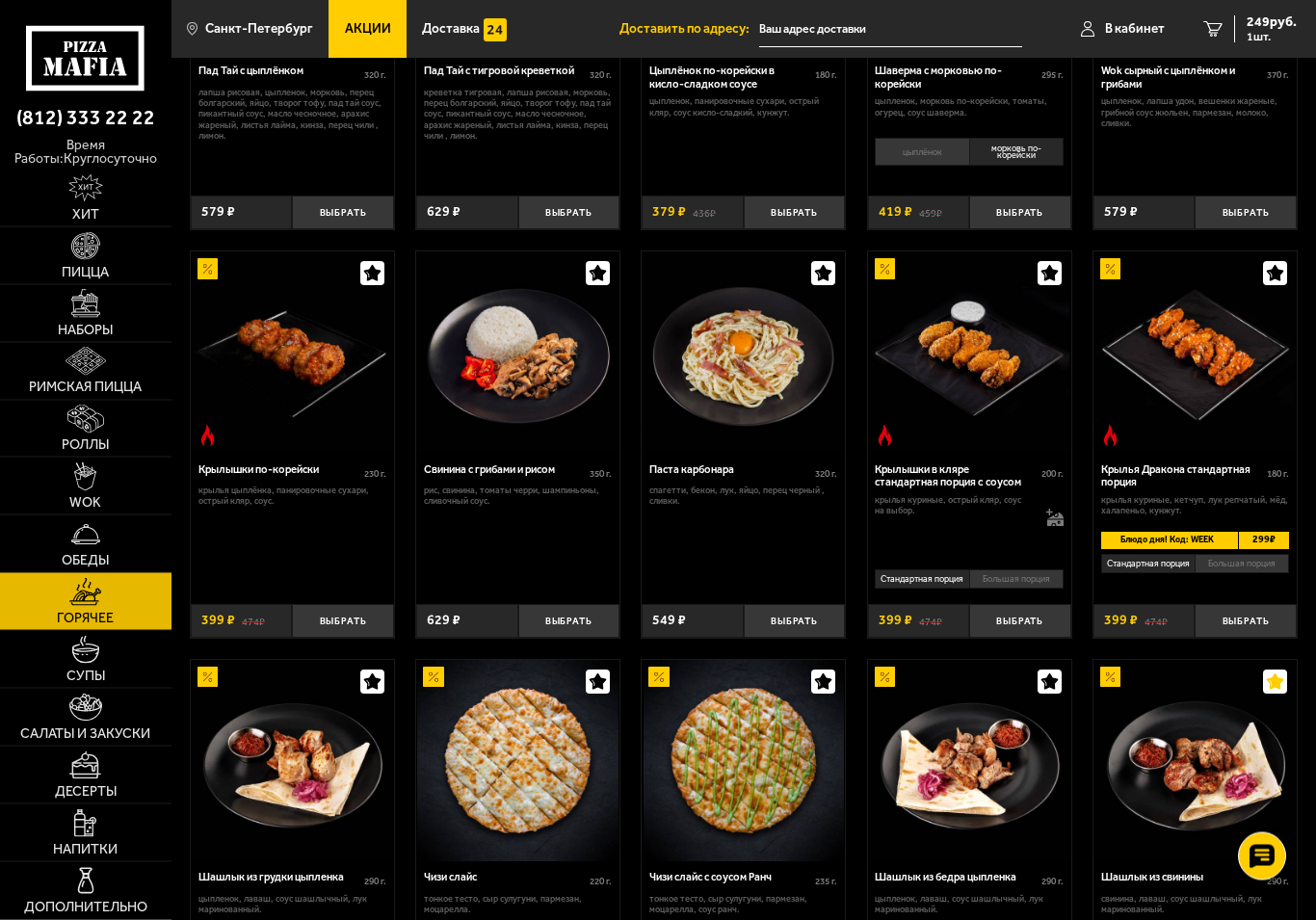 click on "Крылышки по-корейски" at bounding box center (281, 471) 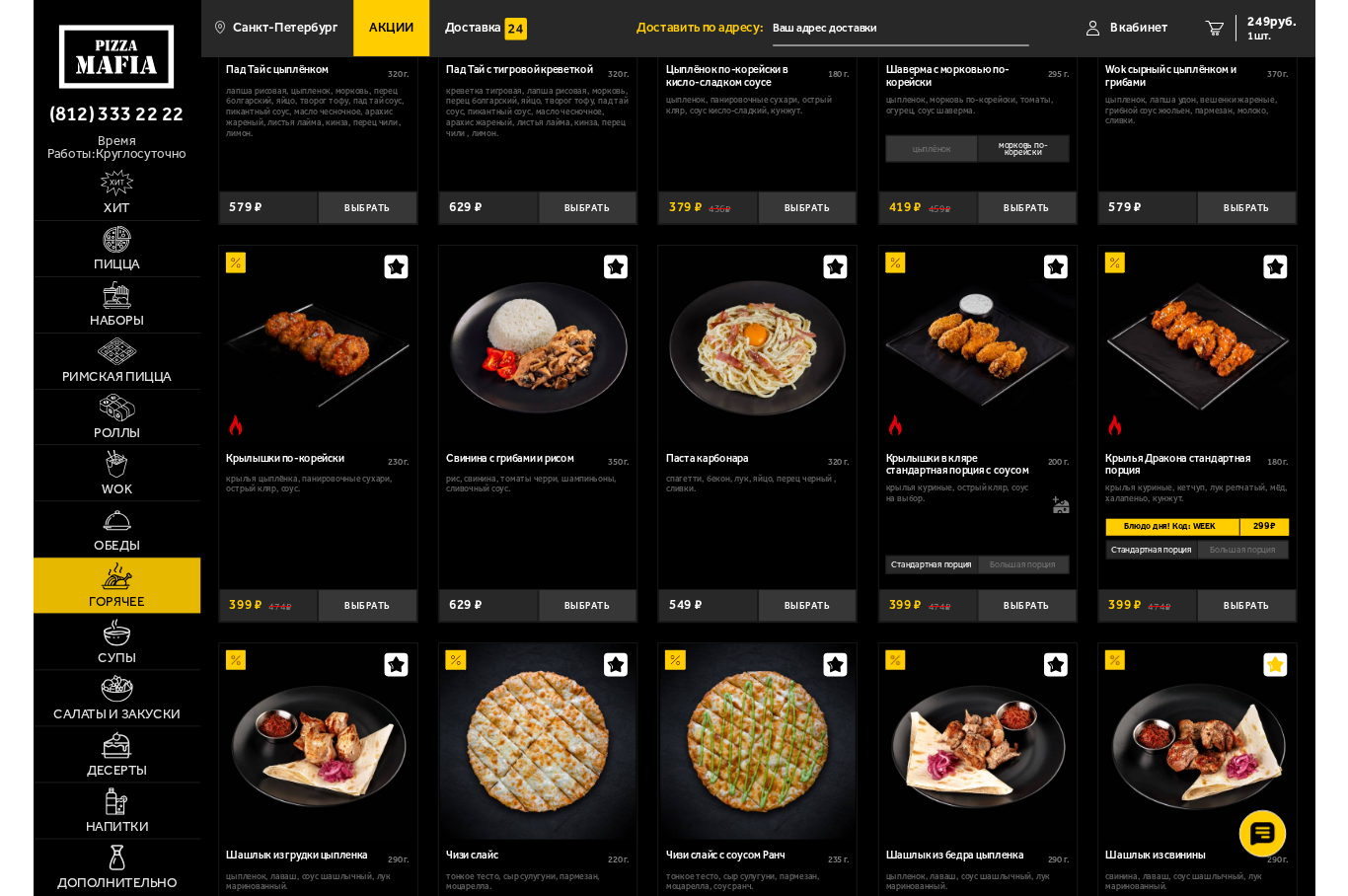 scroll, scrollTop: 0, scrollLeft: 0, axis: both 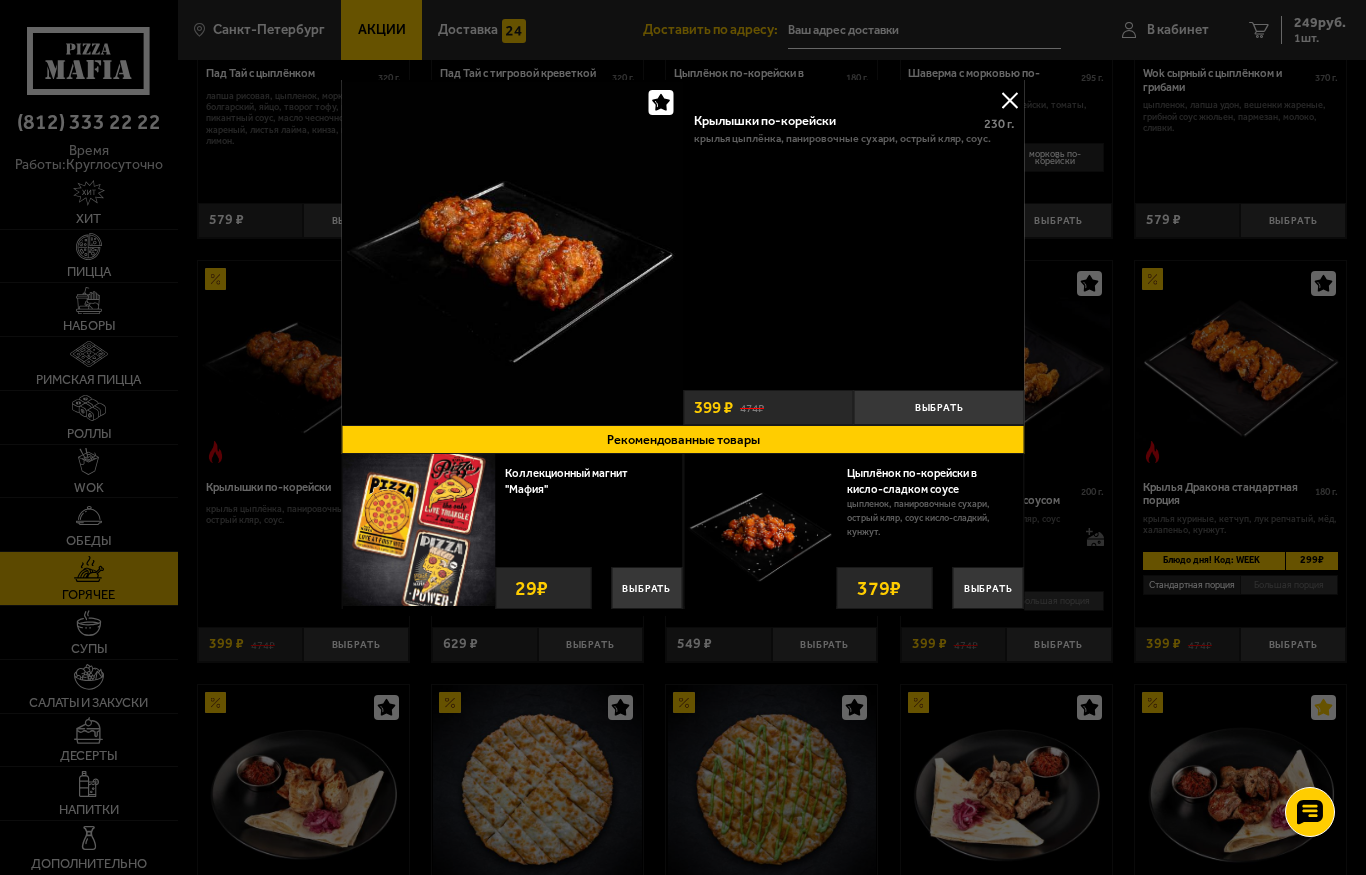 click at bounding box center [1010, 100] 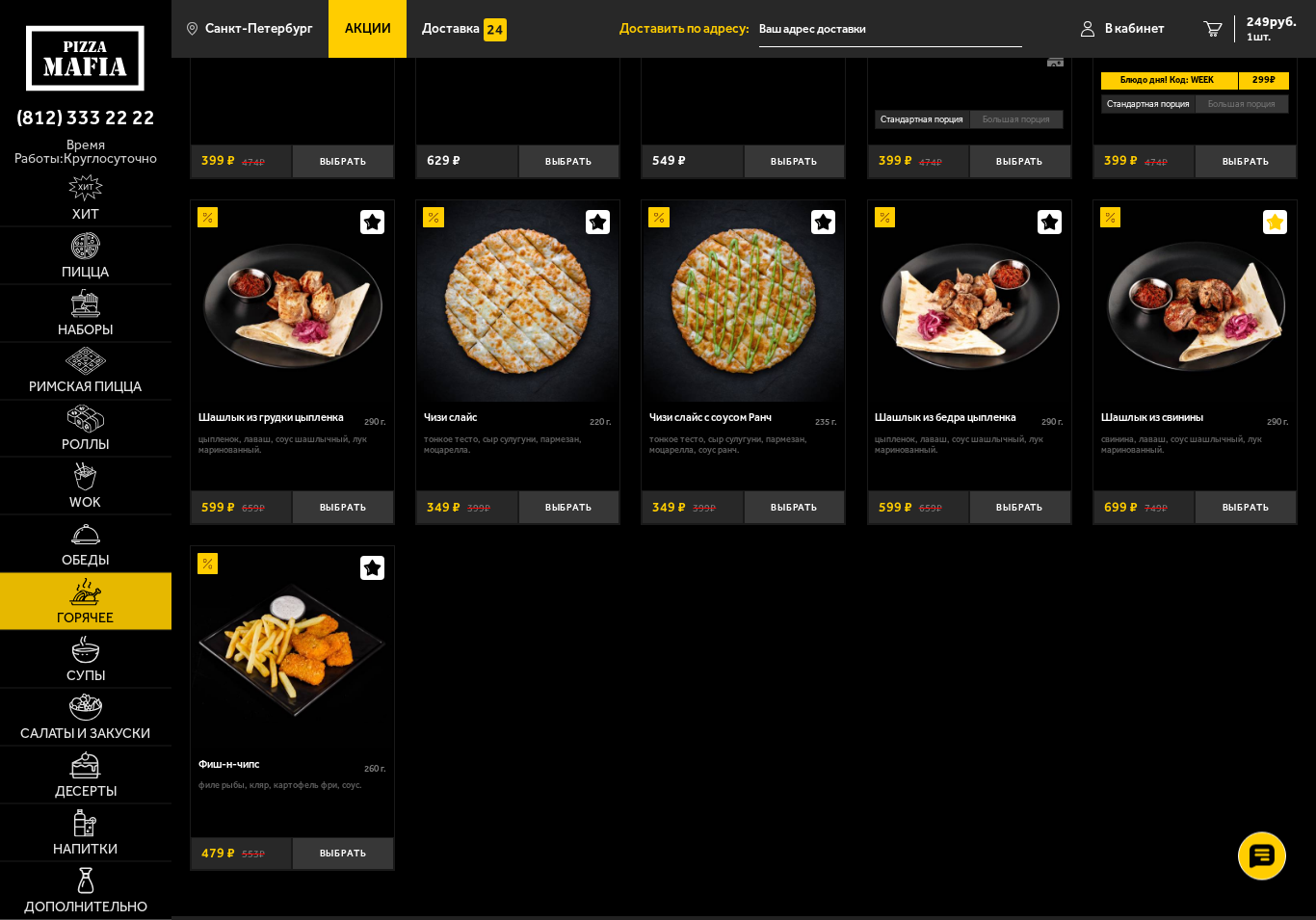 scroll, scrollTop: 761, scrollLeft: 0, axis: vertical 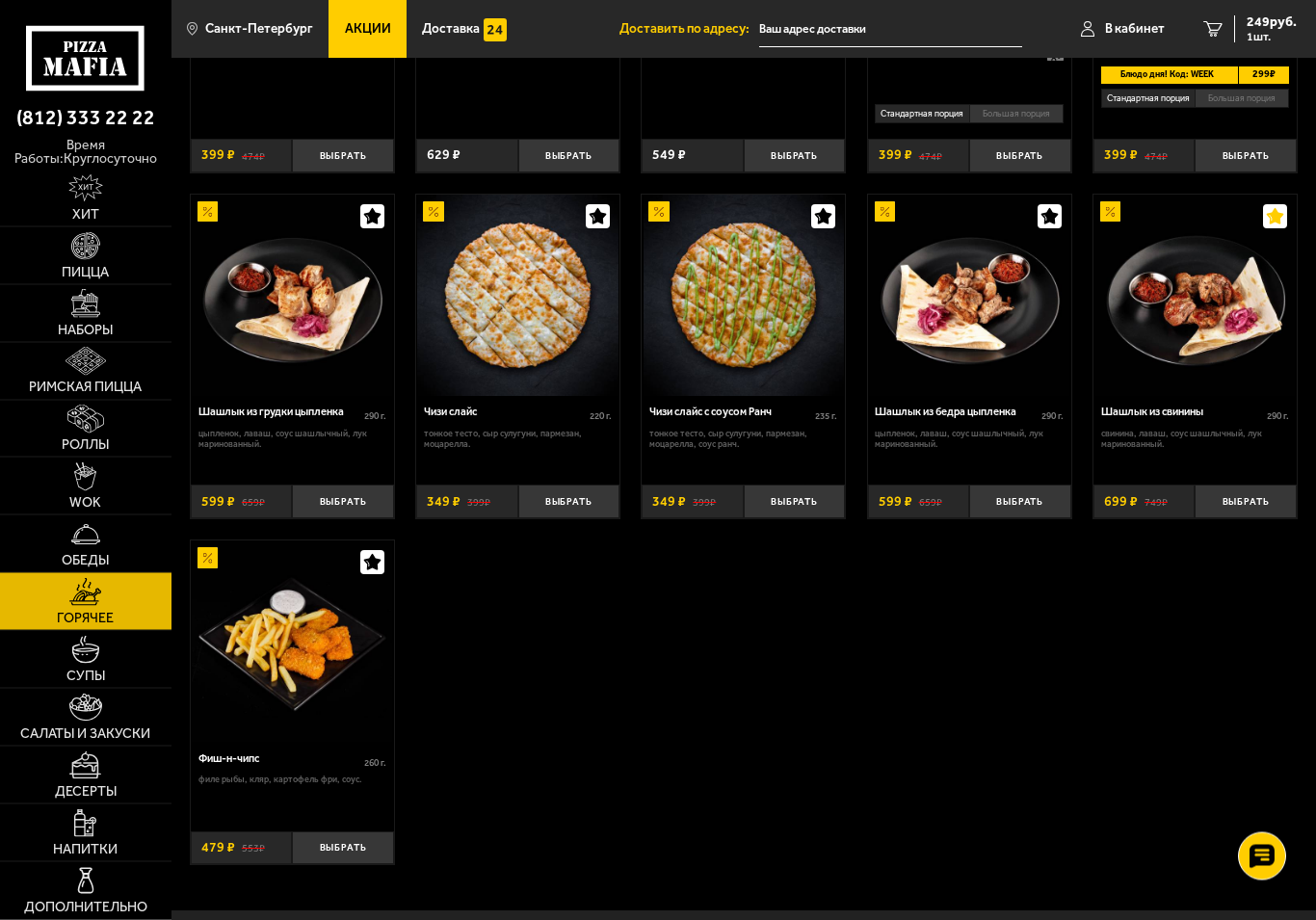 click on "Выбрать" at bounding box center [1245, 502] 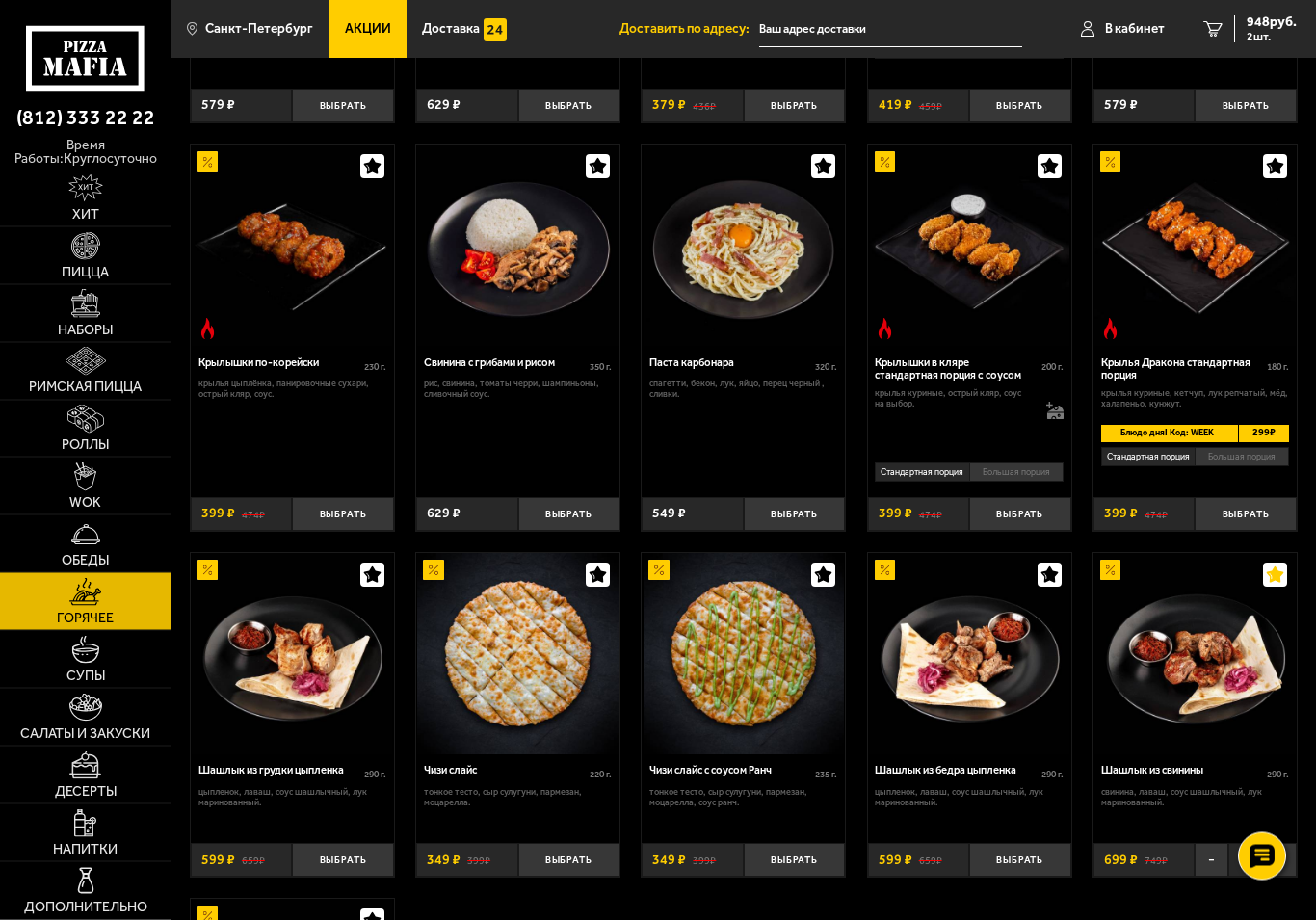 scroll, scrollTop: 404, scrollLeft: 0, axis: vertical 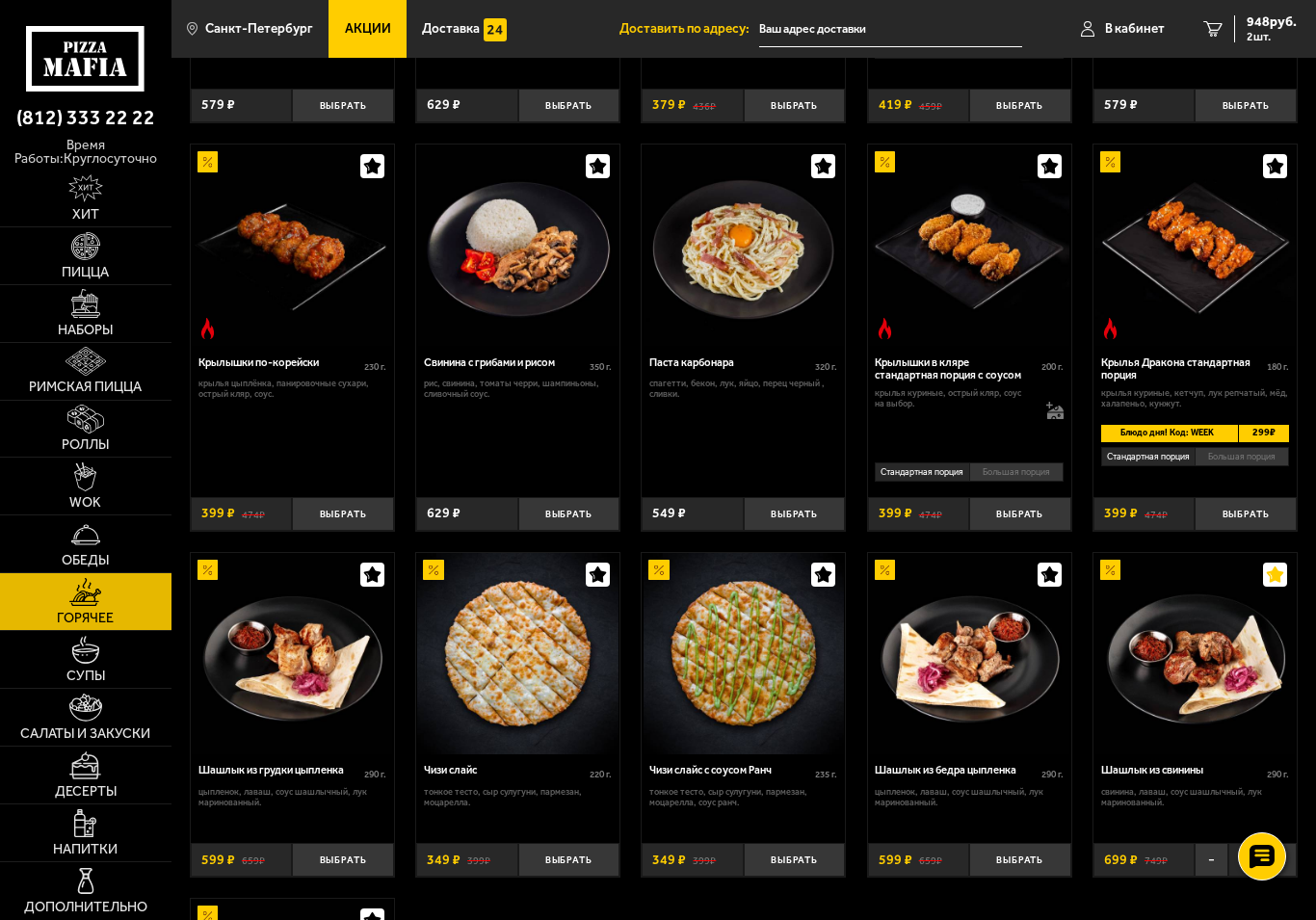 click at bounding box center (743, 245) 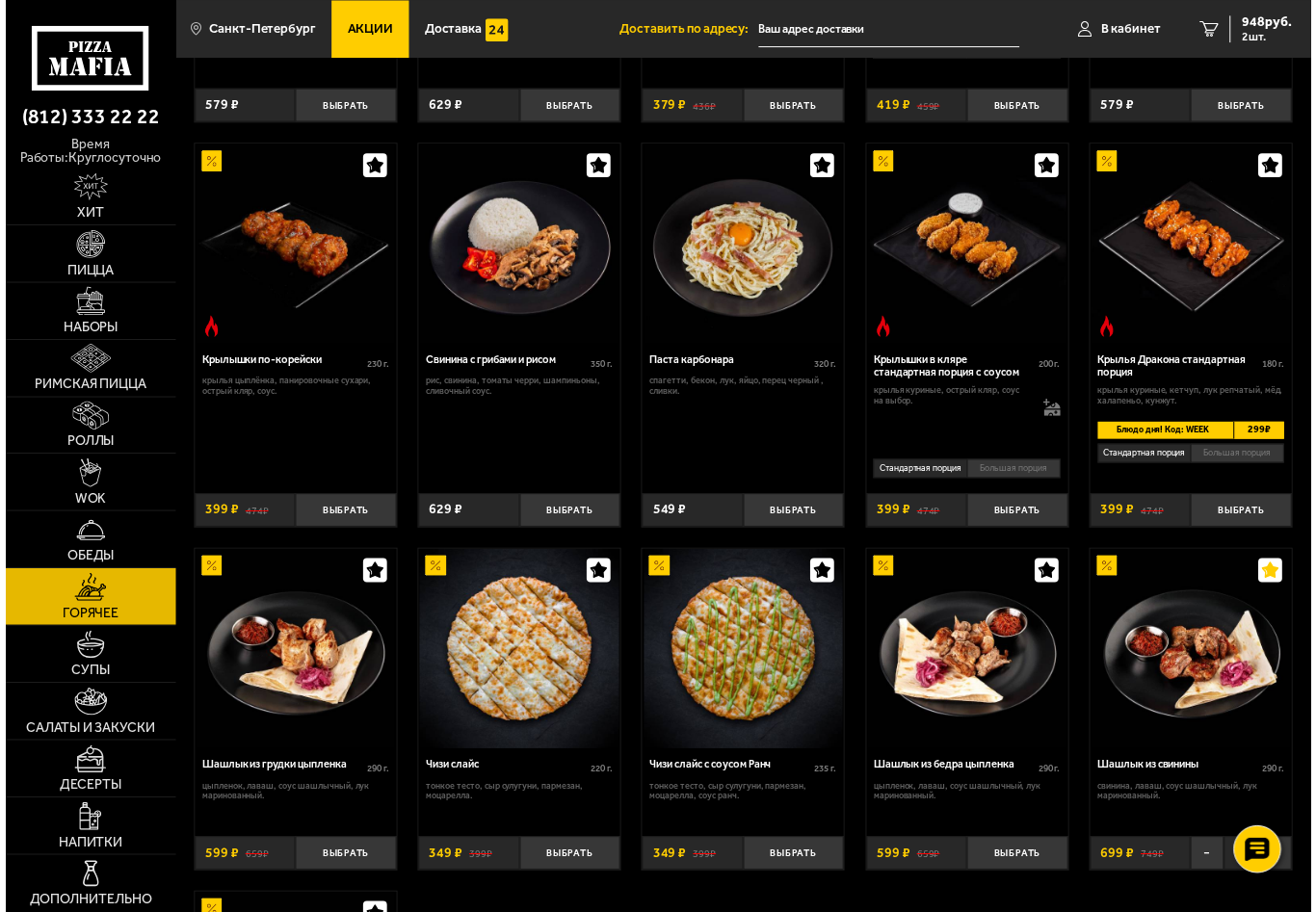scroll, scrollTop: 0, scrollLeft: 0, axis: both 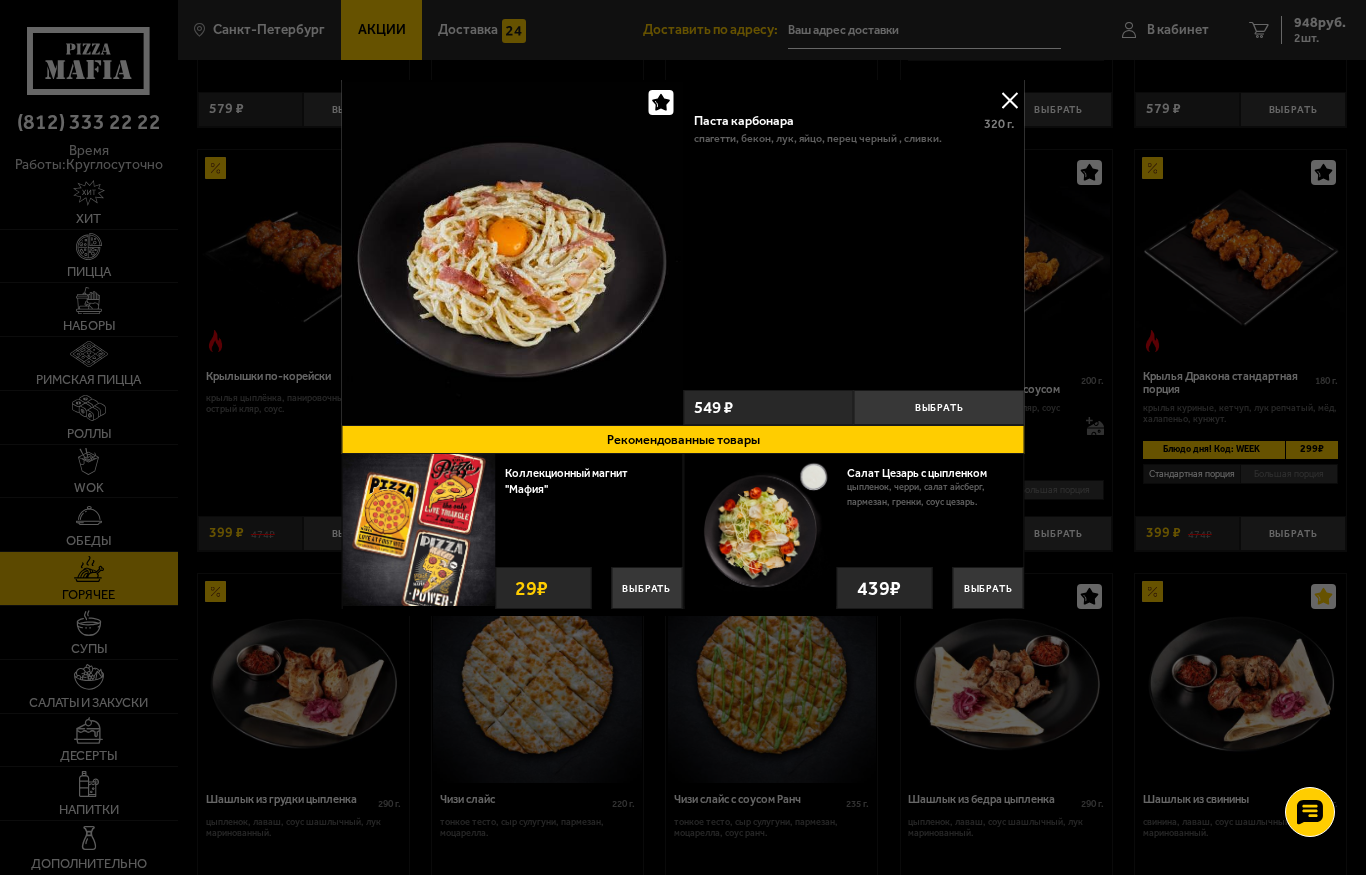 click at bounding box center [1010, 100] 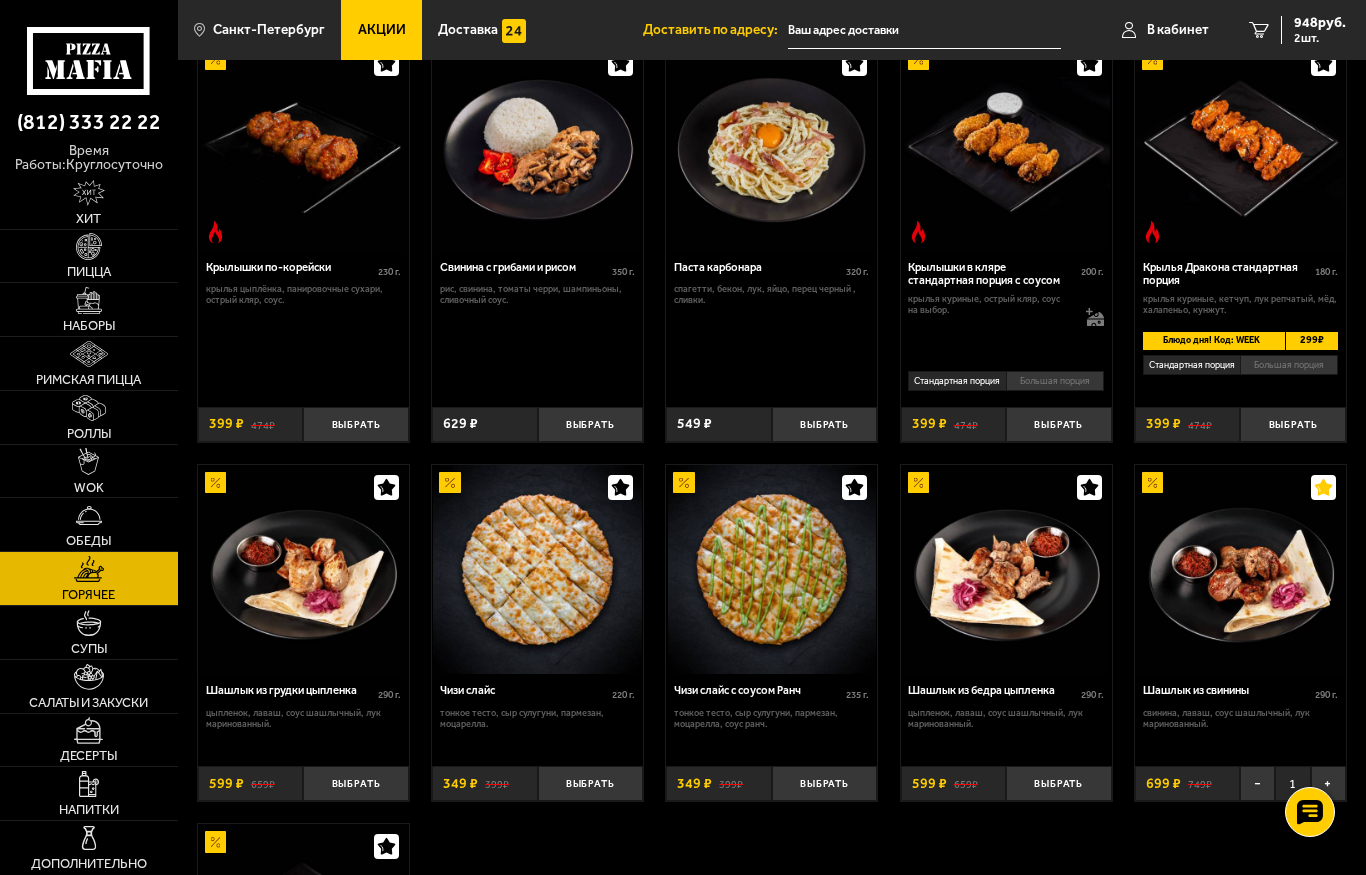 scroll, scrollTop: 527, scrollLeft: 0, axis: vertical 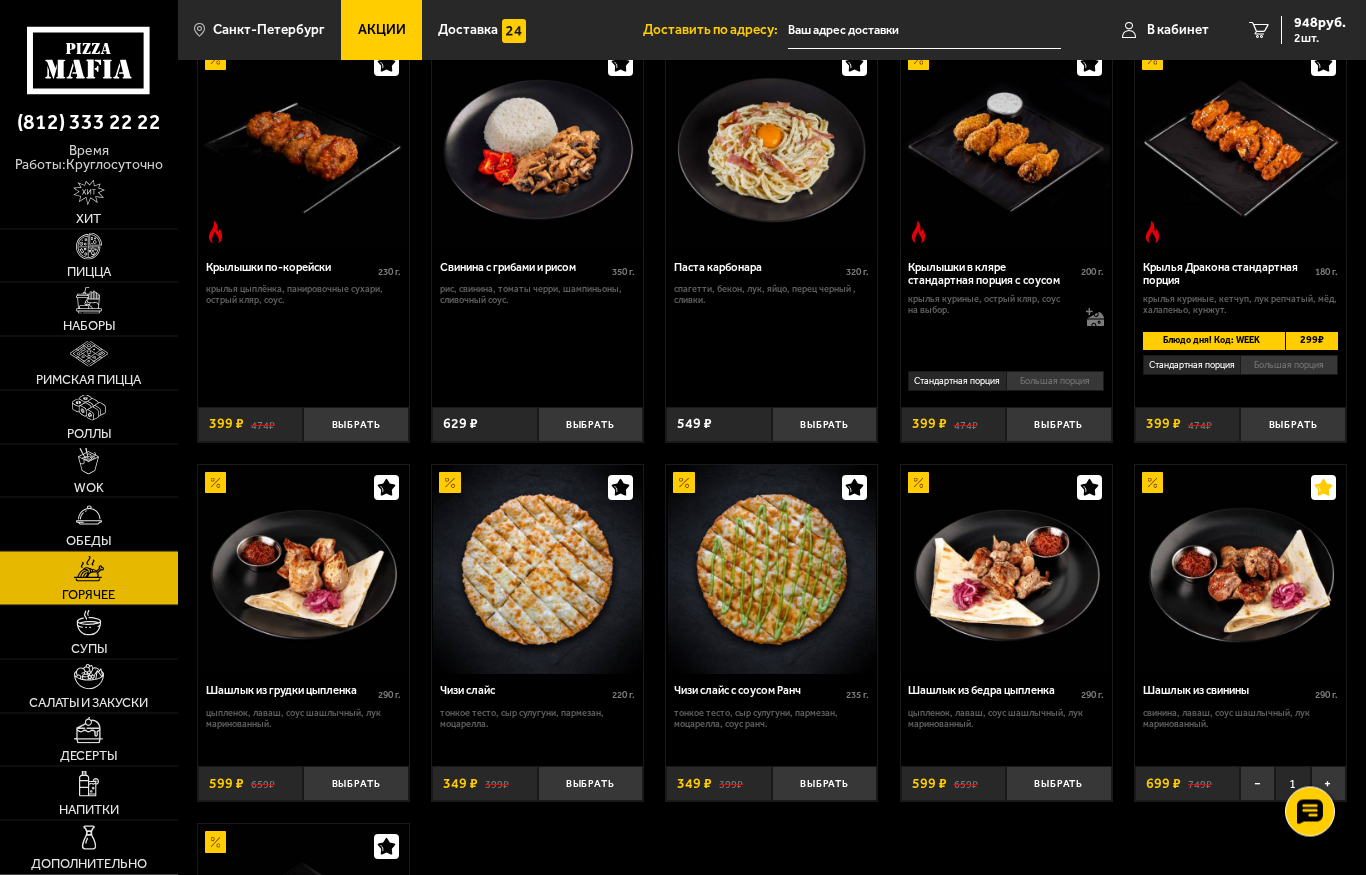 click on "Выбрать" at bounding box center [824, 425] 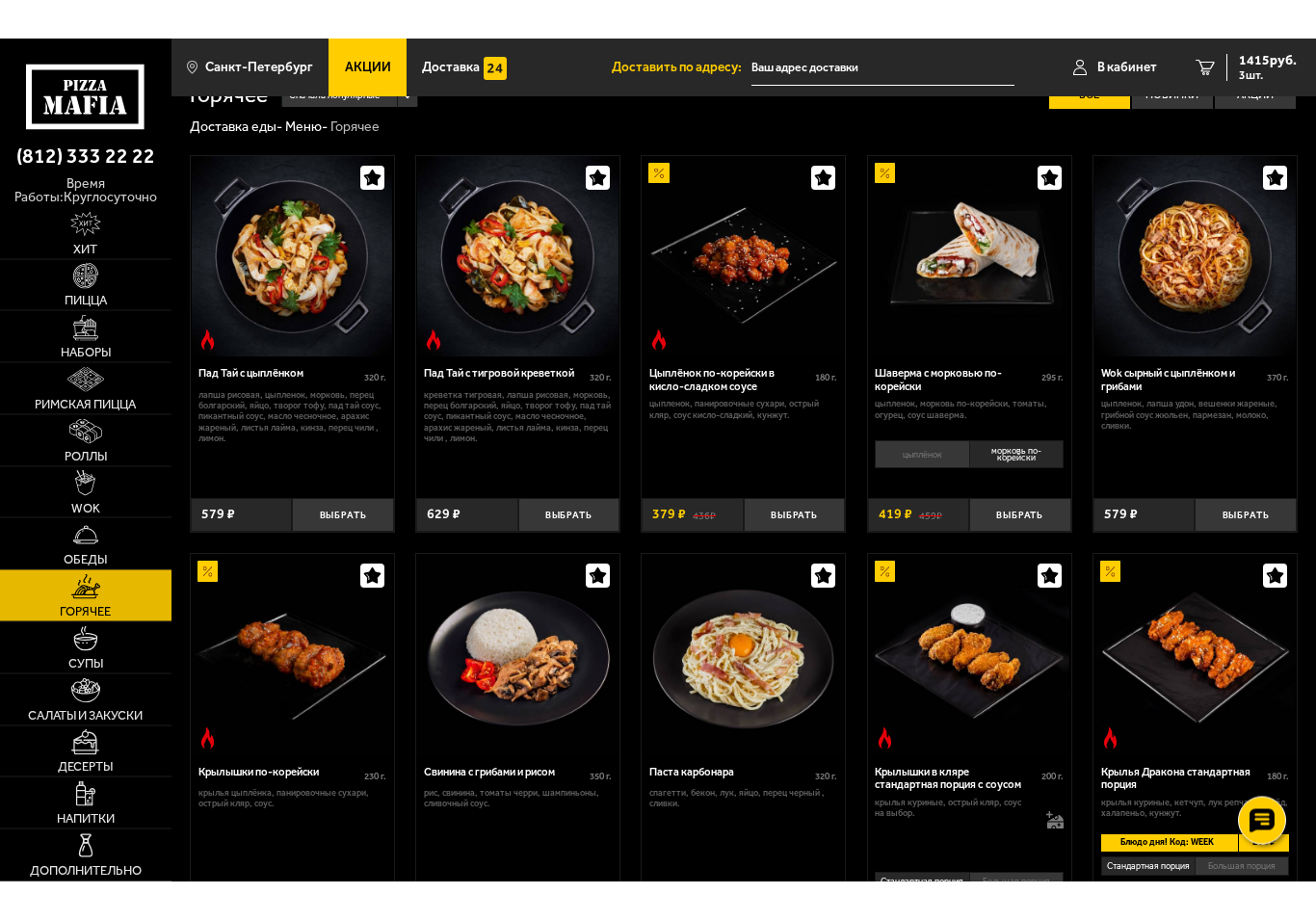 scroll, scrollTop: 0, scrollLeft: 0, axis: both 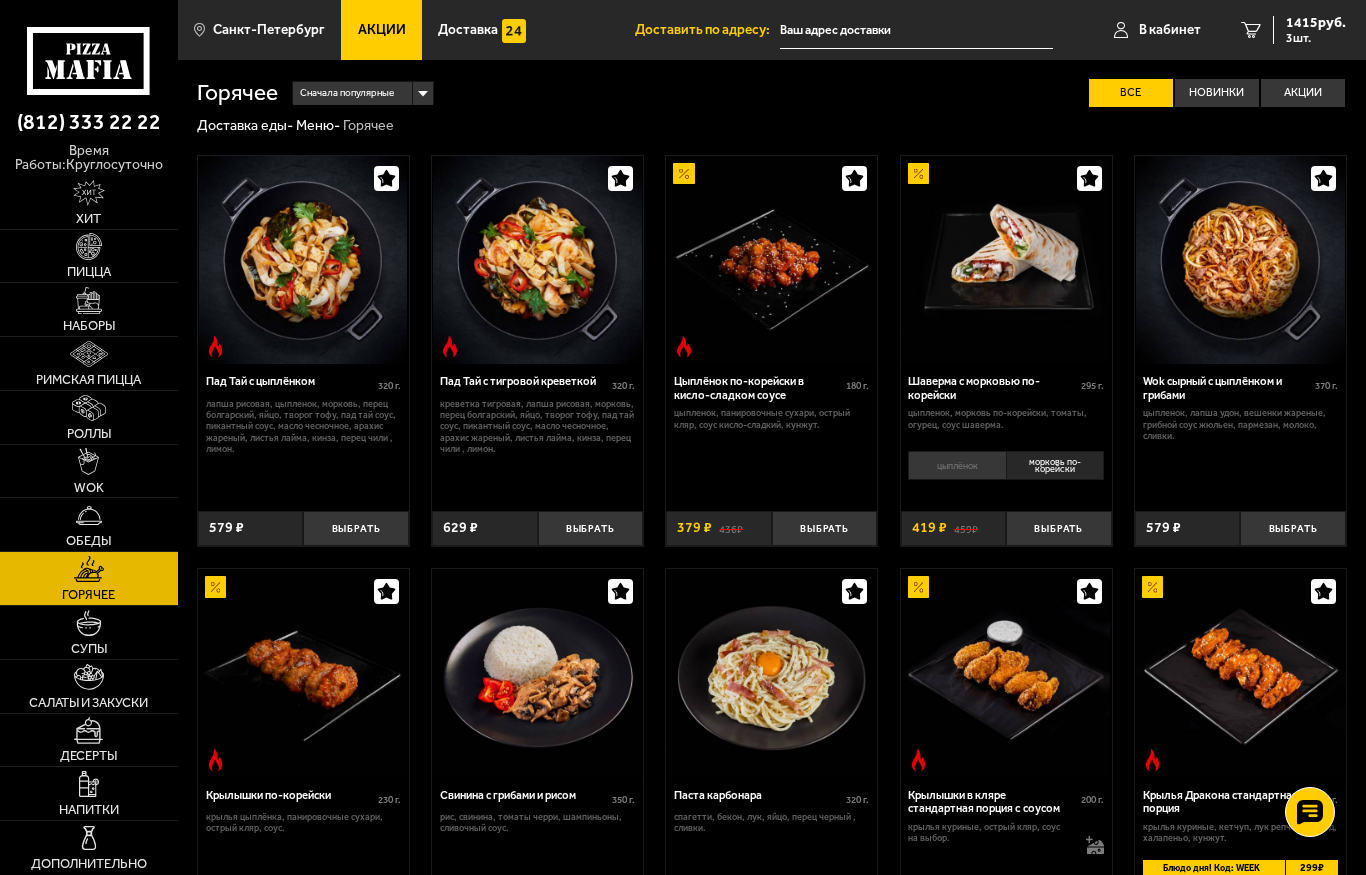 click 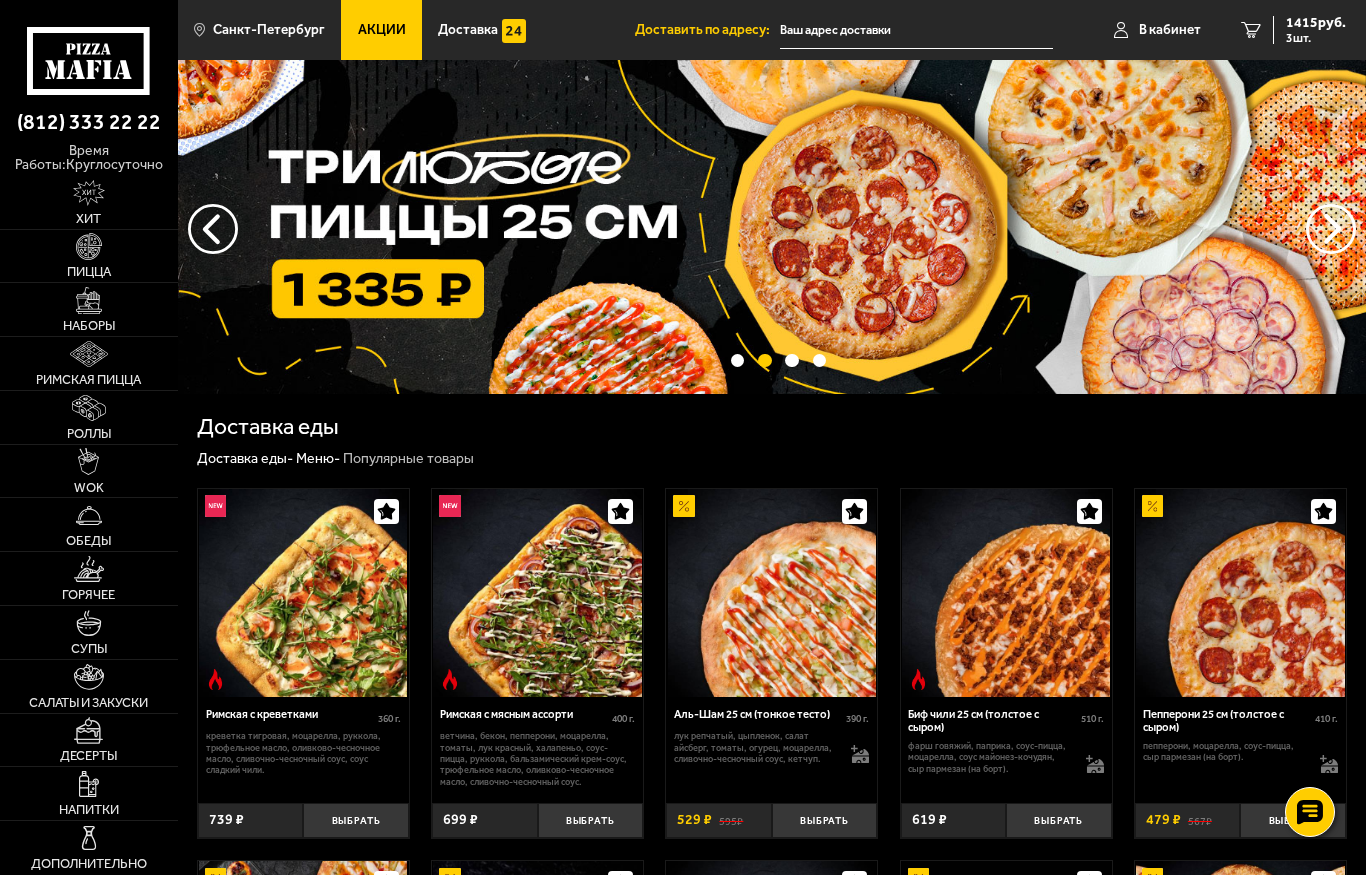 click at bounding box center [89, 193] 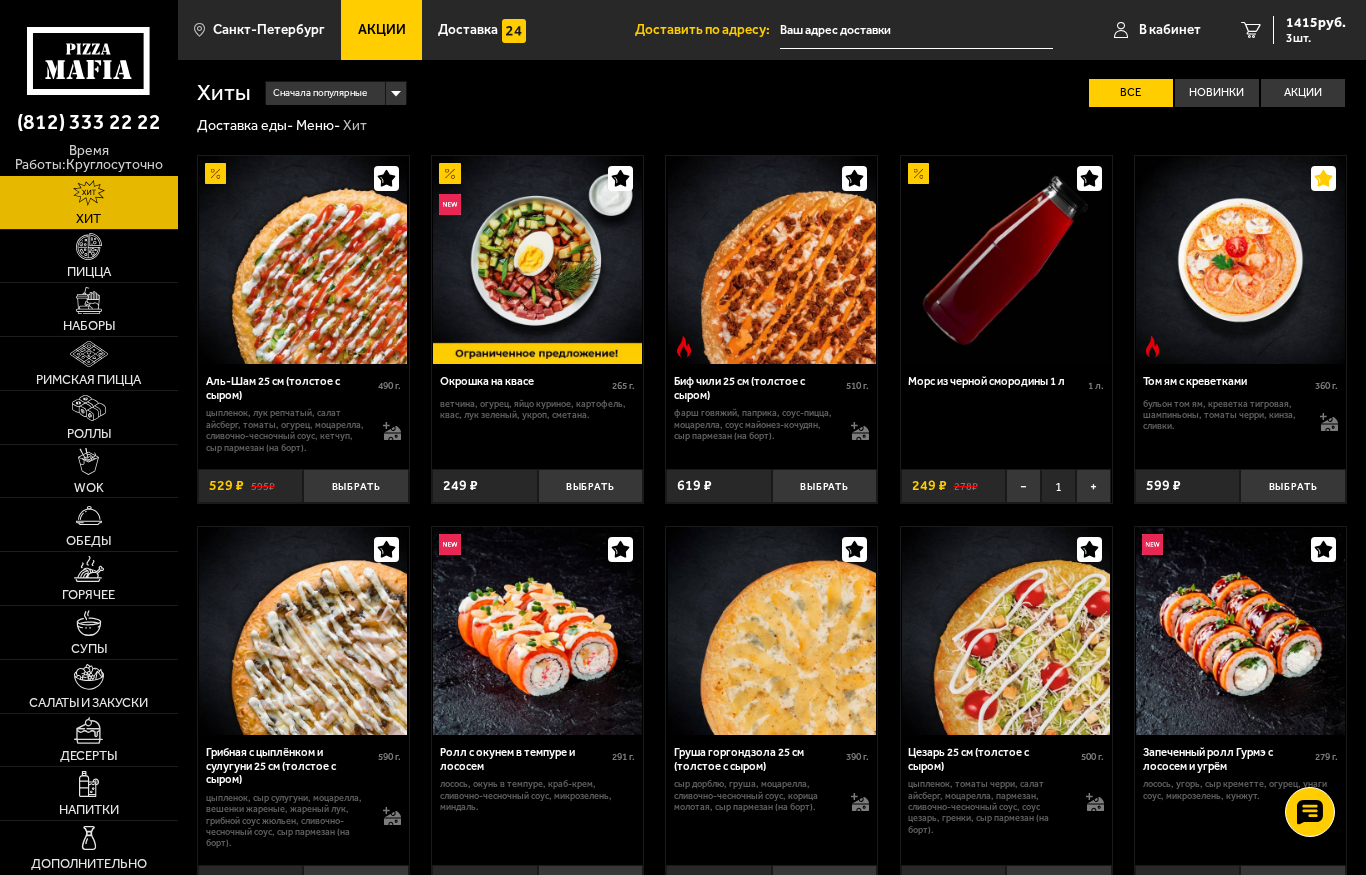 click at bounding box center (89, 246) 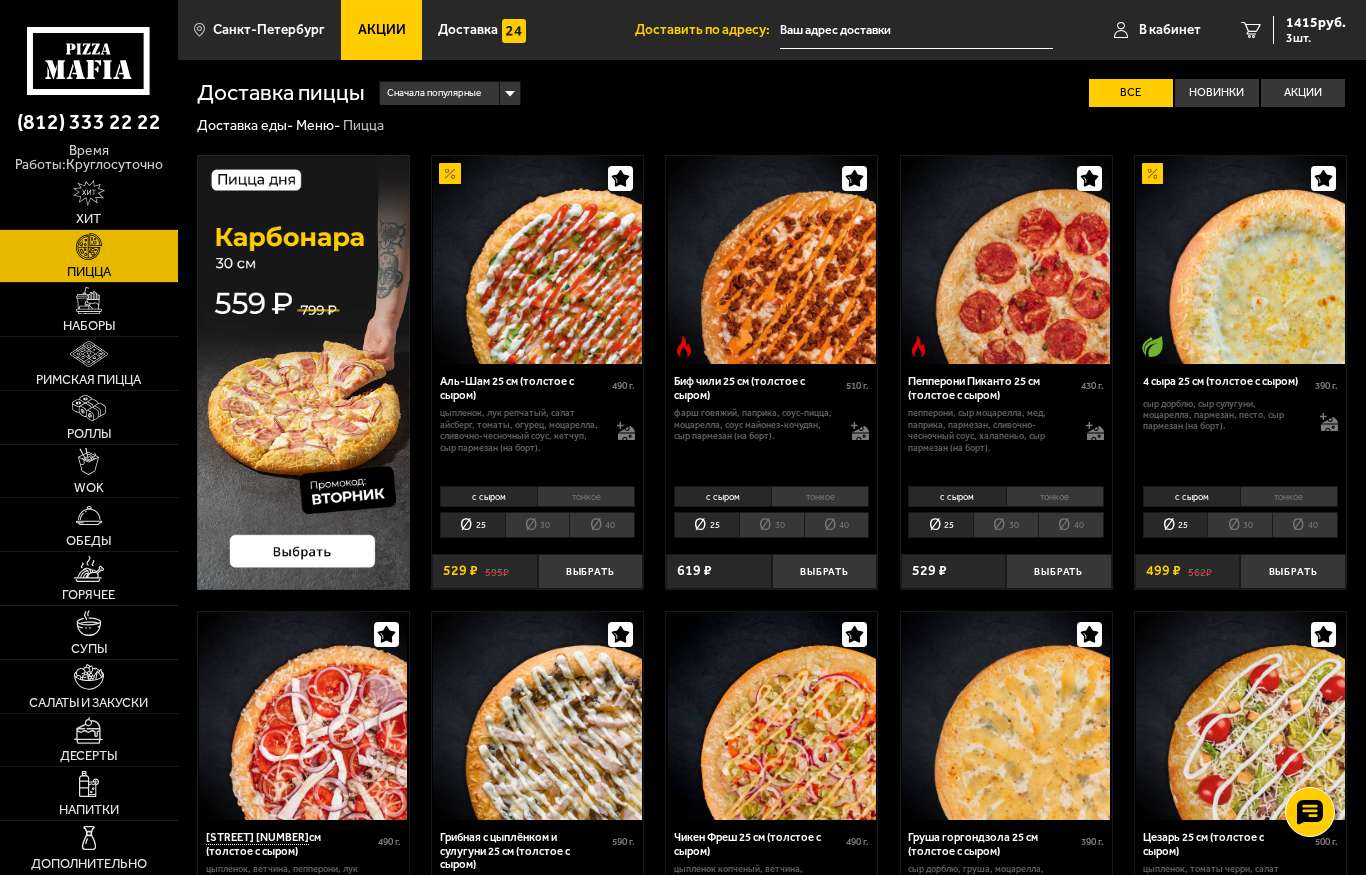 click on "Новинки" at bounding box center (1217, 92) 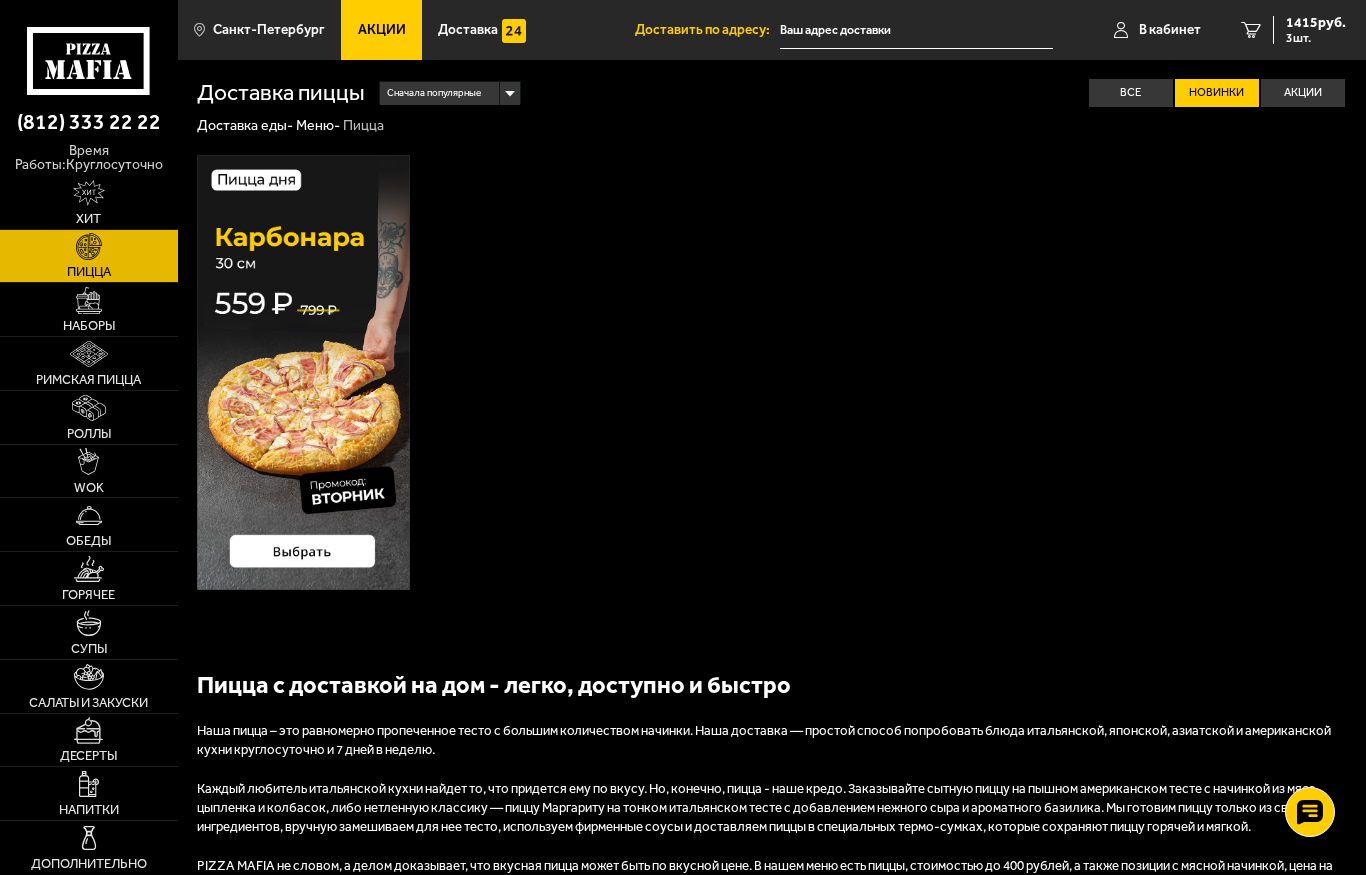click on "Акции" at bounding box center [1303, 92] 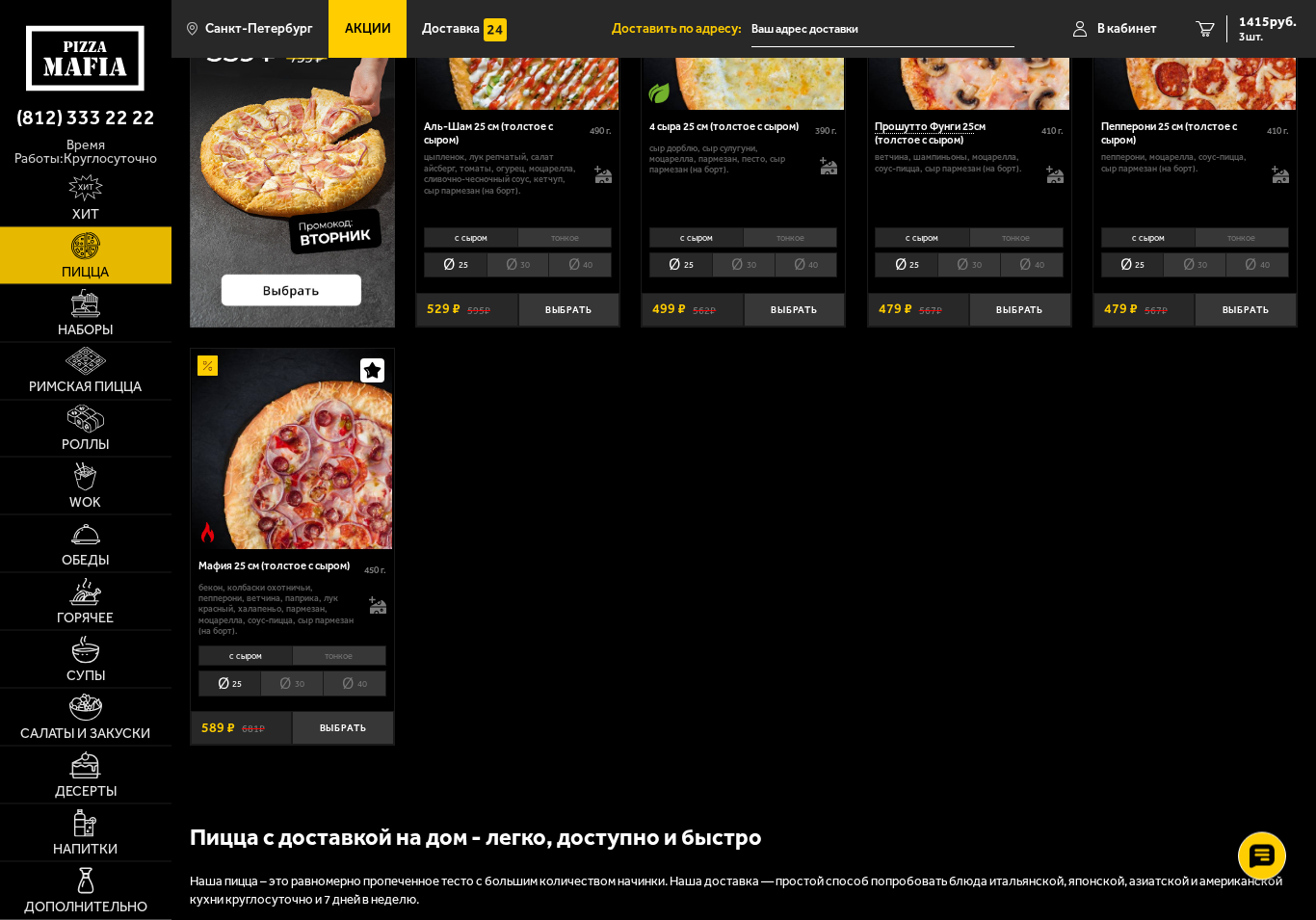 scroll, scrollTop: 242, scrollLeft: 0, axis: vertical 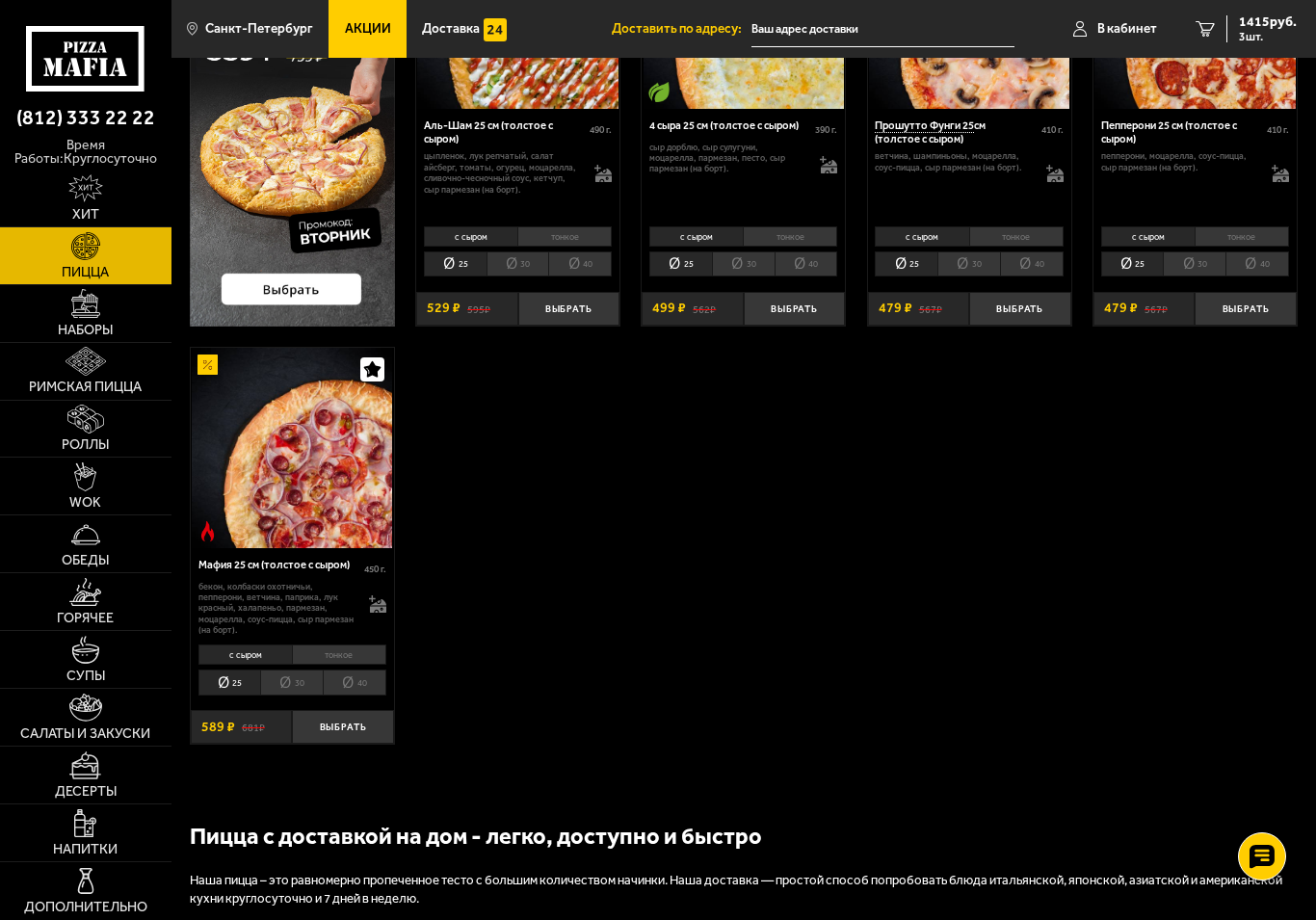 click on "40" at bounding box center [355, 682] 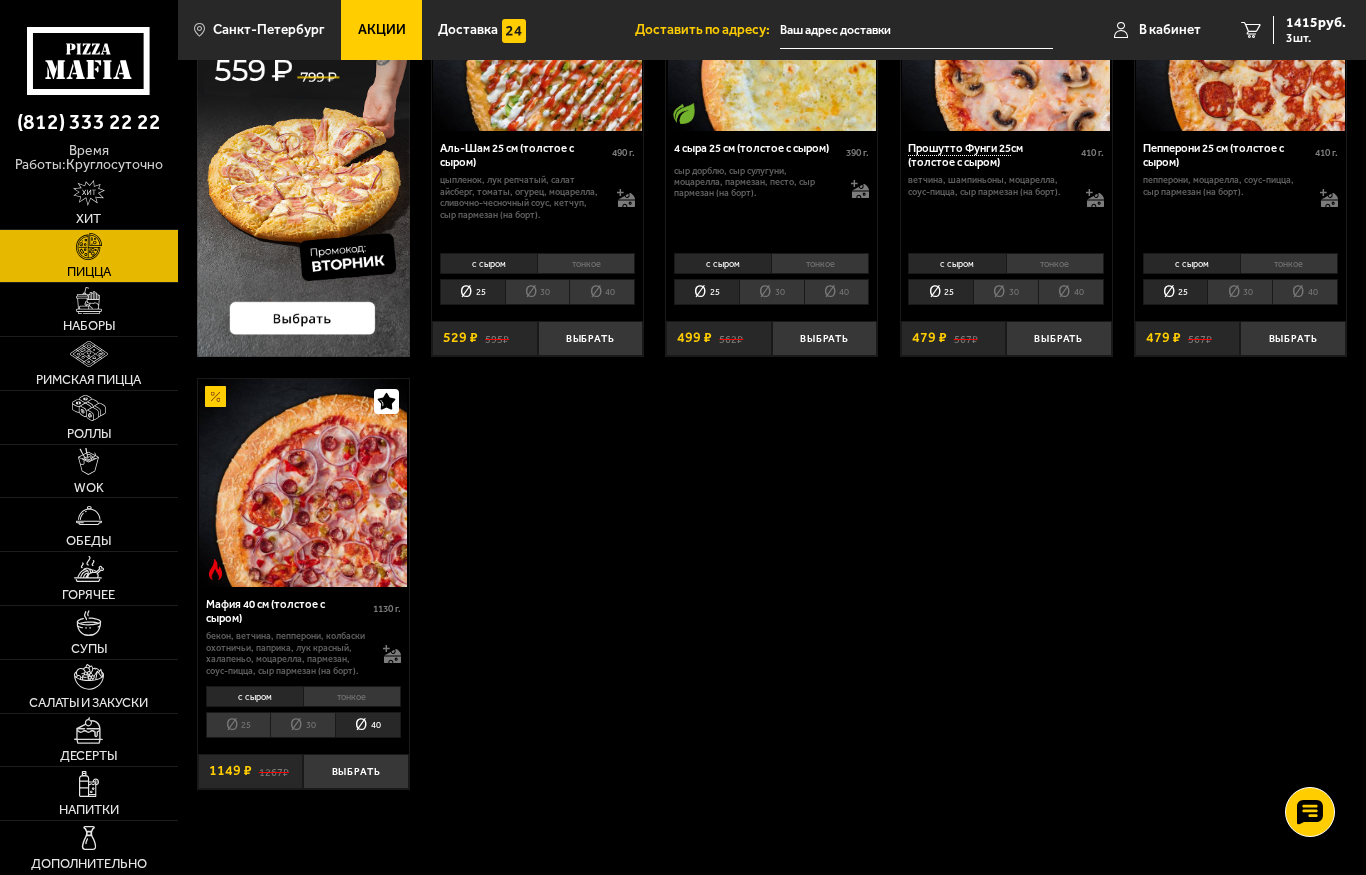scroll, scrollTop: 0, scrollLeft: 0, axis: both 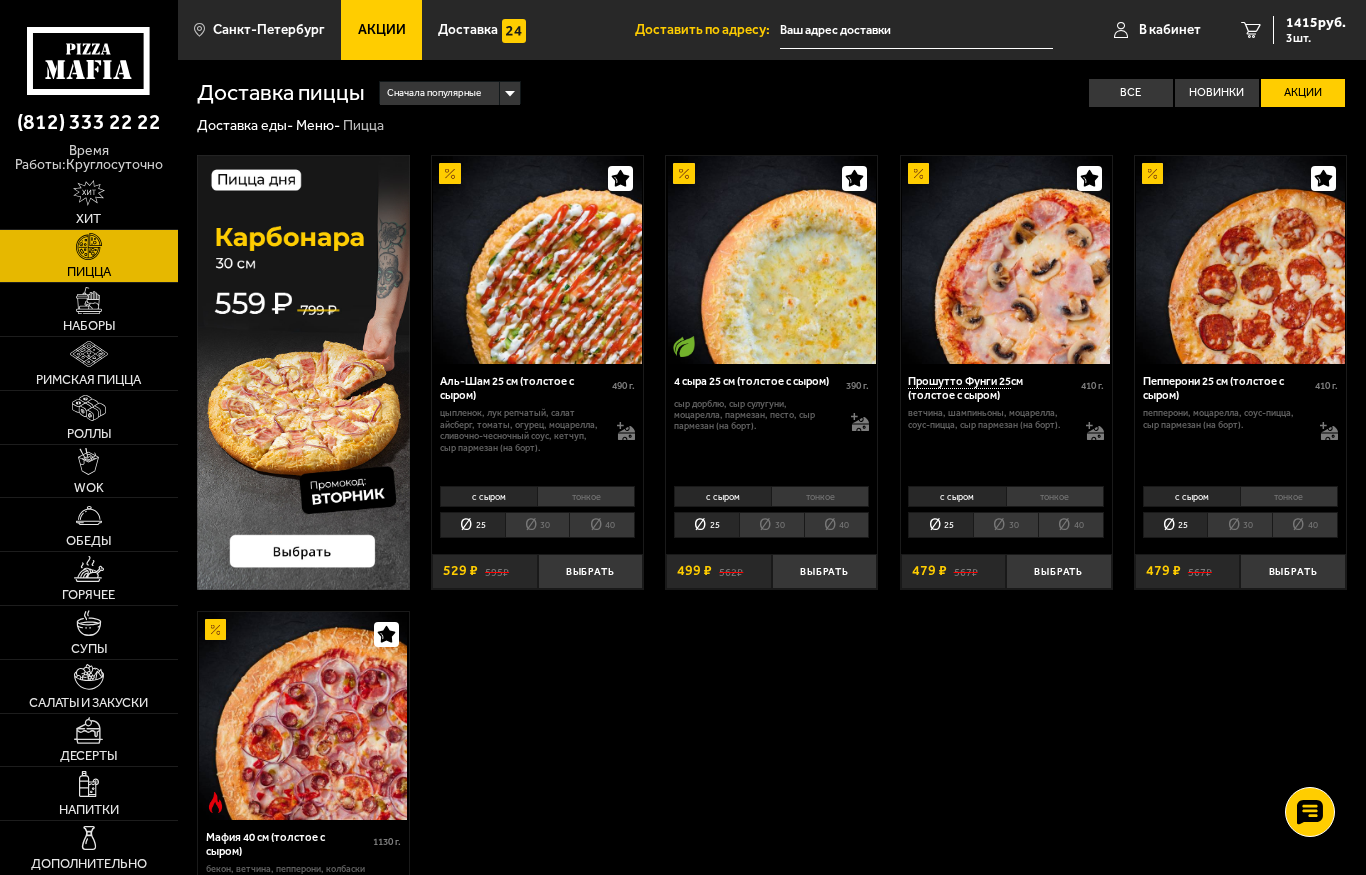 click on "Все" at bounding box center (1131, 92) 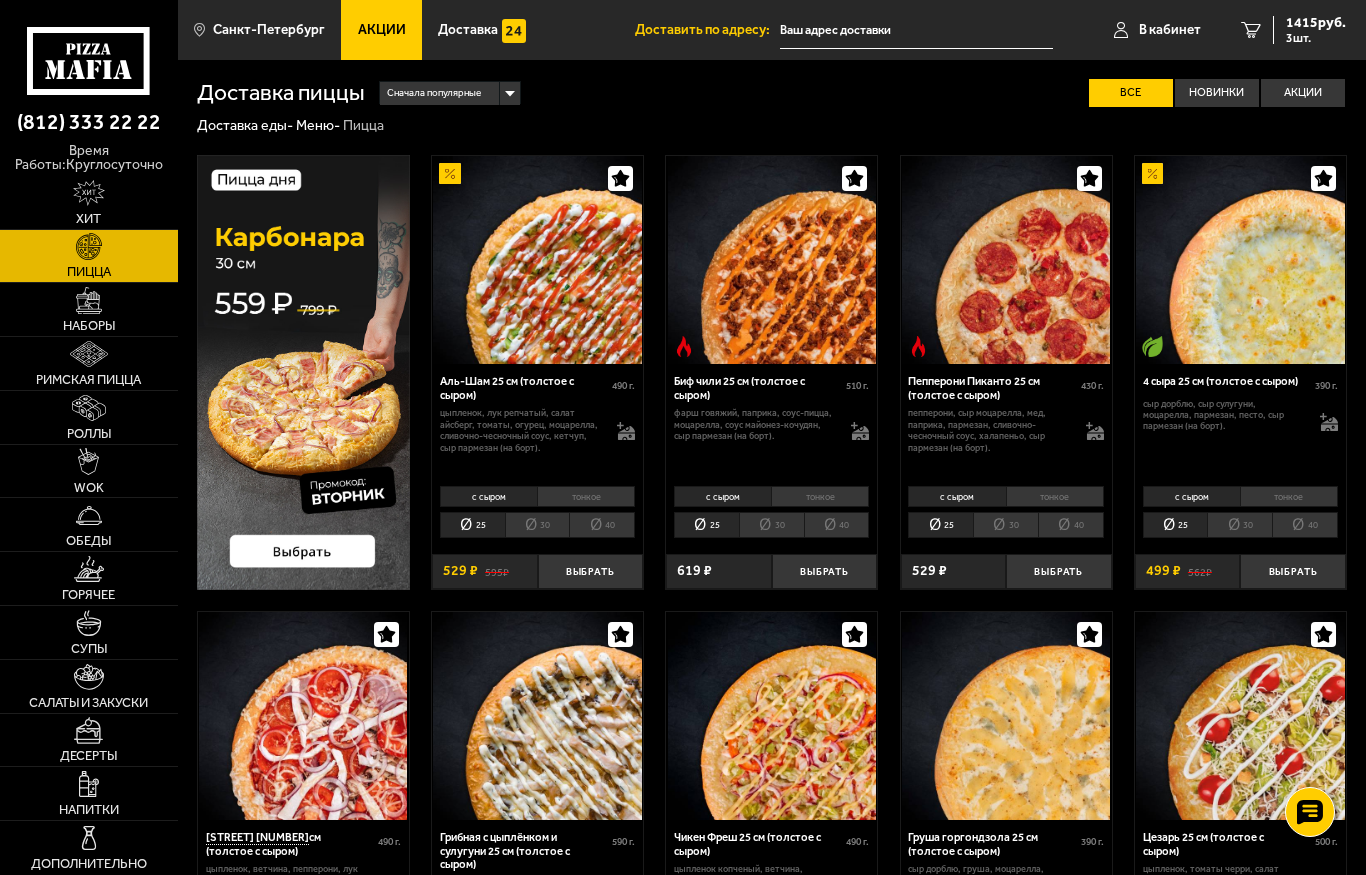click on "Сначала популярные" at bounding box center (434, 93) 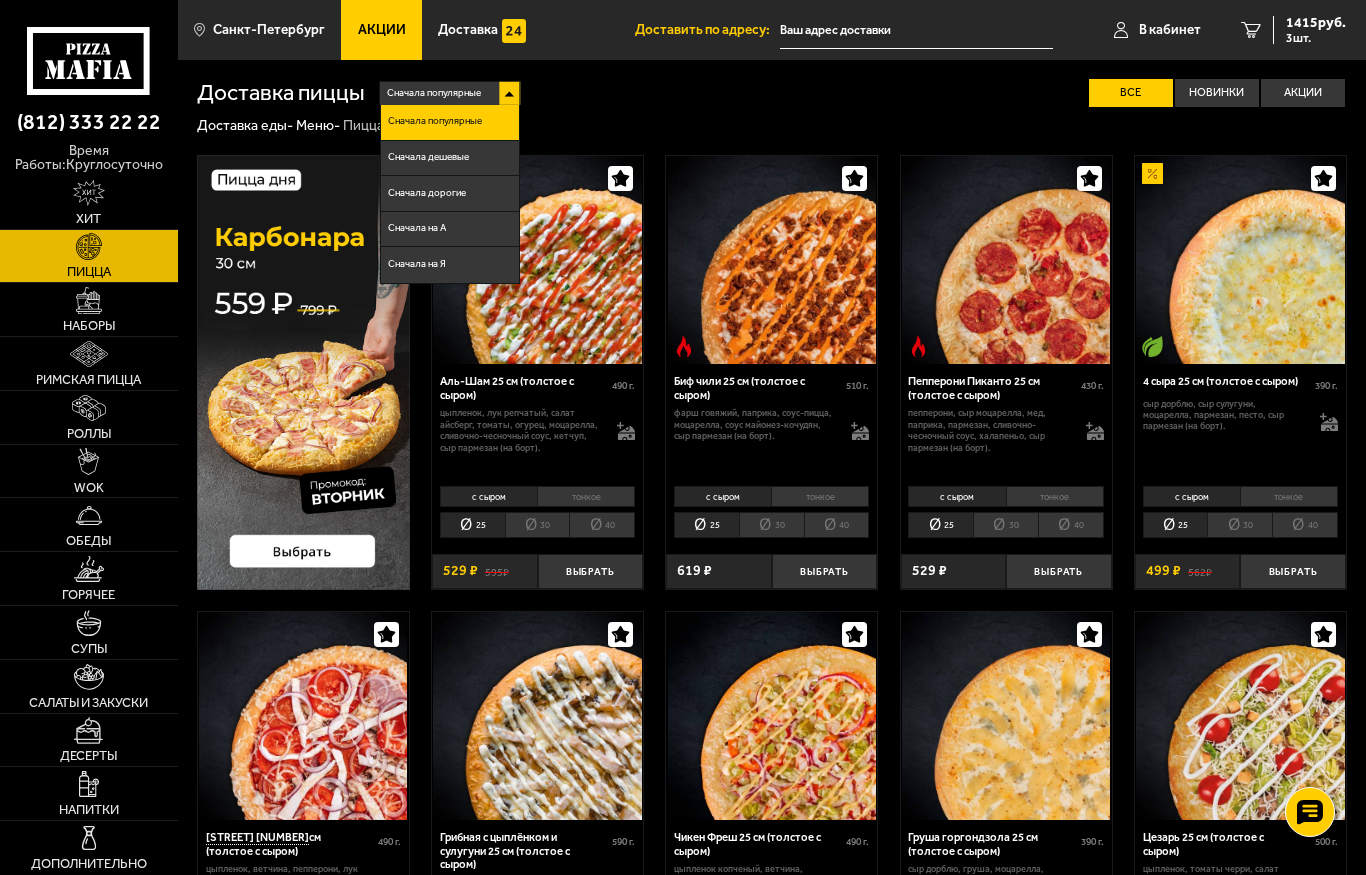 click on "Сначала дорогие" at bounding box center [427, 194] 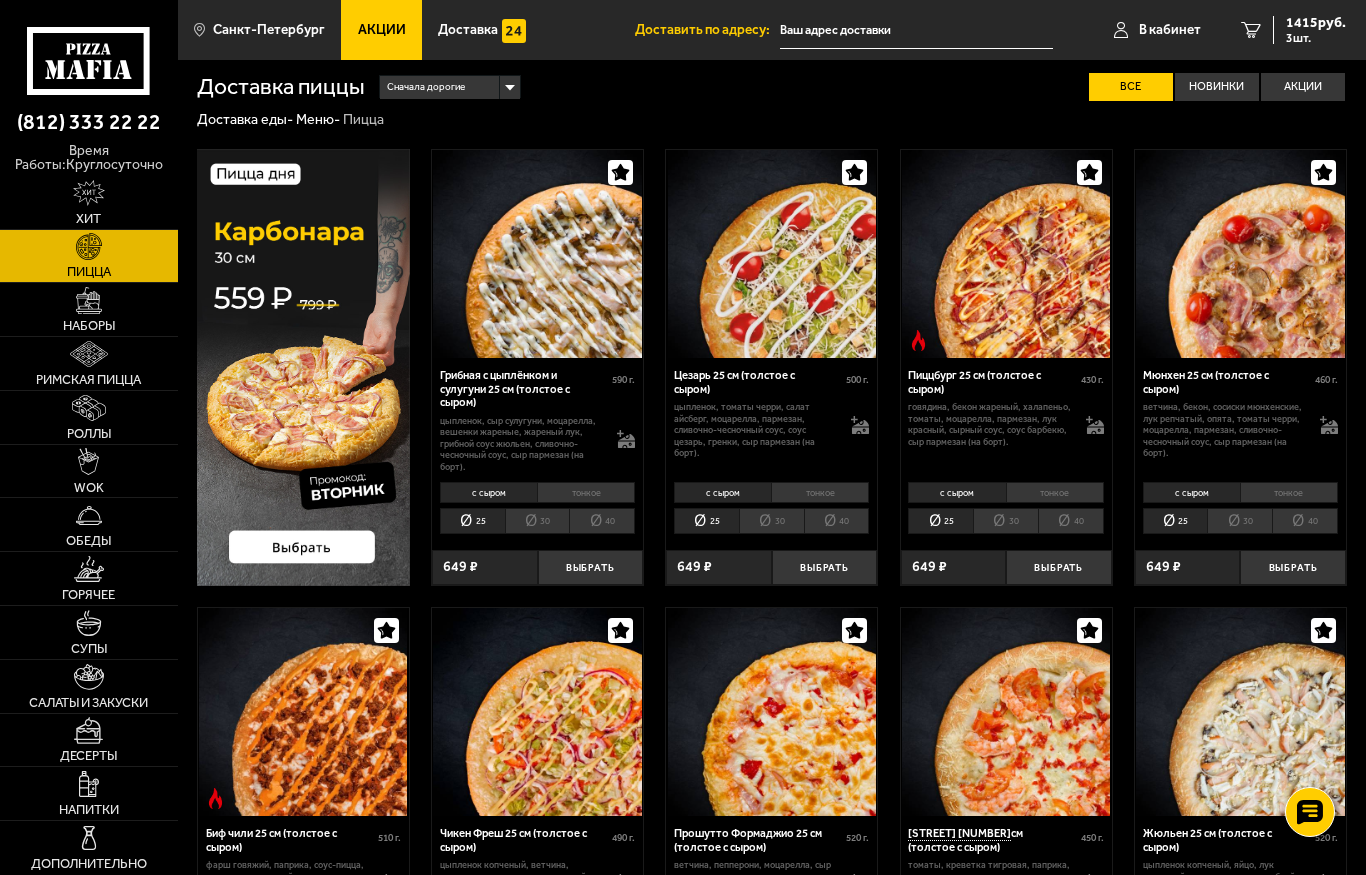 scroll, scrollTop: 0, scrollLeft: 0, axis: both 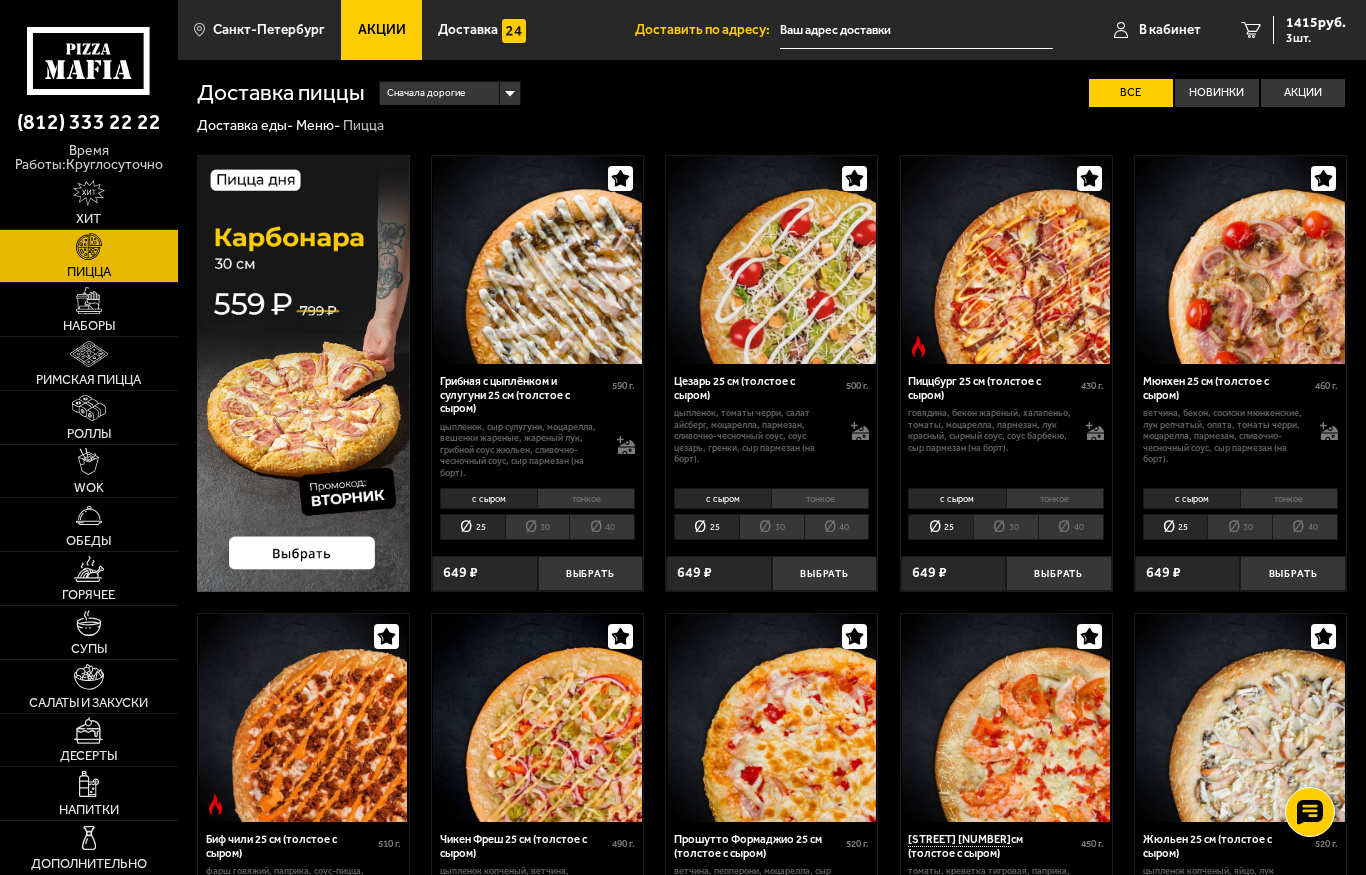 click at bounding box center [89, 300] 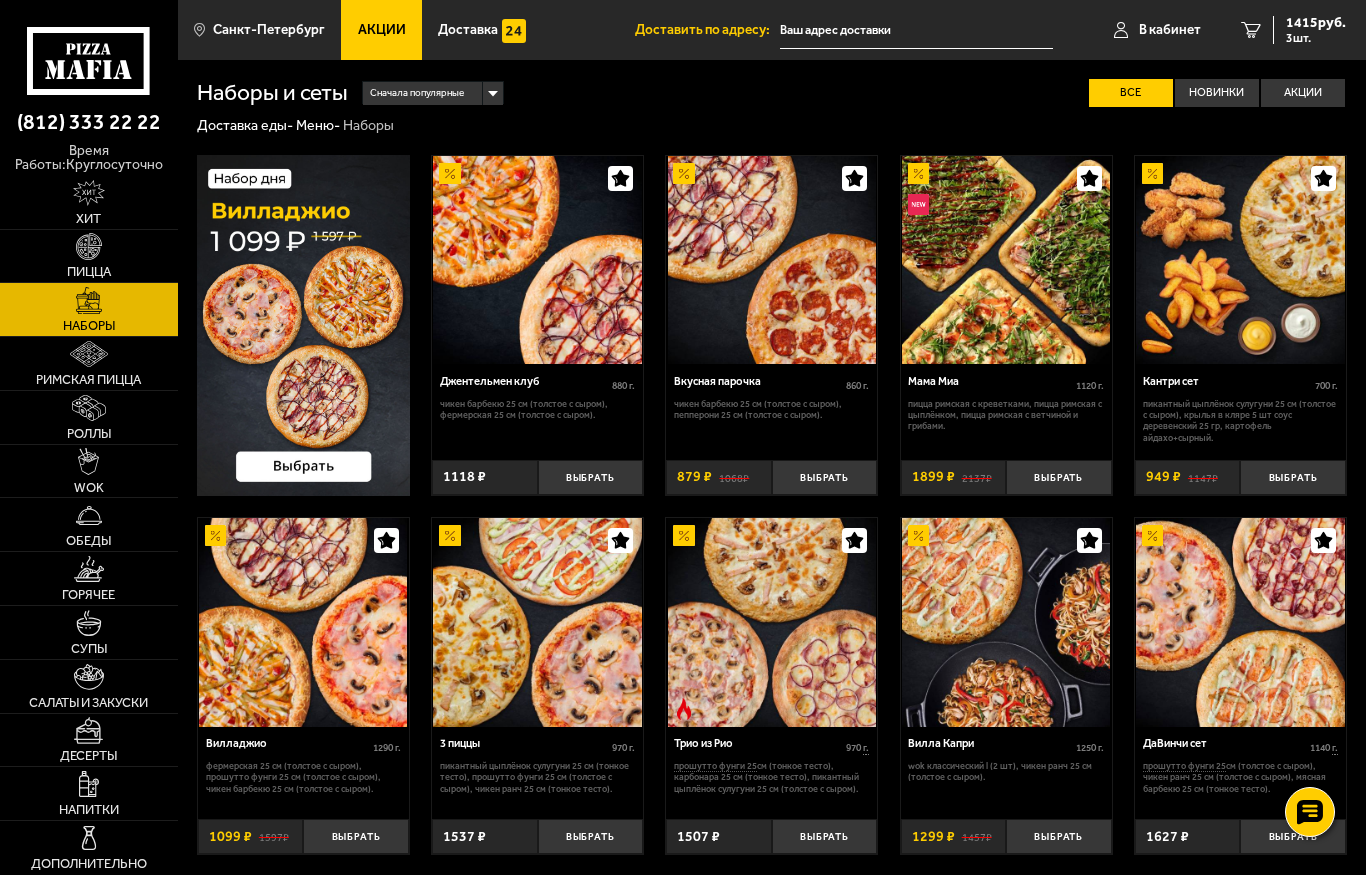 click at bounding box center [89, 354] 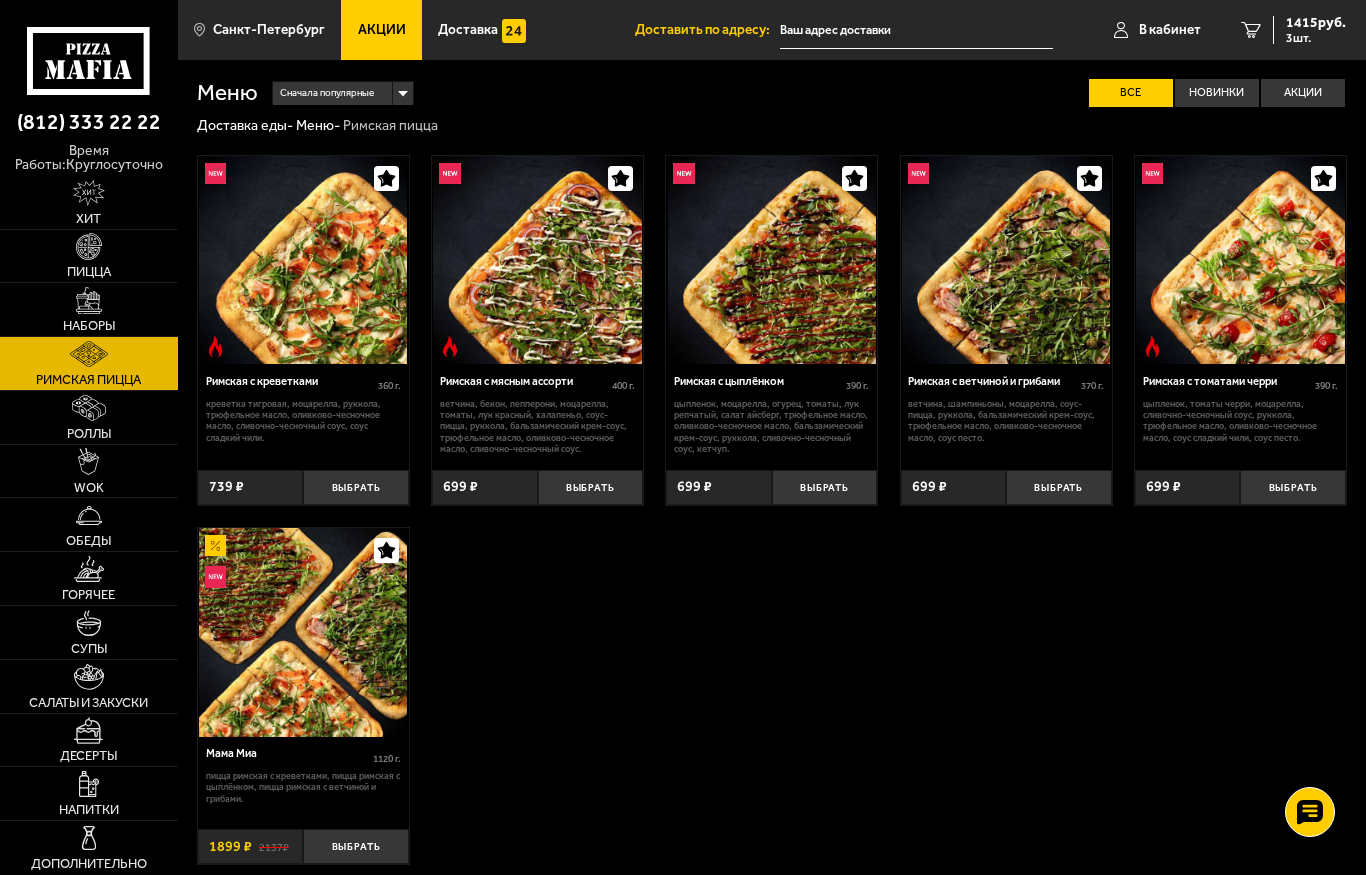 click at bounding box center (89, 408) 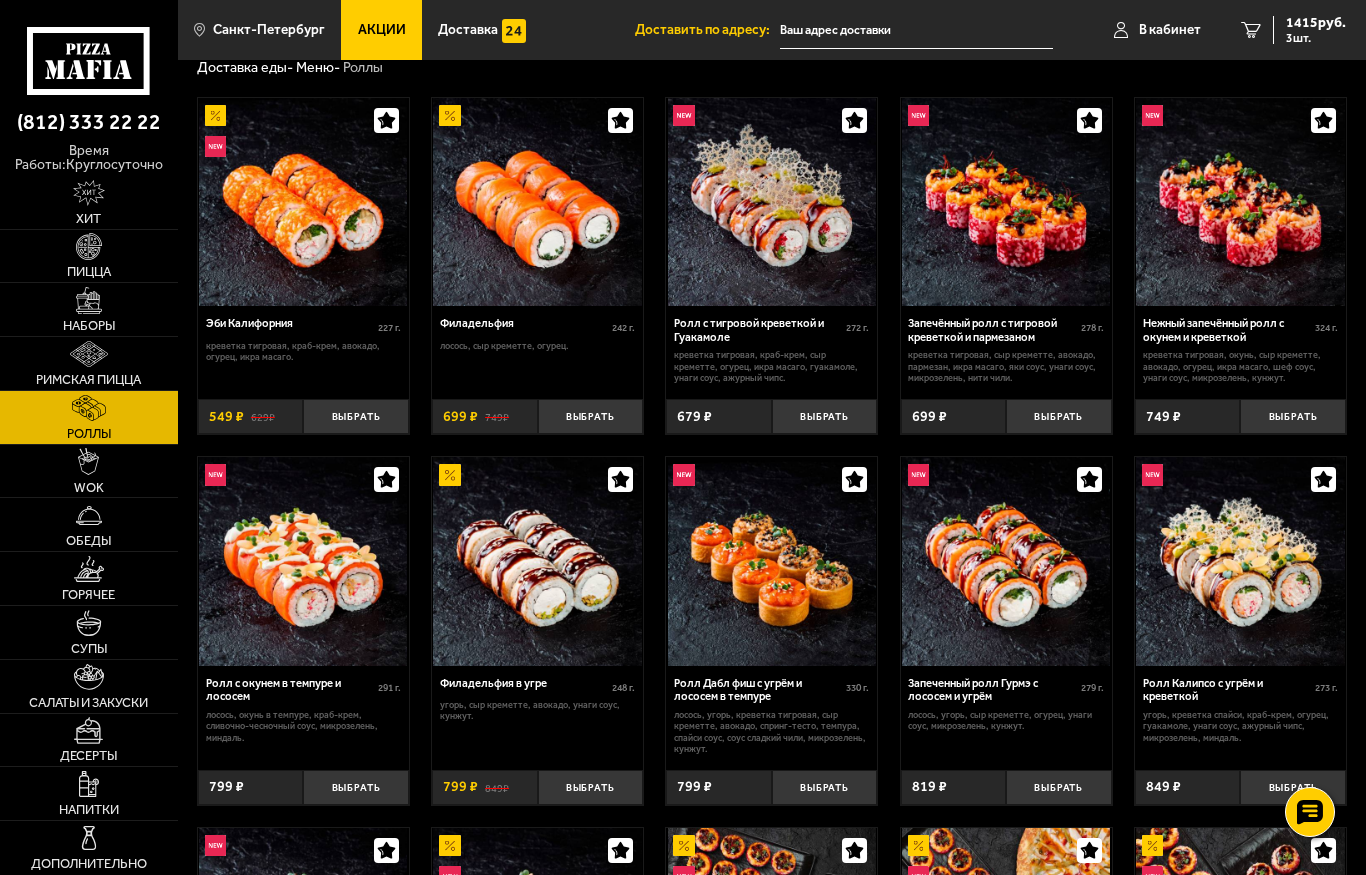 scroll, scrollTop: 0, scrollLeft: 0, axis: both 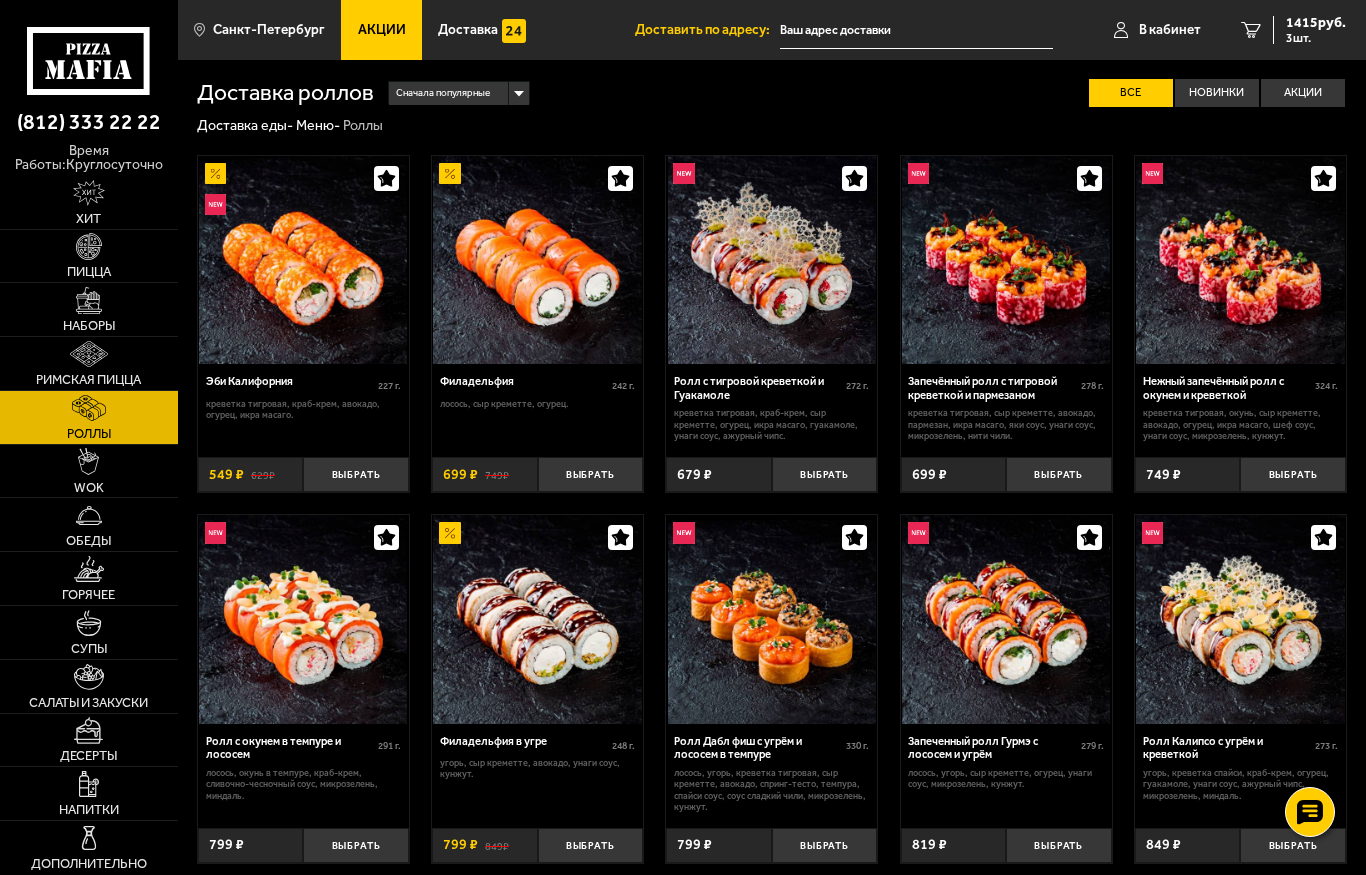 click on "Сначала популярные" at bounding box center (443, 93) 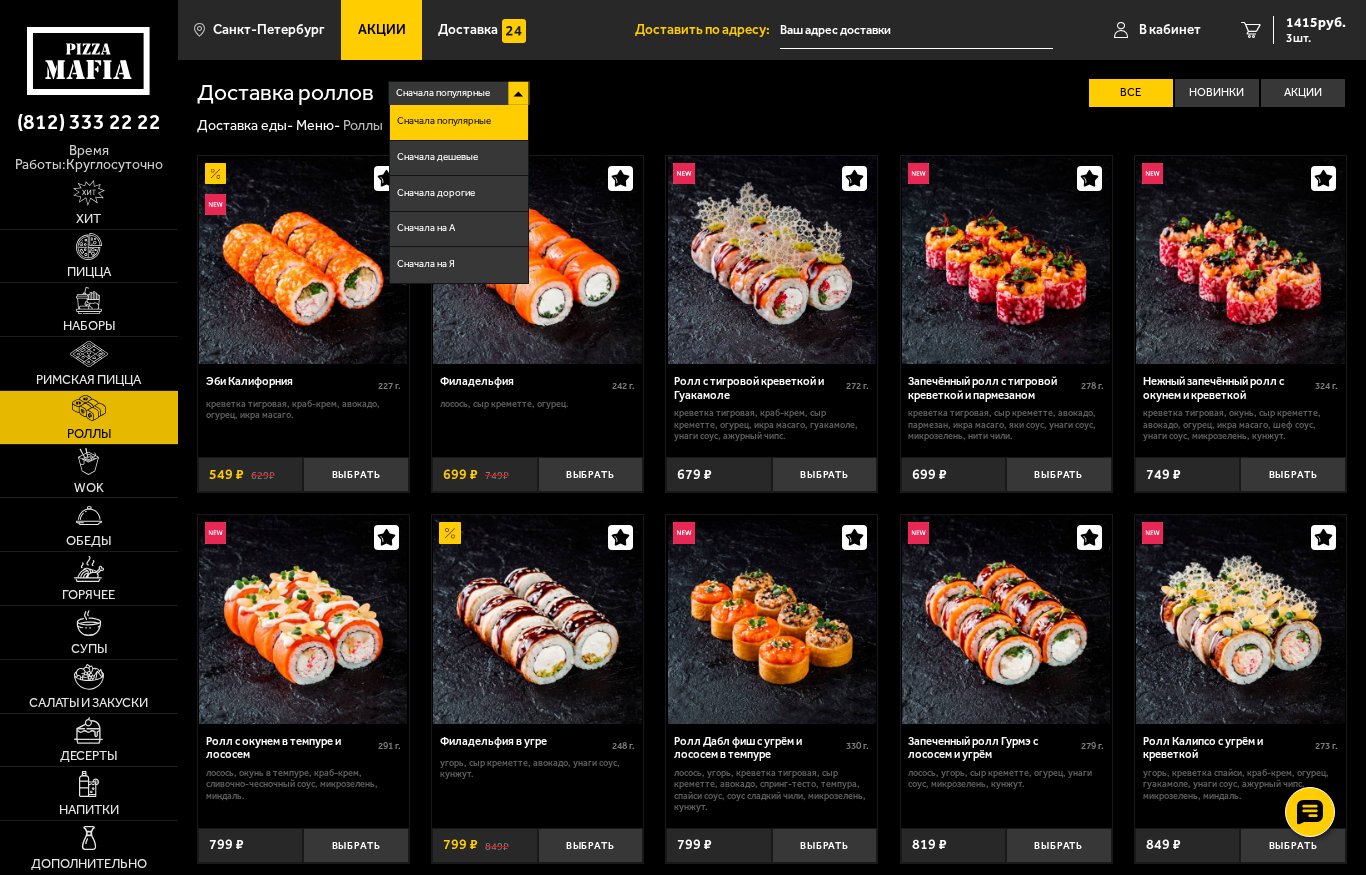 click on "Сначала дорогие" at bounding box center [459, 194] 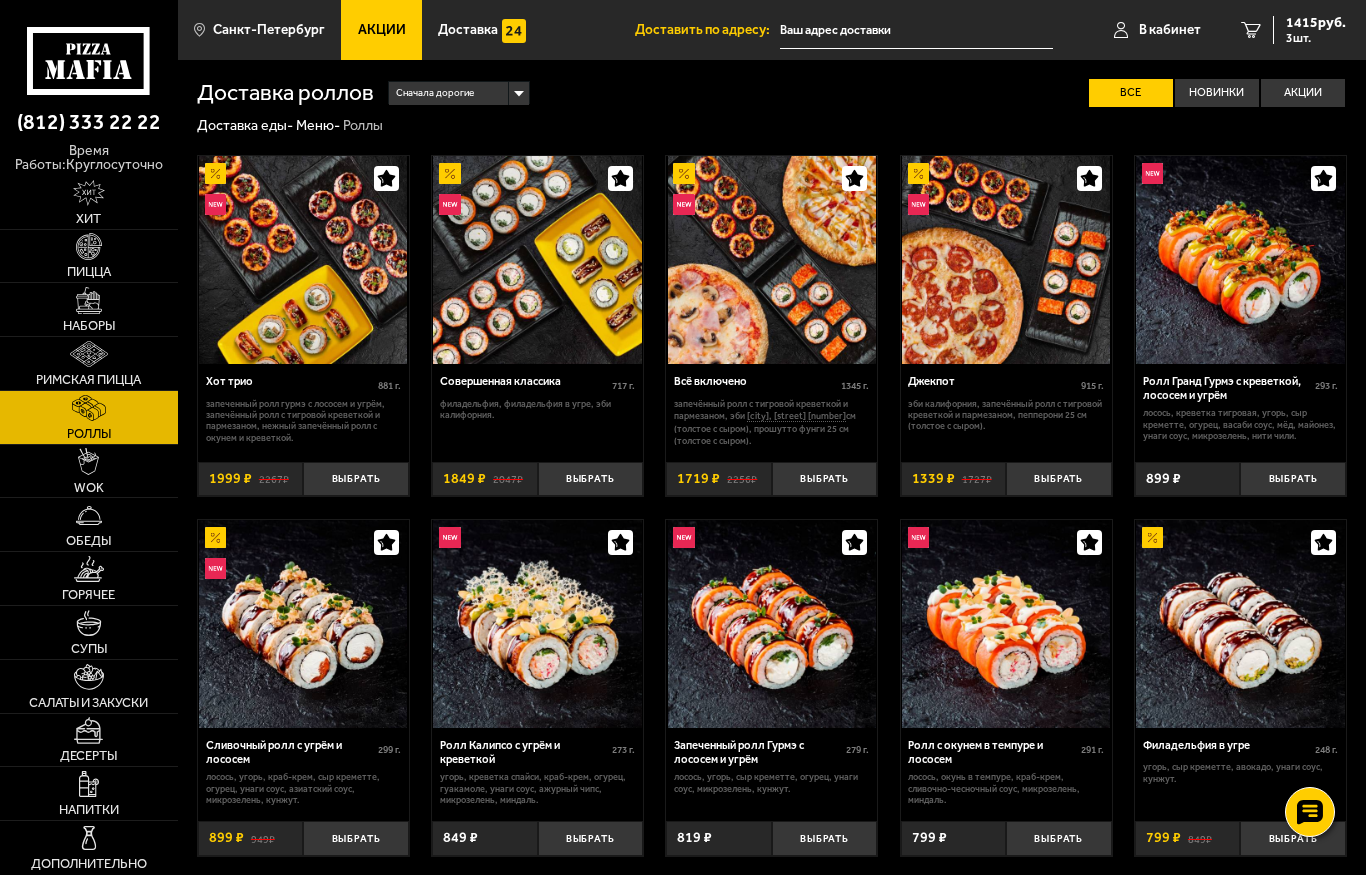 click at bounding box center (88, 461) 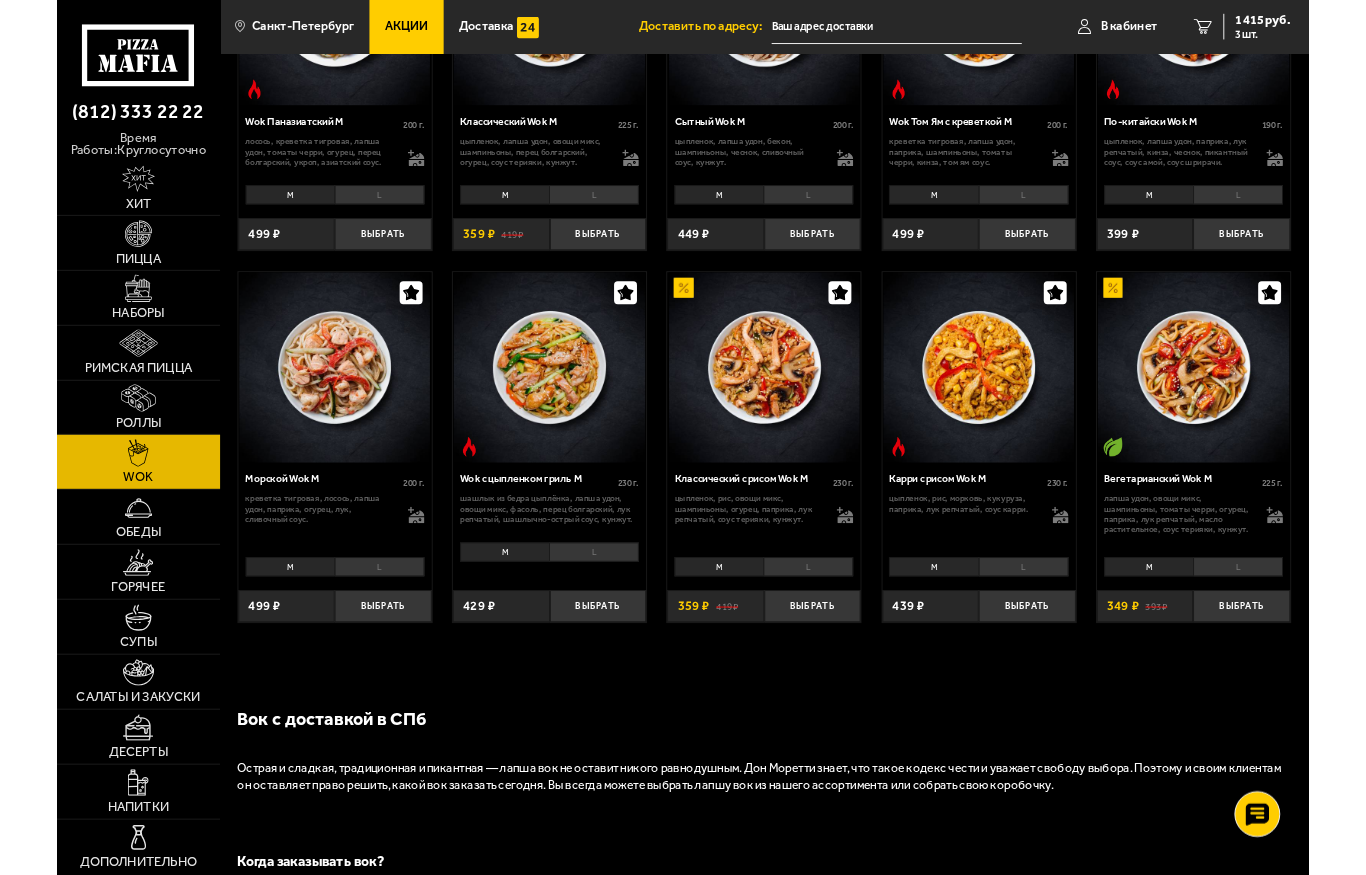 scroll, scrollTop: 0, scrollLeft: 0, axis: both 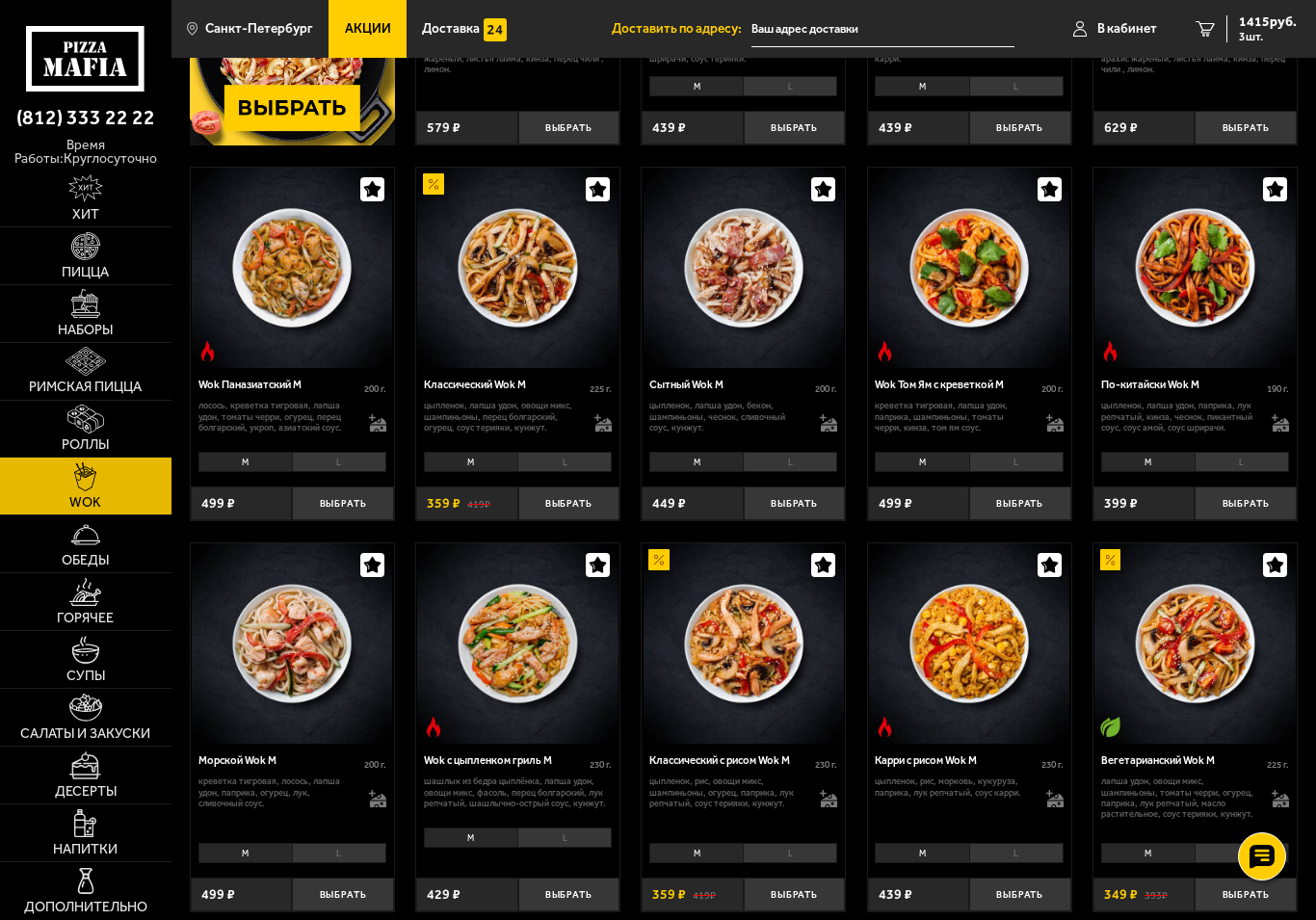 click at bounding box center (85, 534) 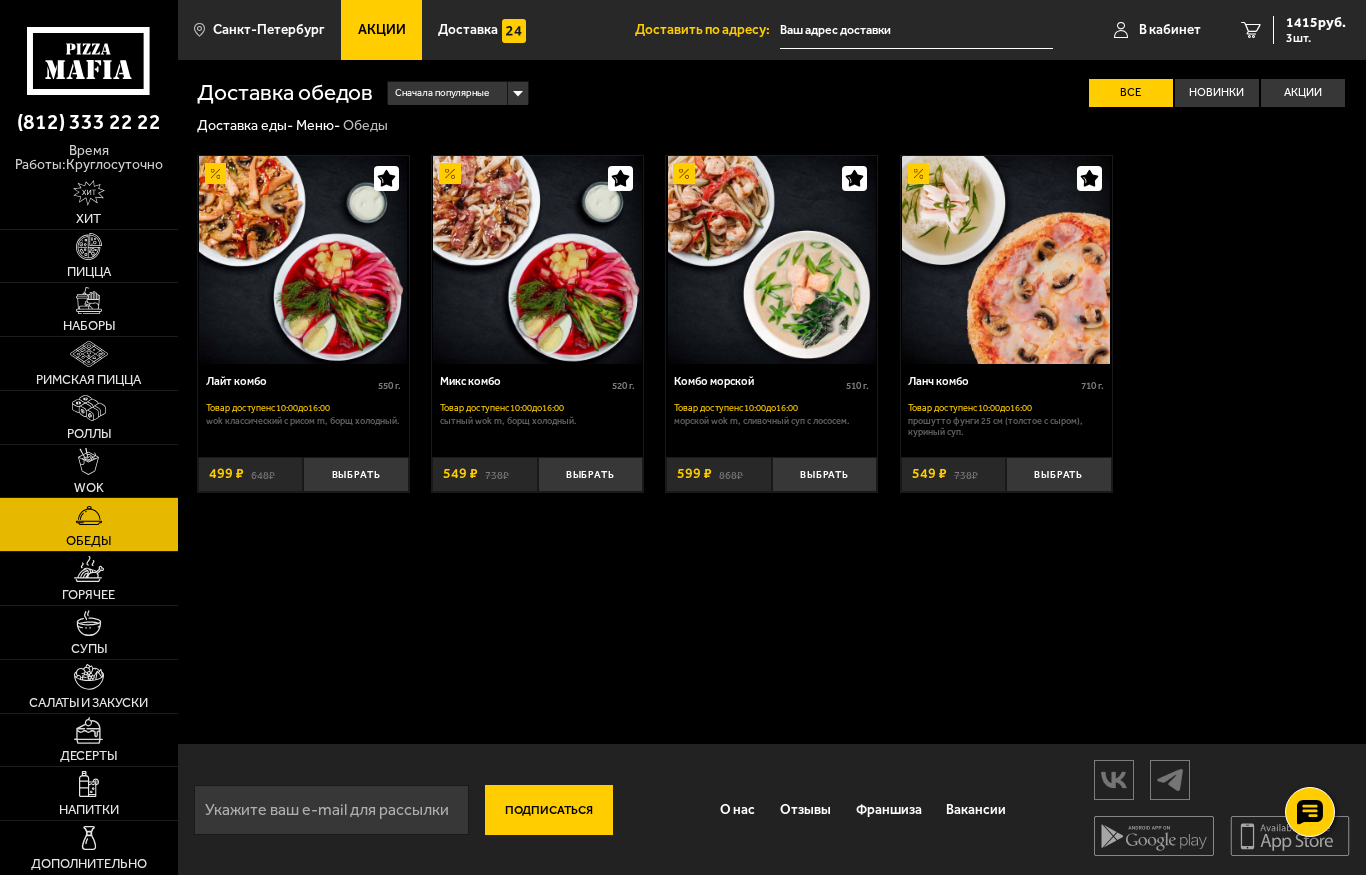 click on "1415  руб." at bounding box center [1316, 23] 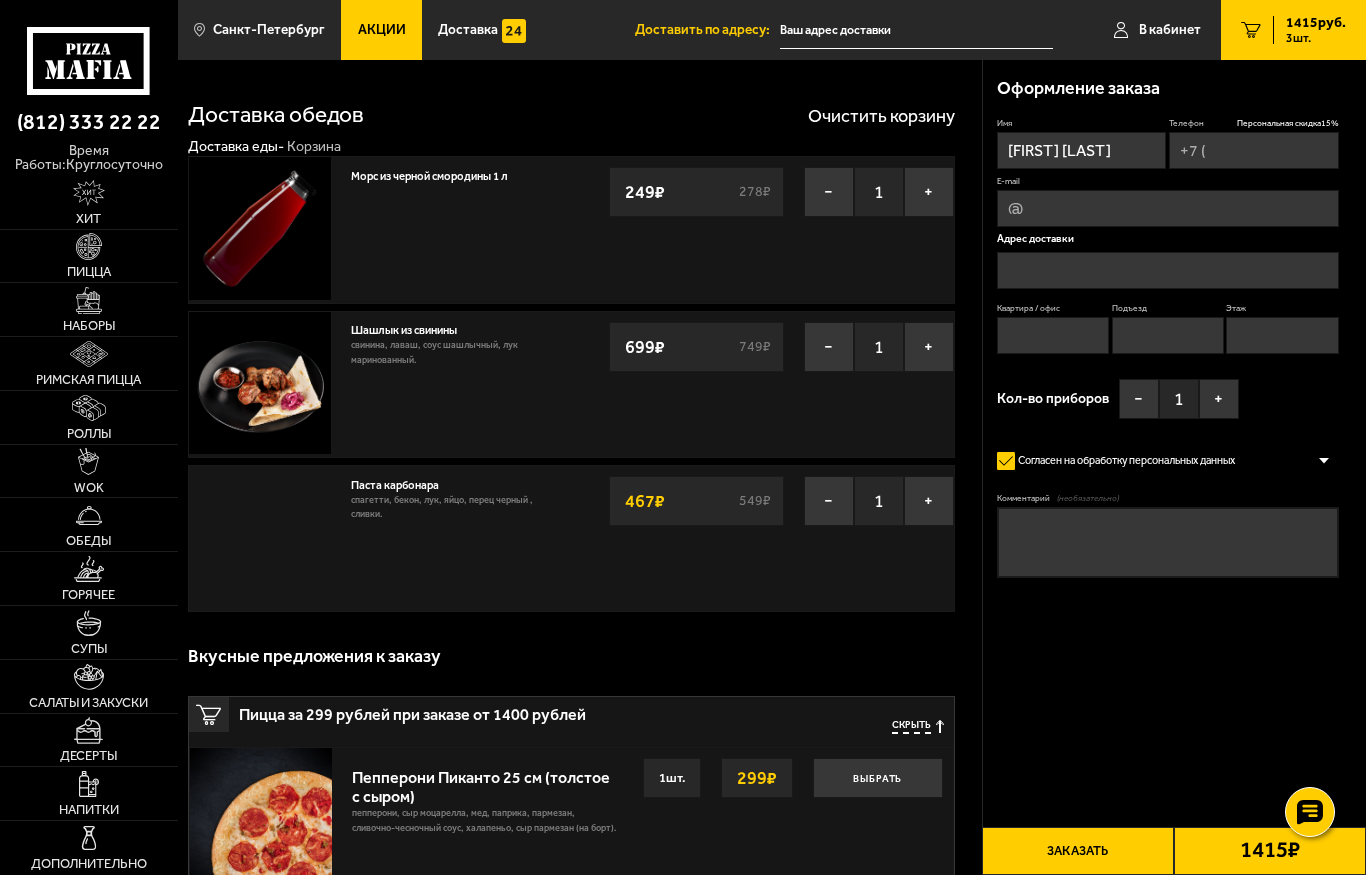 type on "+7 ([PHONE])" 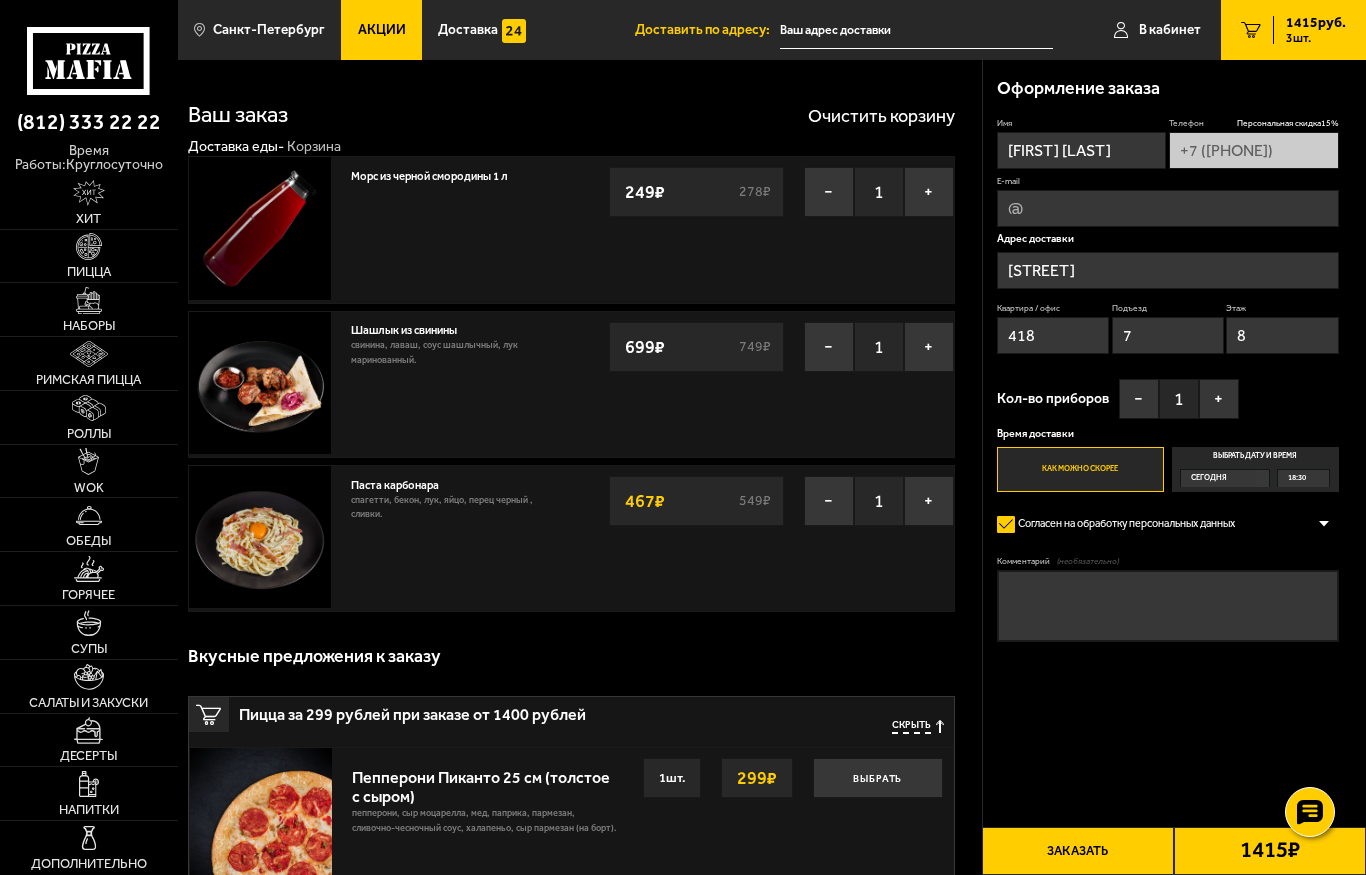 click at bounding box center (89, 623) 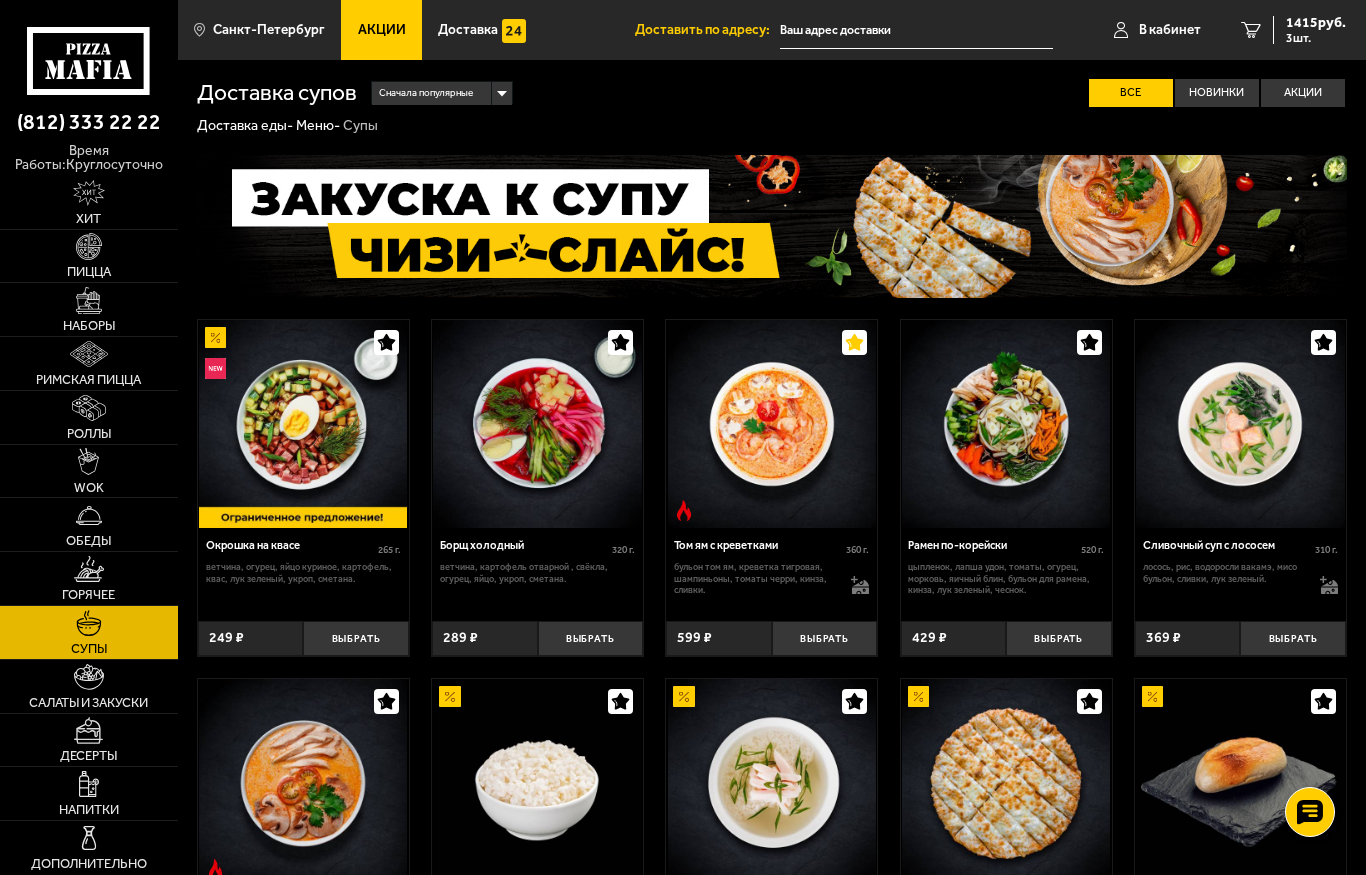 click on "Сначала популярные" at bounding box center (426, 93) 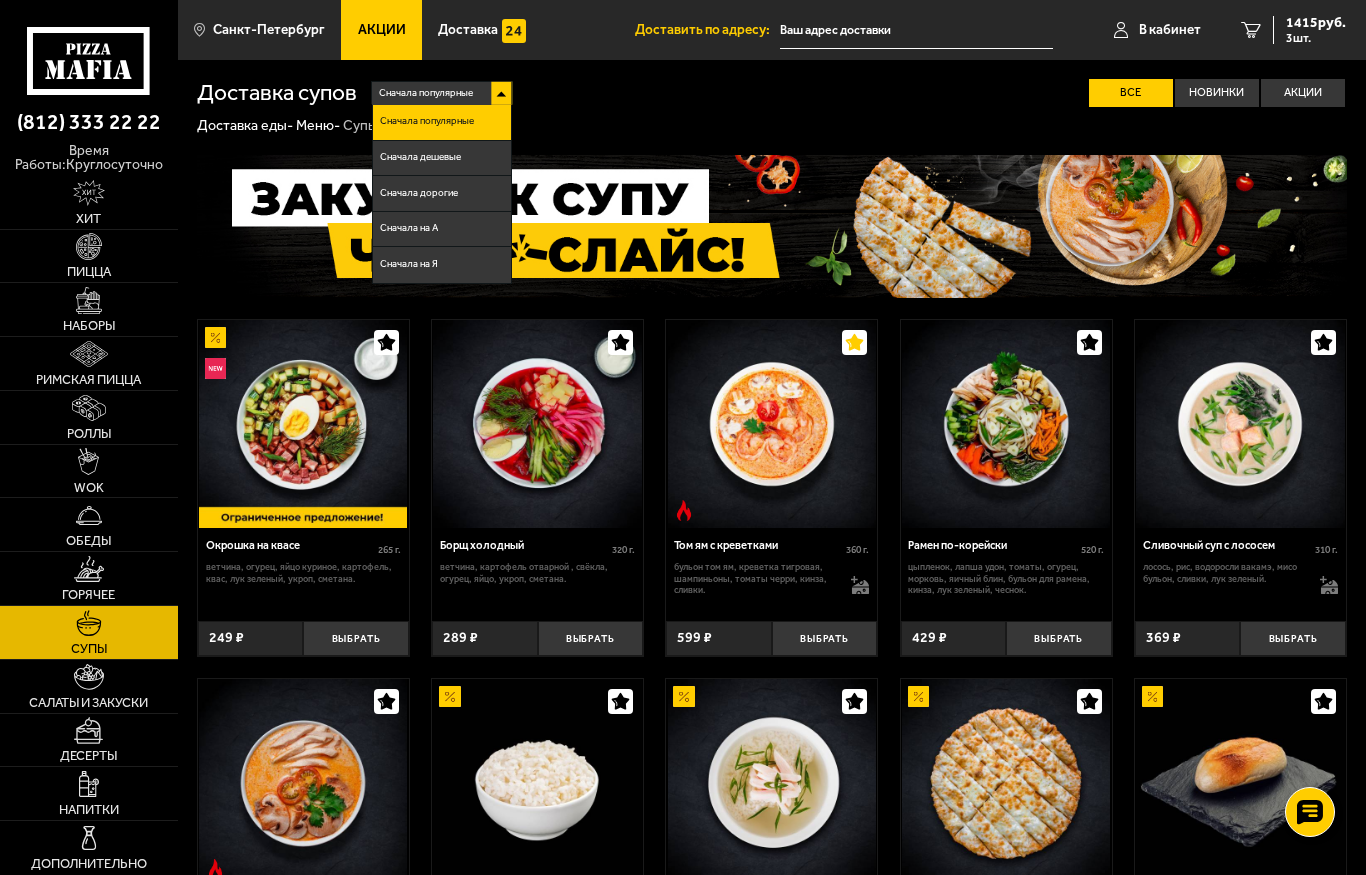 click on "Сначала дешевые" at bounding box center (442, 159) 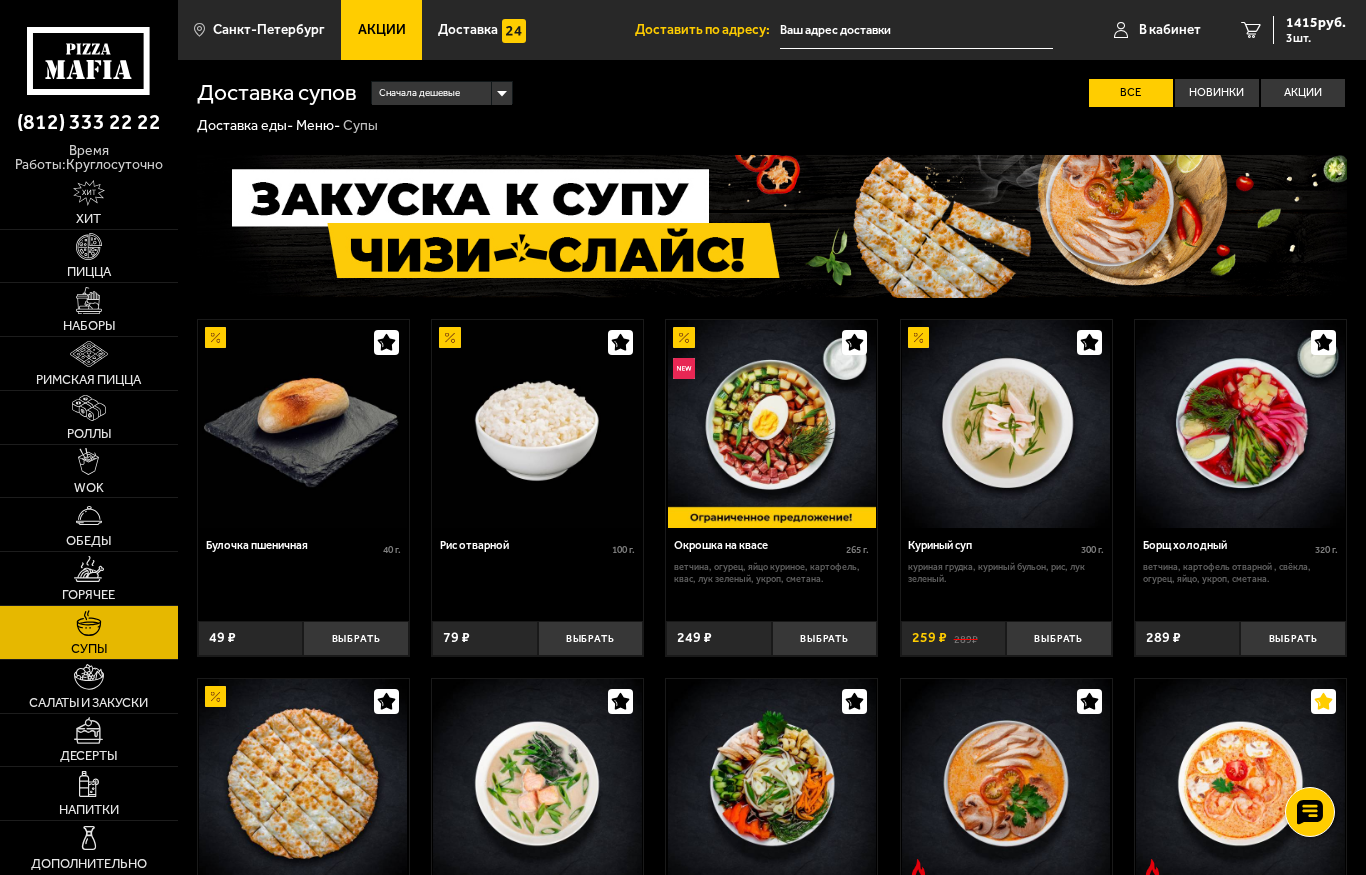 click on "Сначала дешевые" at bounding box center [419, 93] 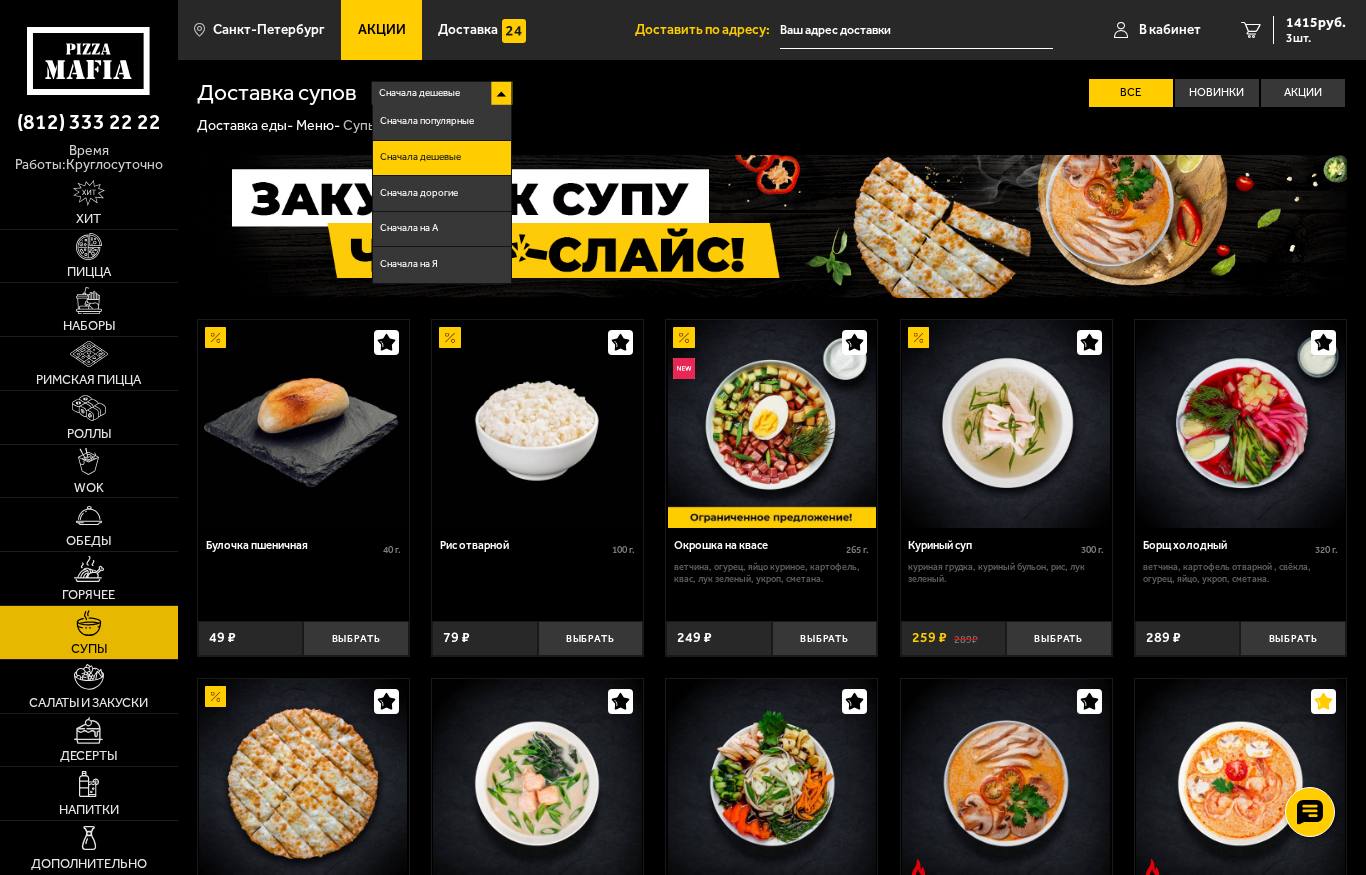 click on "Сначала дорогие" at bounding box center (419, 194) 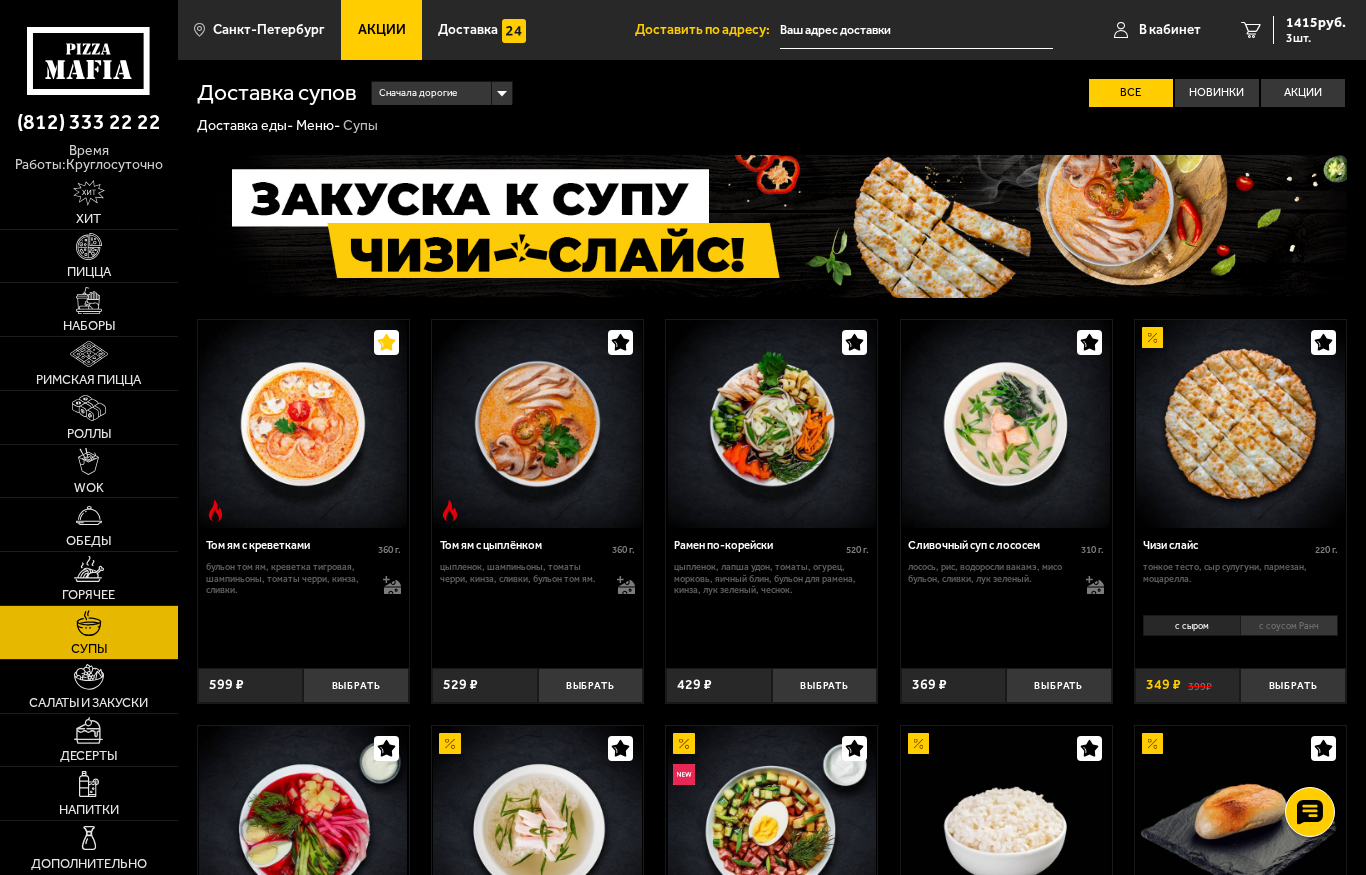 click on "Выбрать" at bounding box center (355, 685) 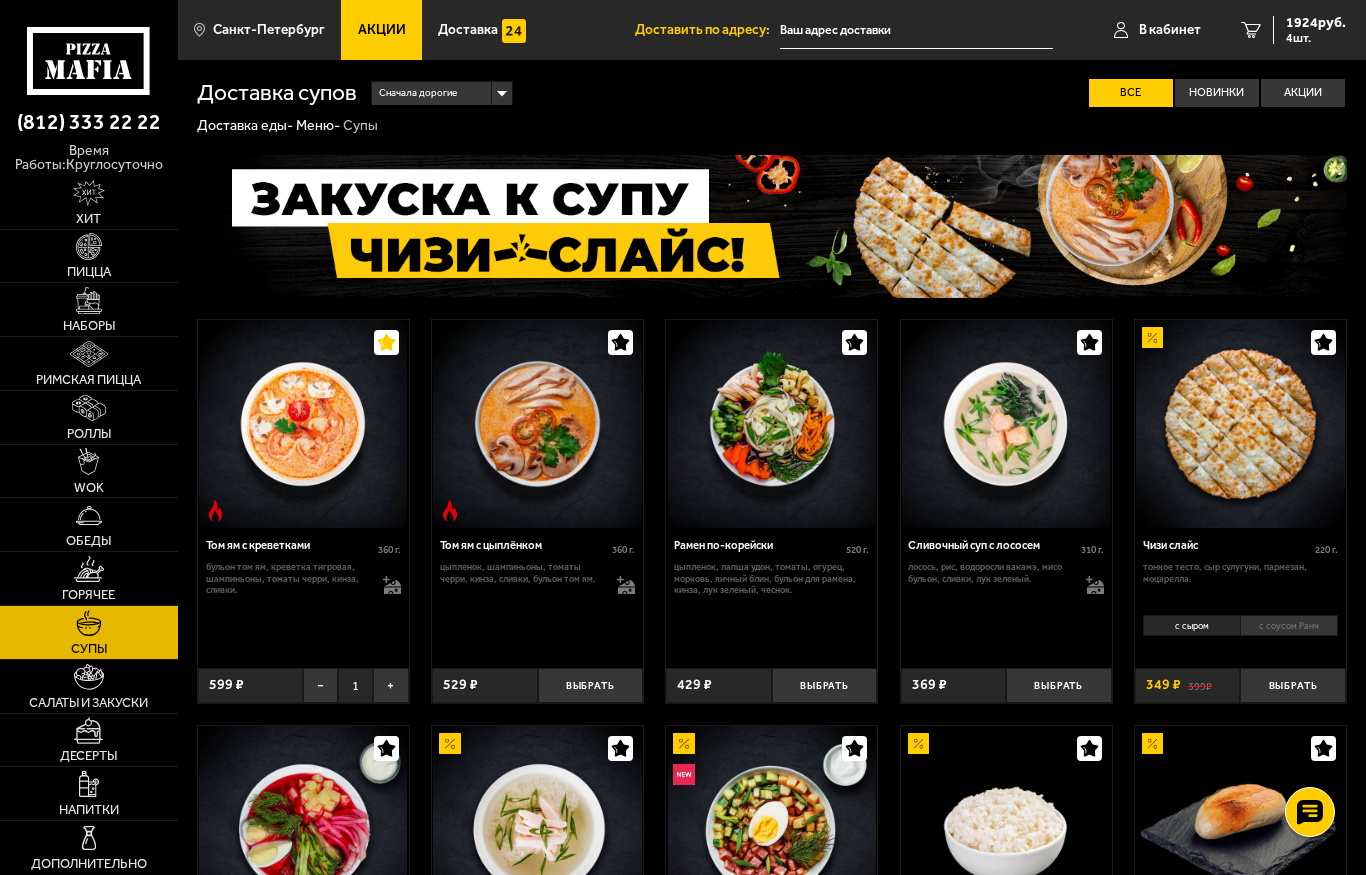 click on "4  шт." at bounding box center (1316, 38) 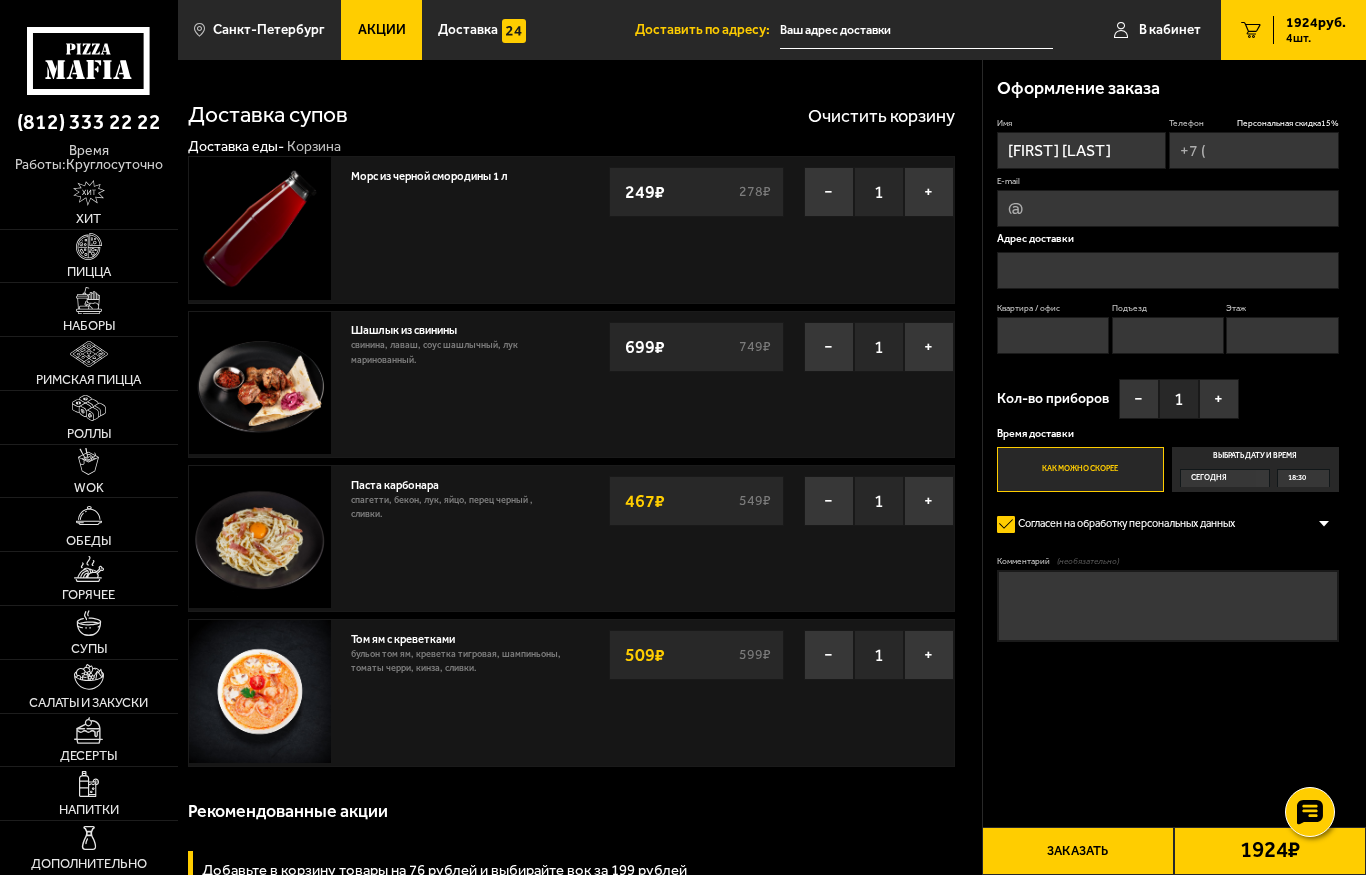 type on "+7 ([PHONE])" 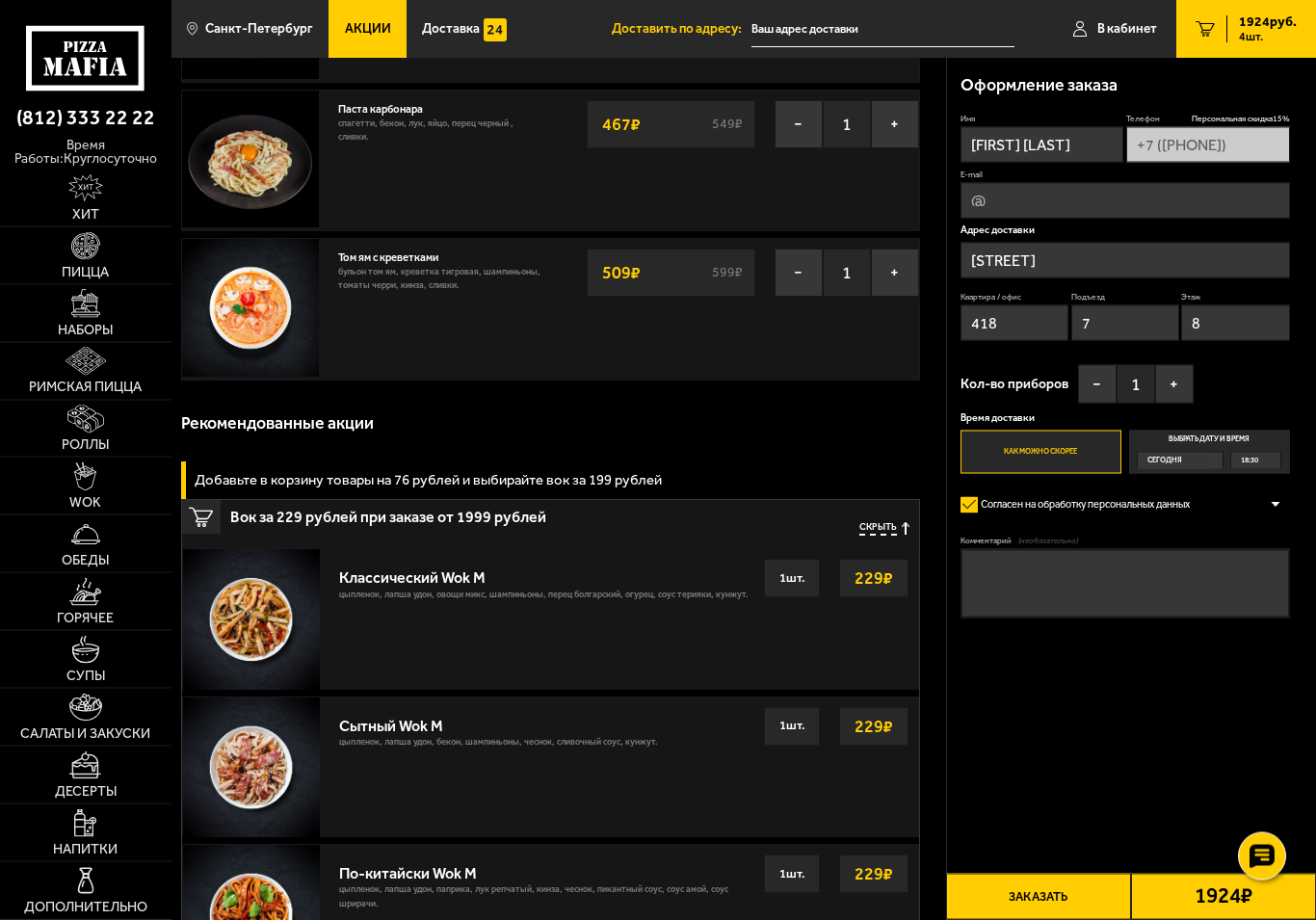 scroll, scrollTop: 358, scrollLeft: 0, axis: vertical 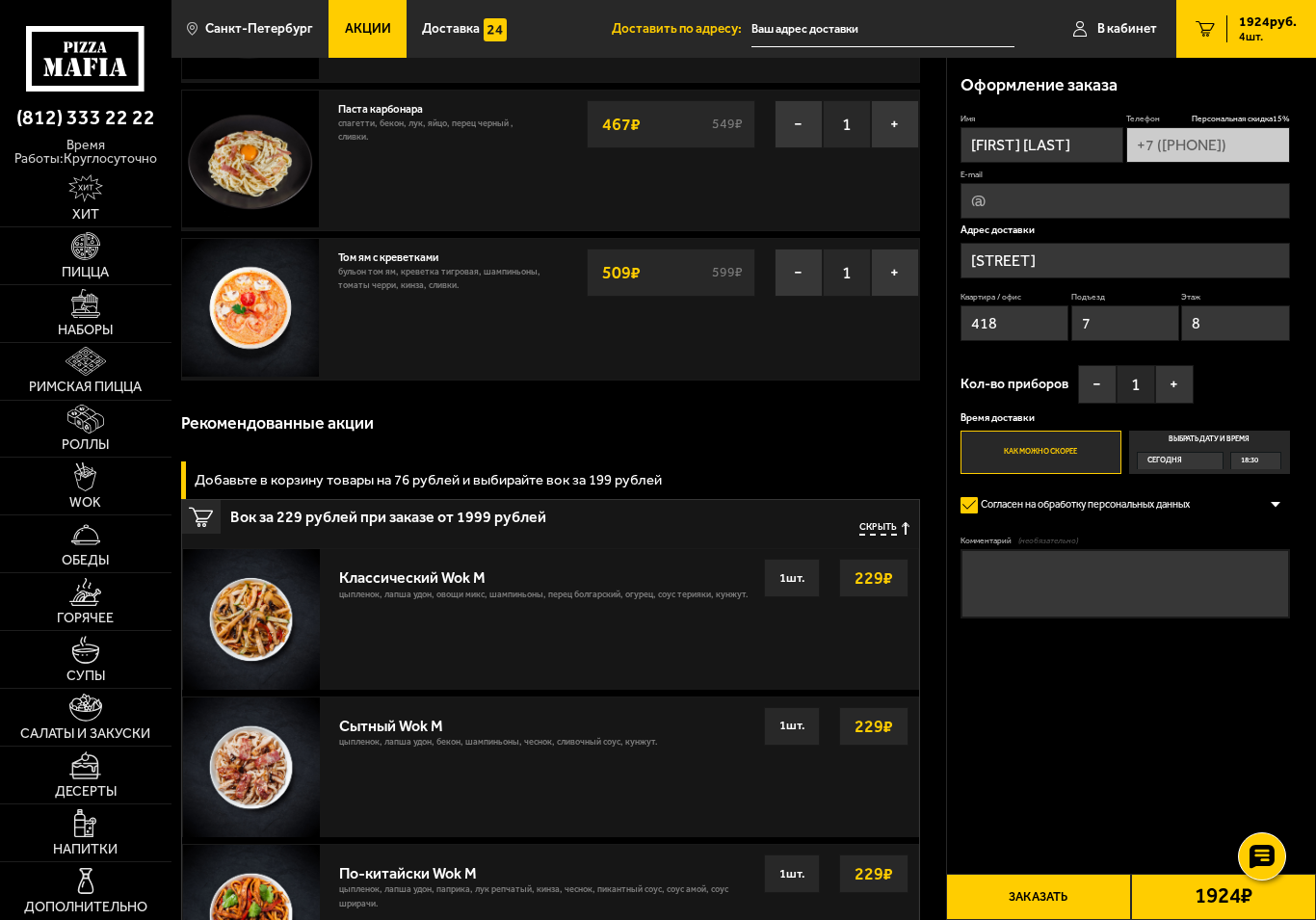 click at bounding box center (85, 881) 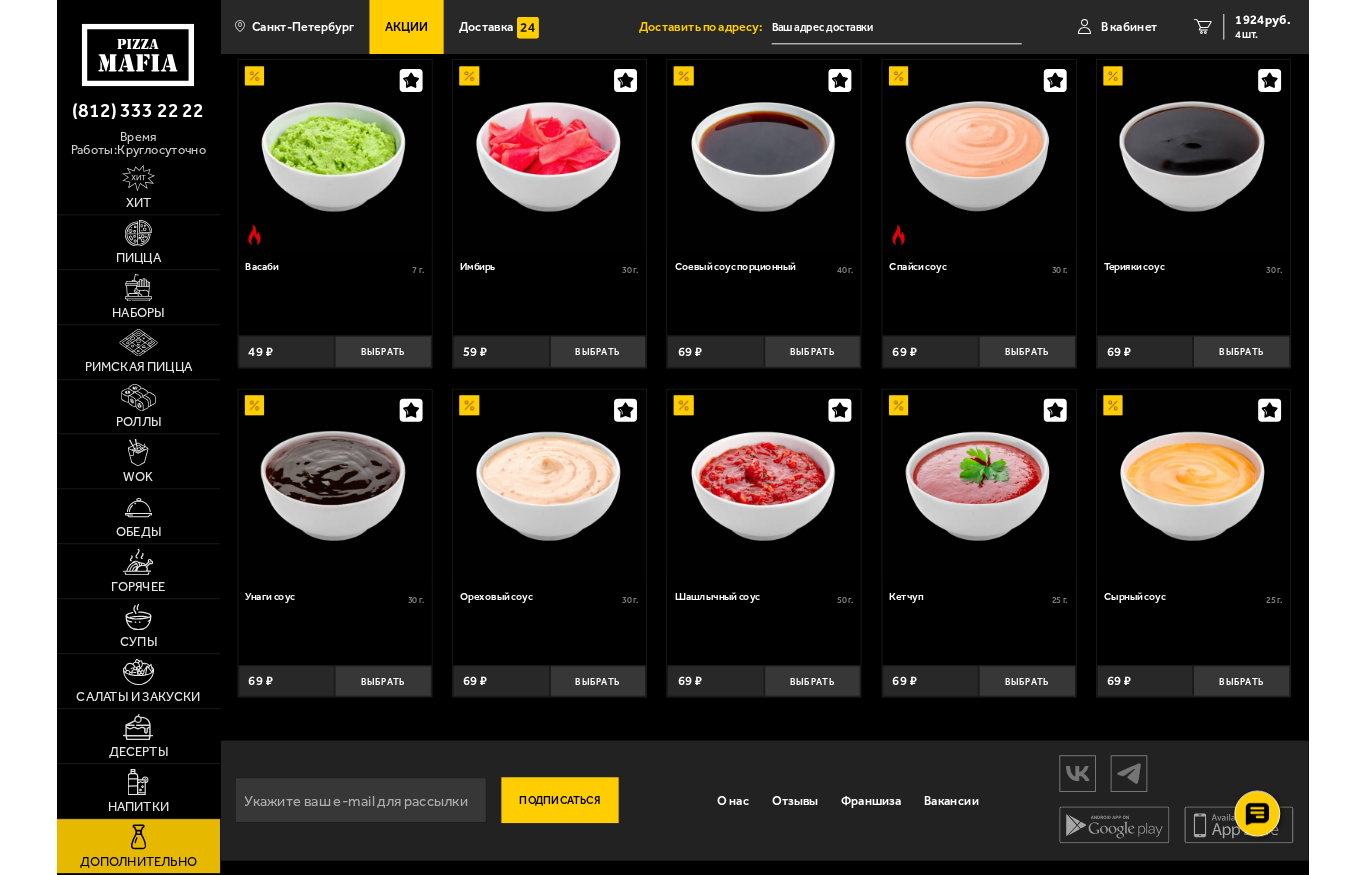 scroll, scrollTop: 529, scrollLeft: 0, axis: vertical 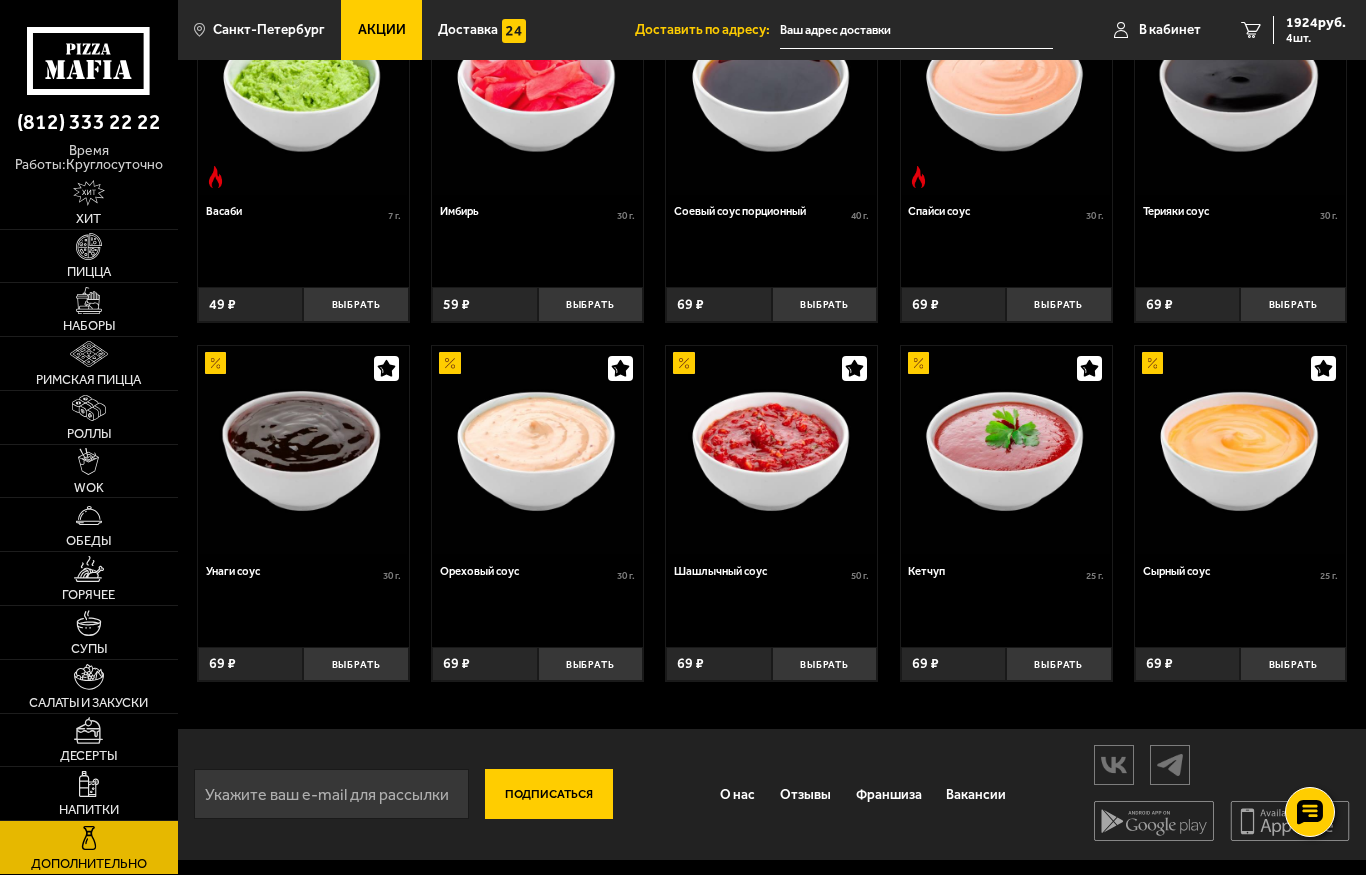 click at bounding box center [1006, 450] 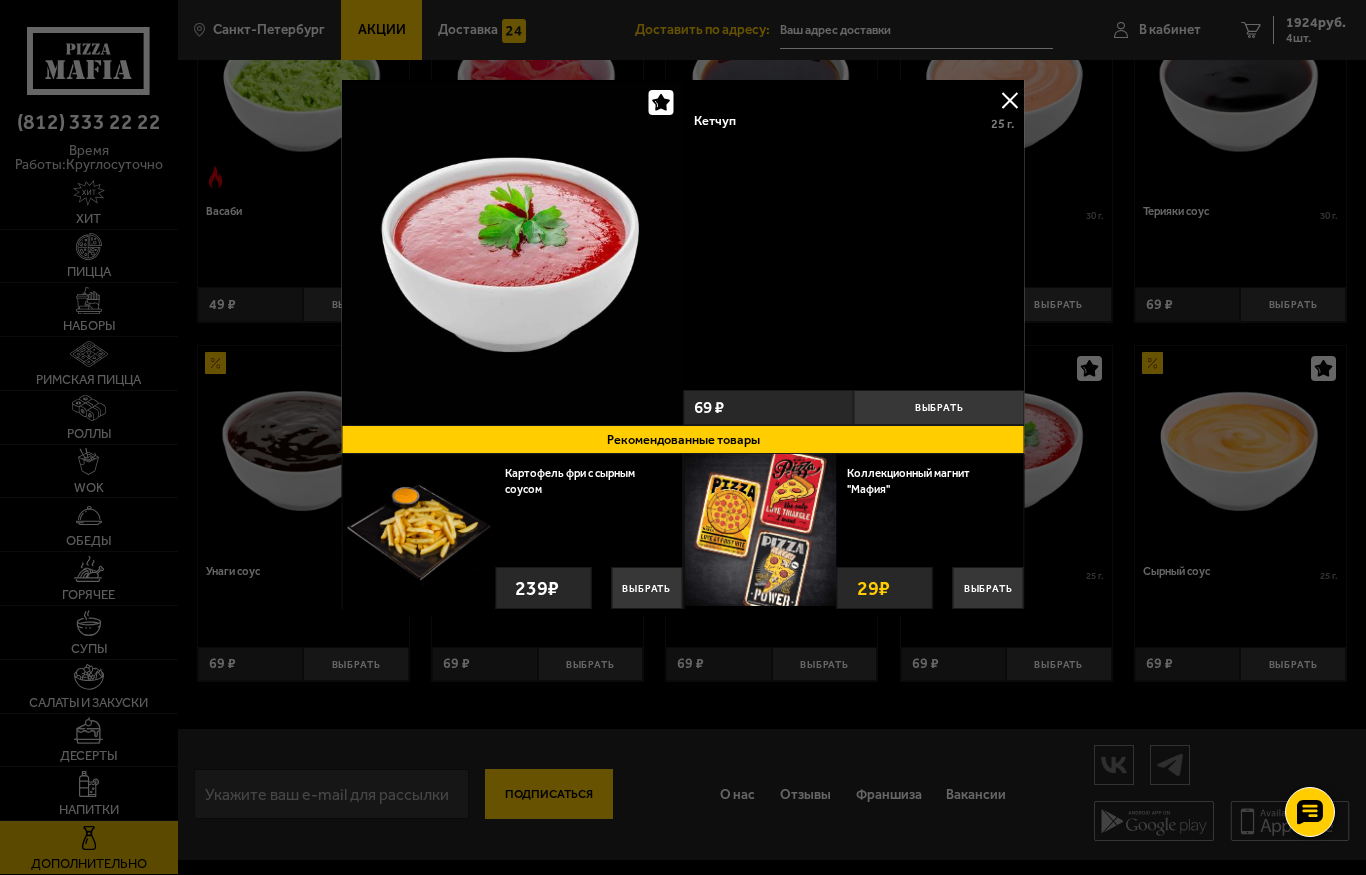 click on "Выбрать" at bounding box center [939, 407] 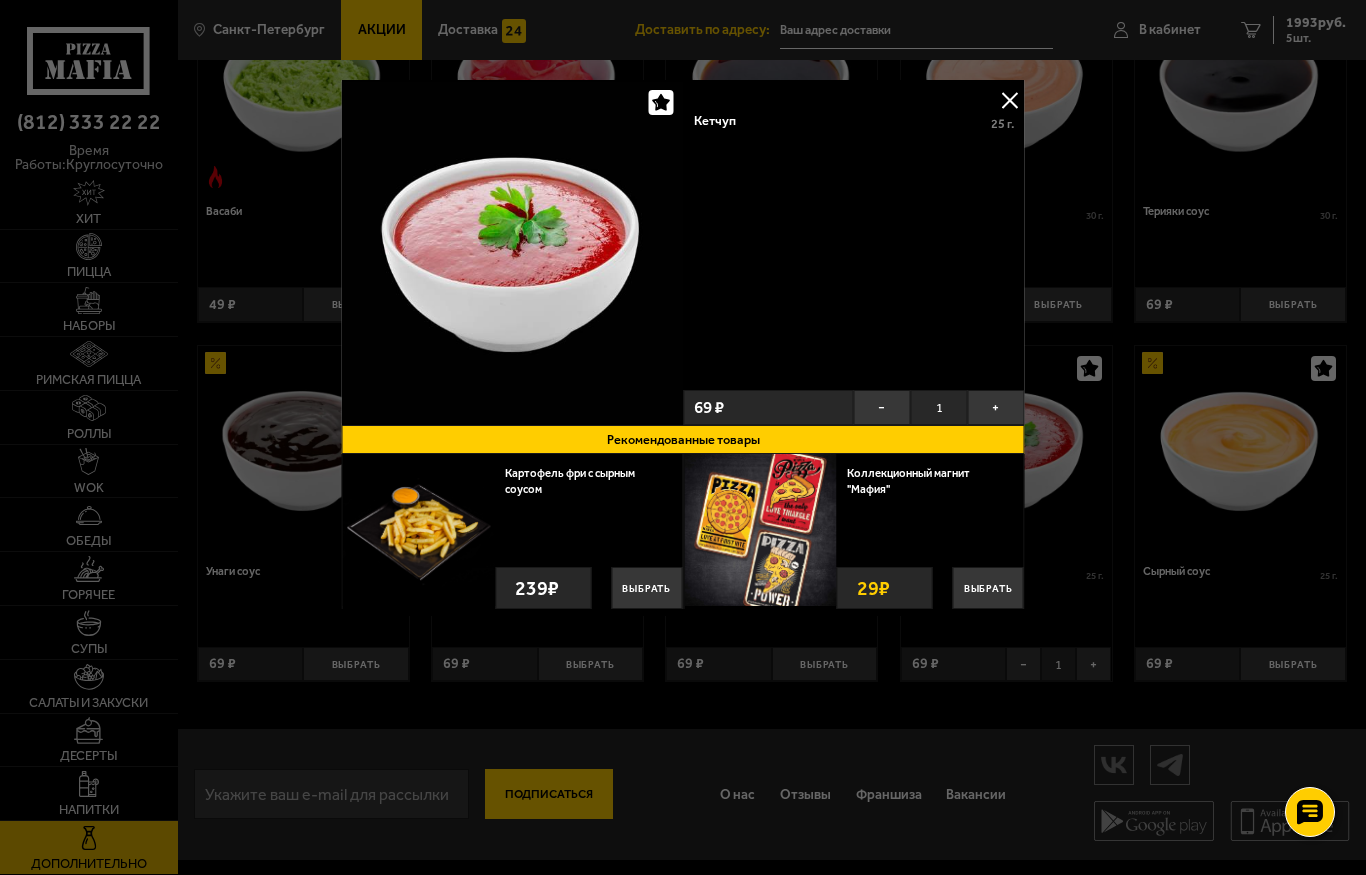 click at bounding box center [1010, 100] 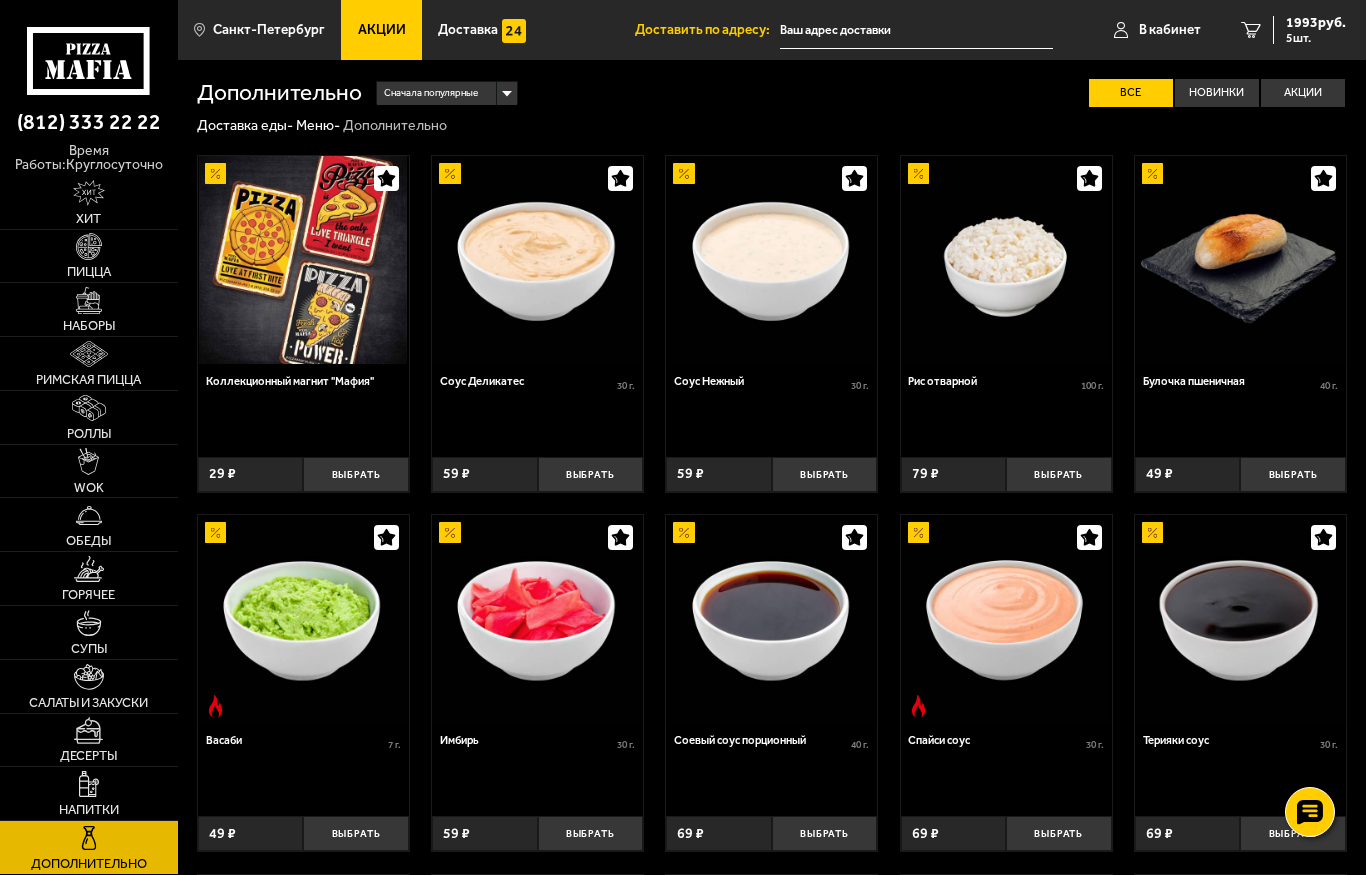 click at bounding box center [1240, 260] 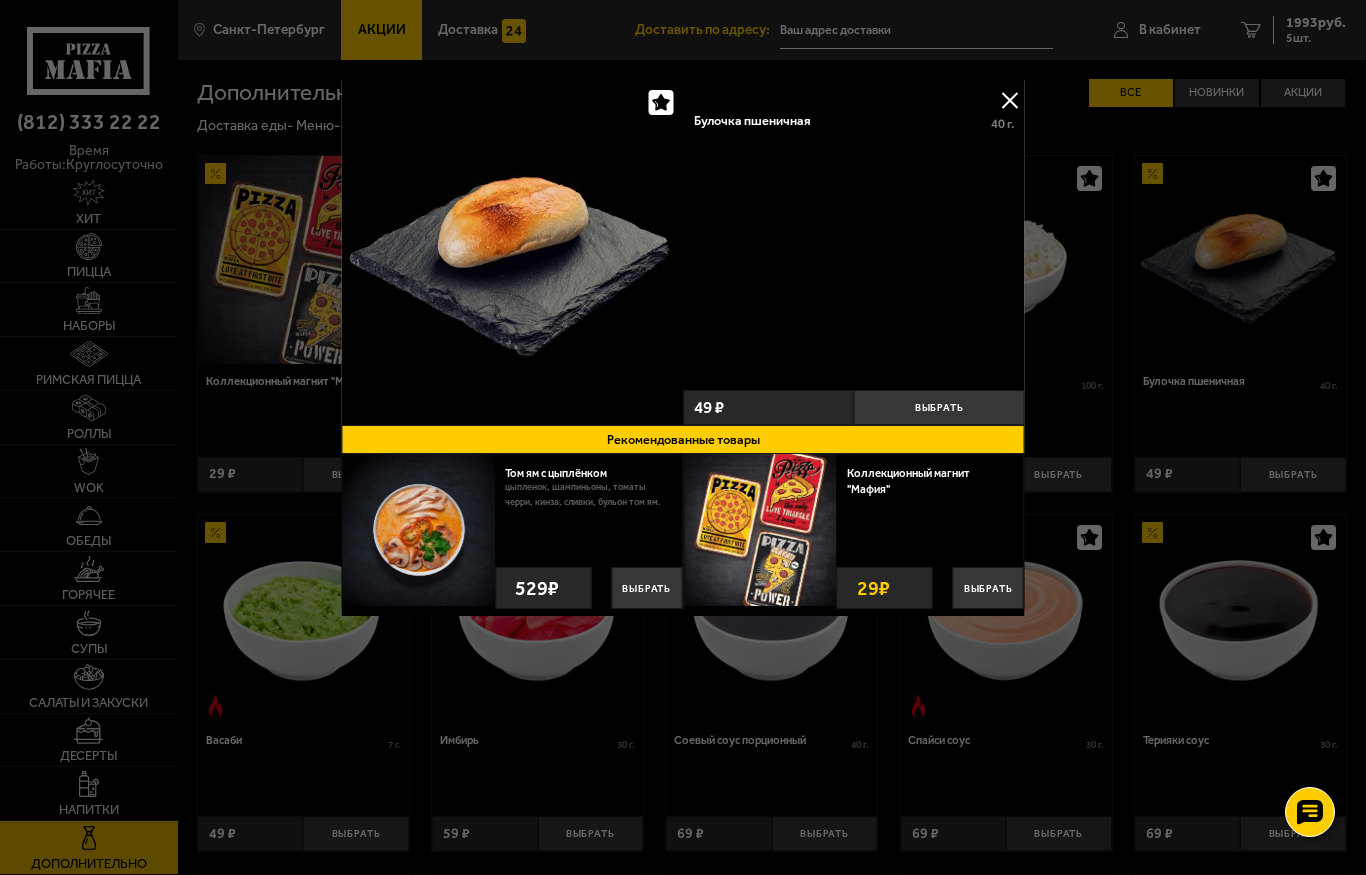 click on "Выбрать" at bounding box center [939, 407] 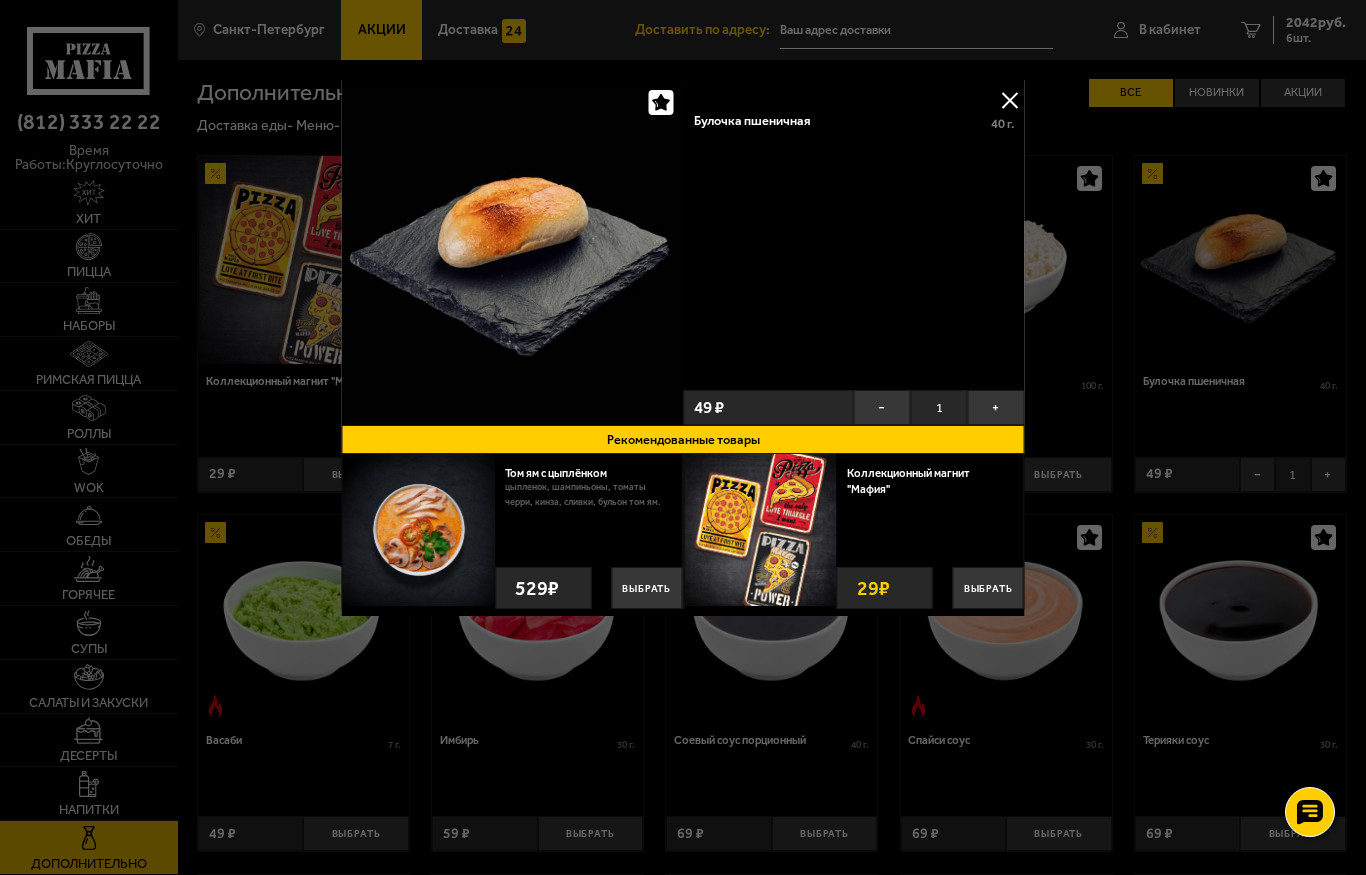 click at bounding box center [1010, 100] 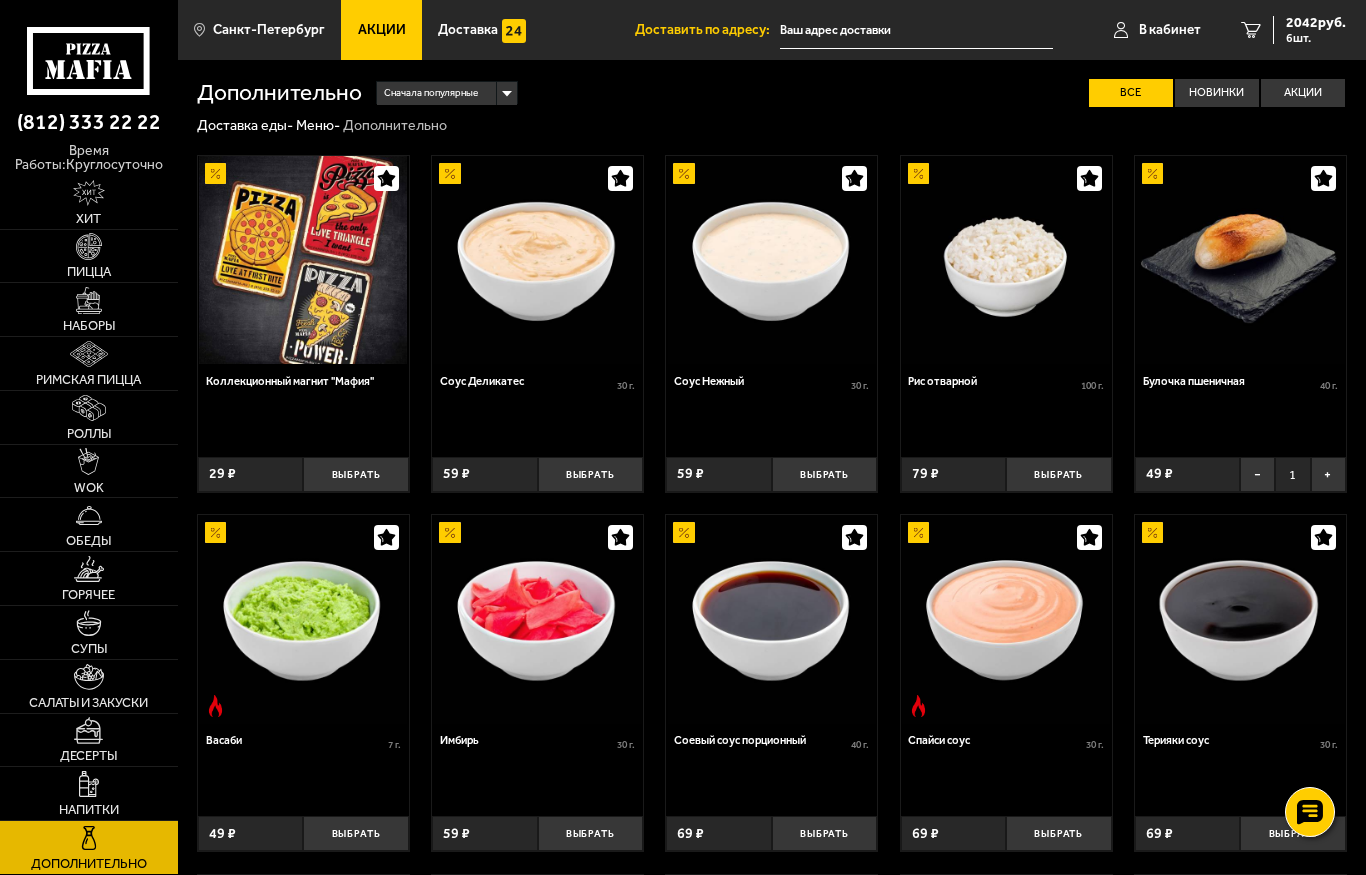 click on "6  шт." at bounding box center [1316, 38] 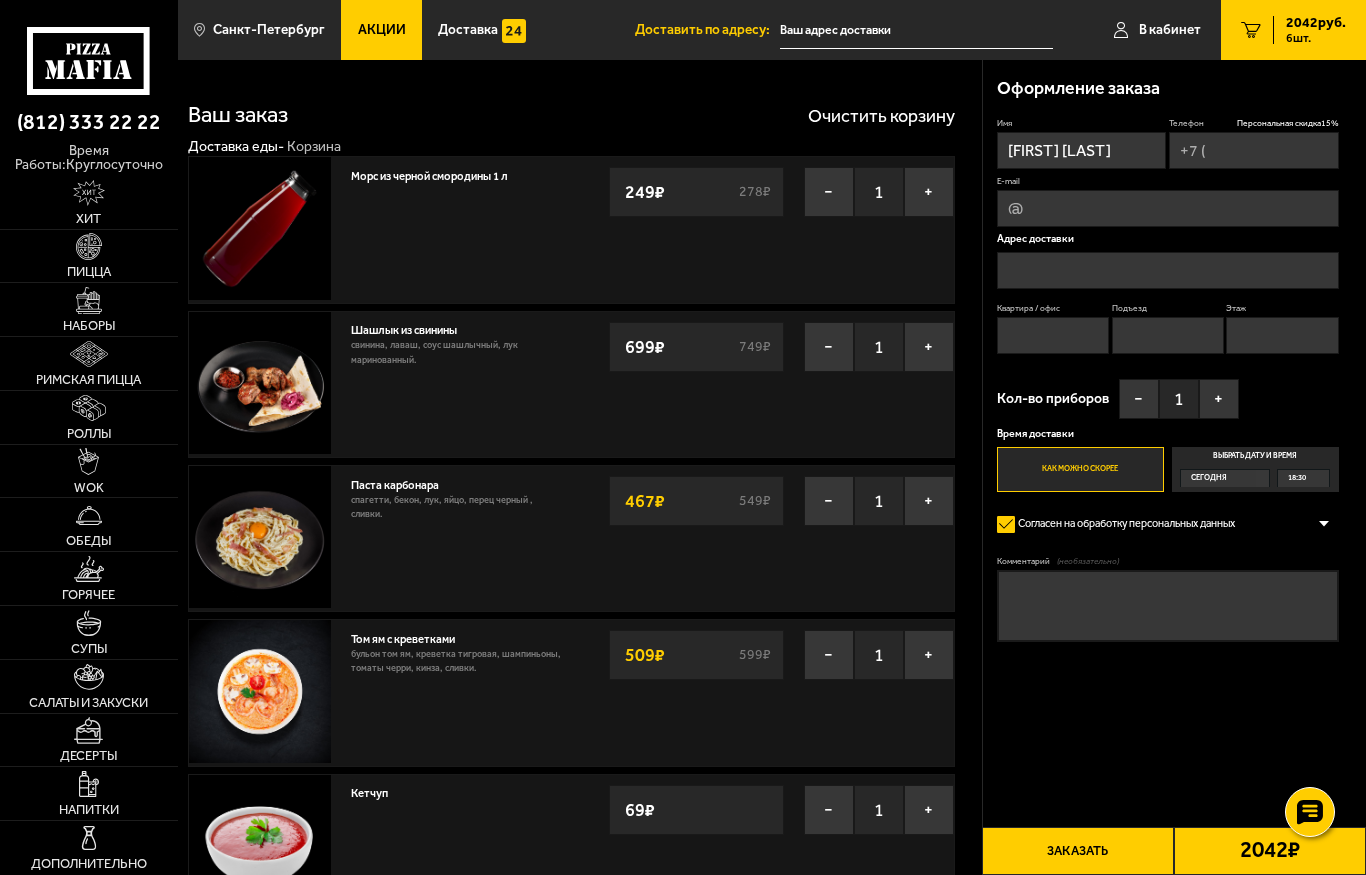 type on "+7 ([PHONE])" 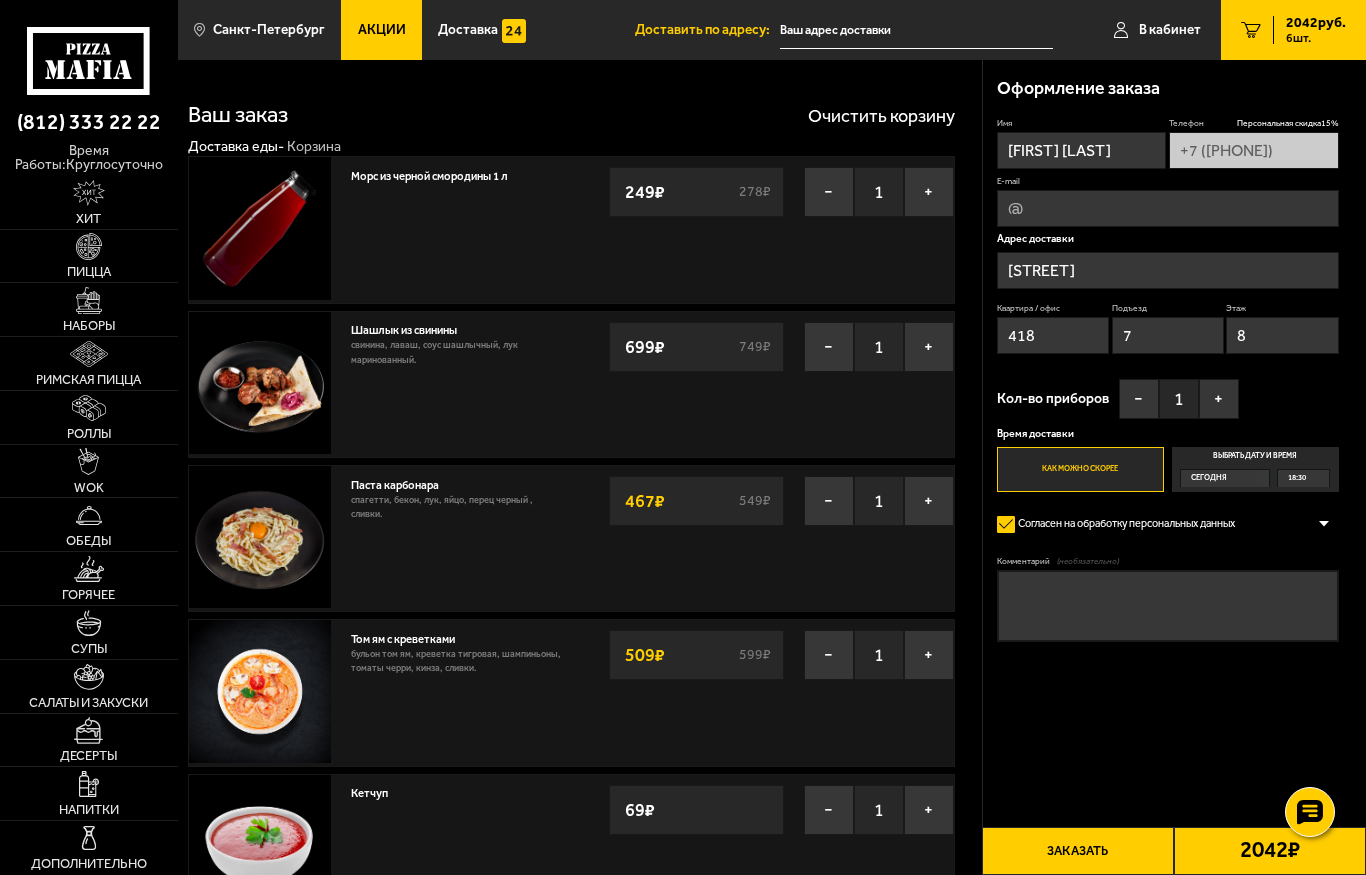 click on "E-mail" at bounding box center (1168, 208) 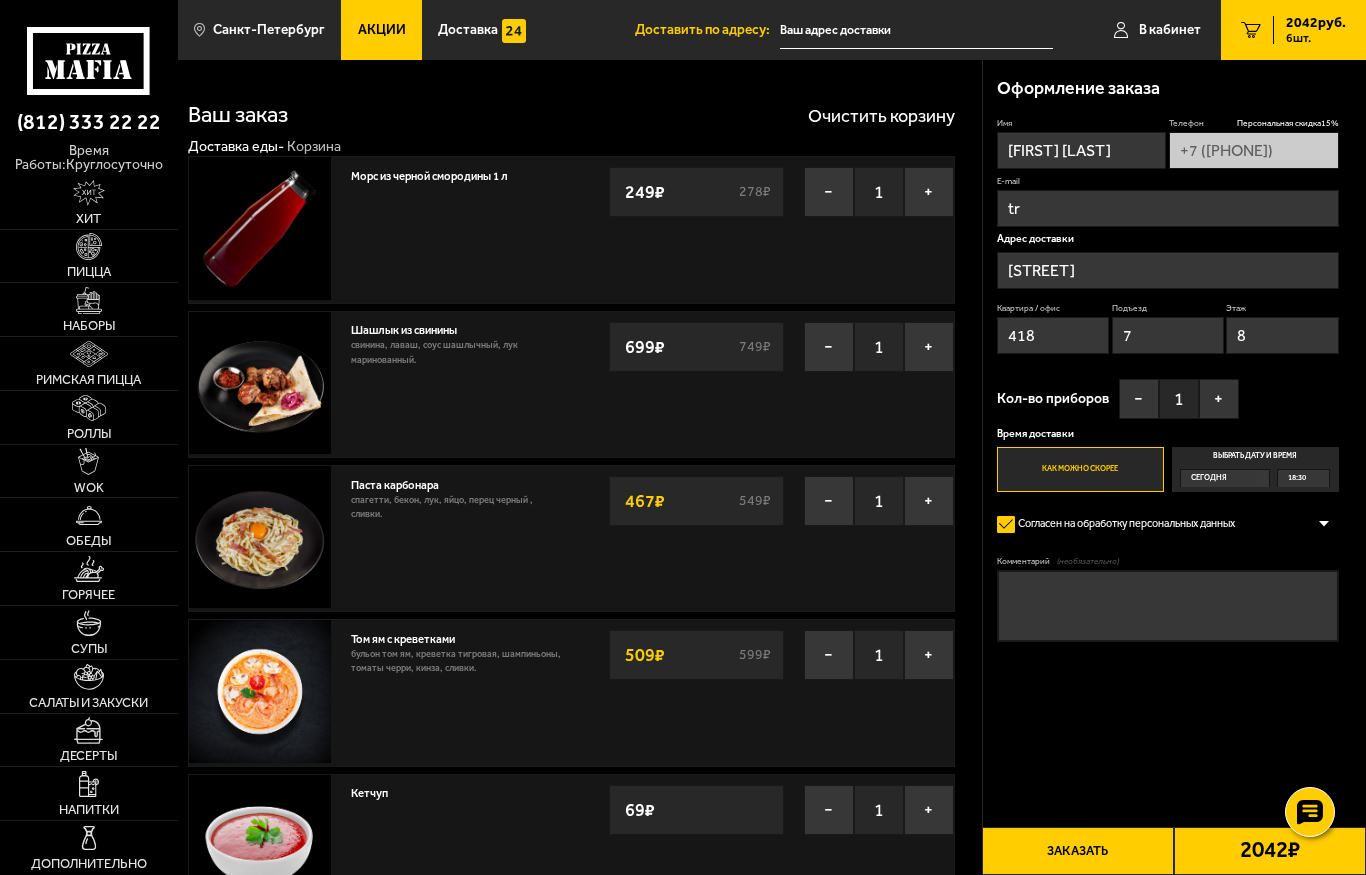 type on "[EMAIL]" 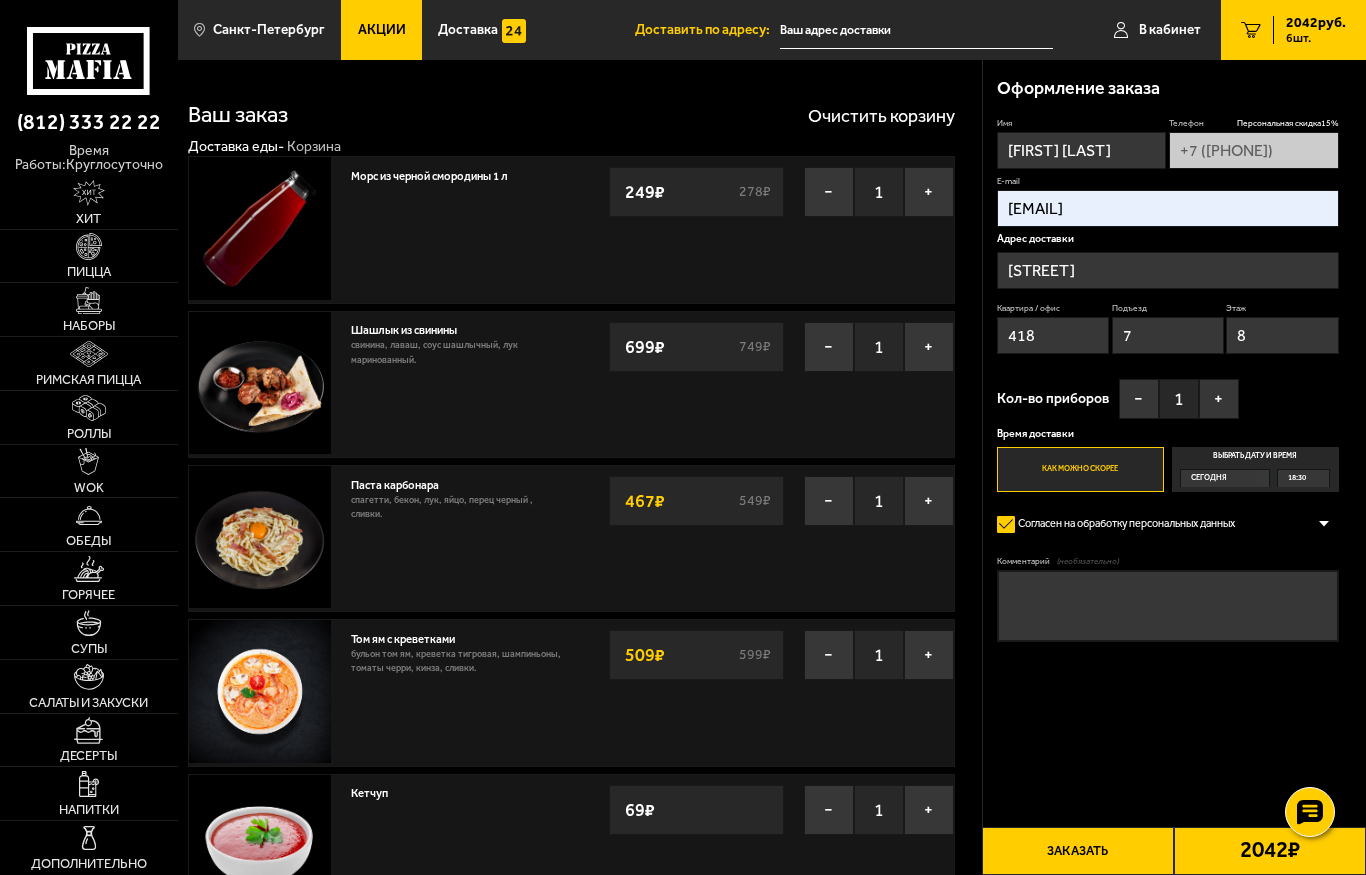 click on "+" at bounding box center [1219, 399] 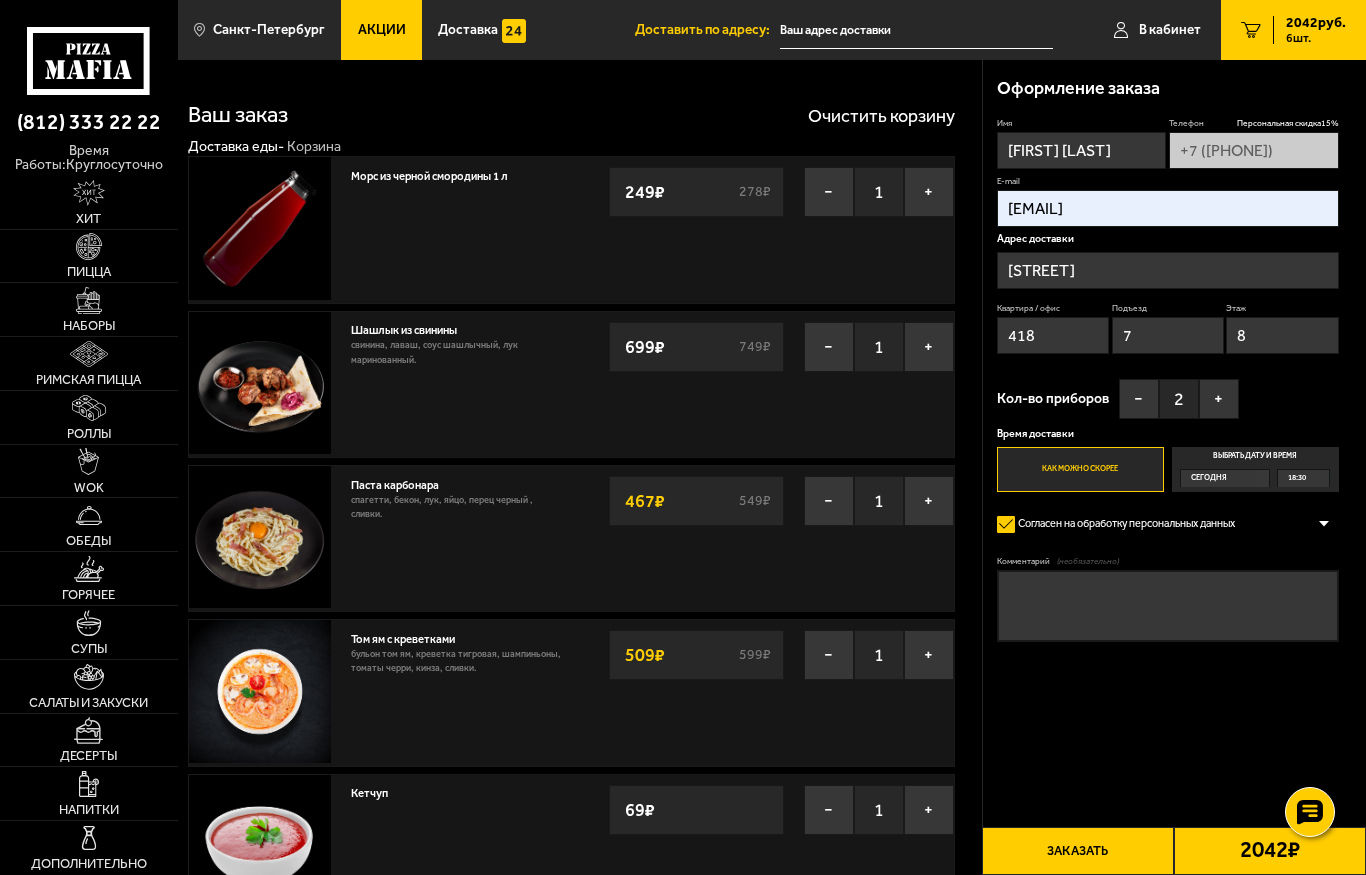 click on "+" at bounding box center [1219, 399] 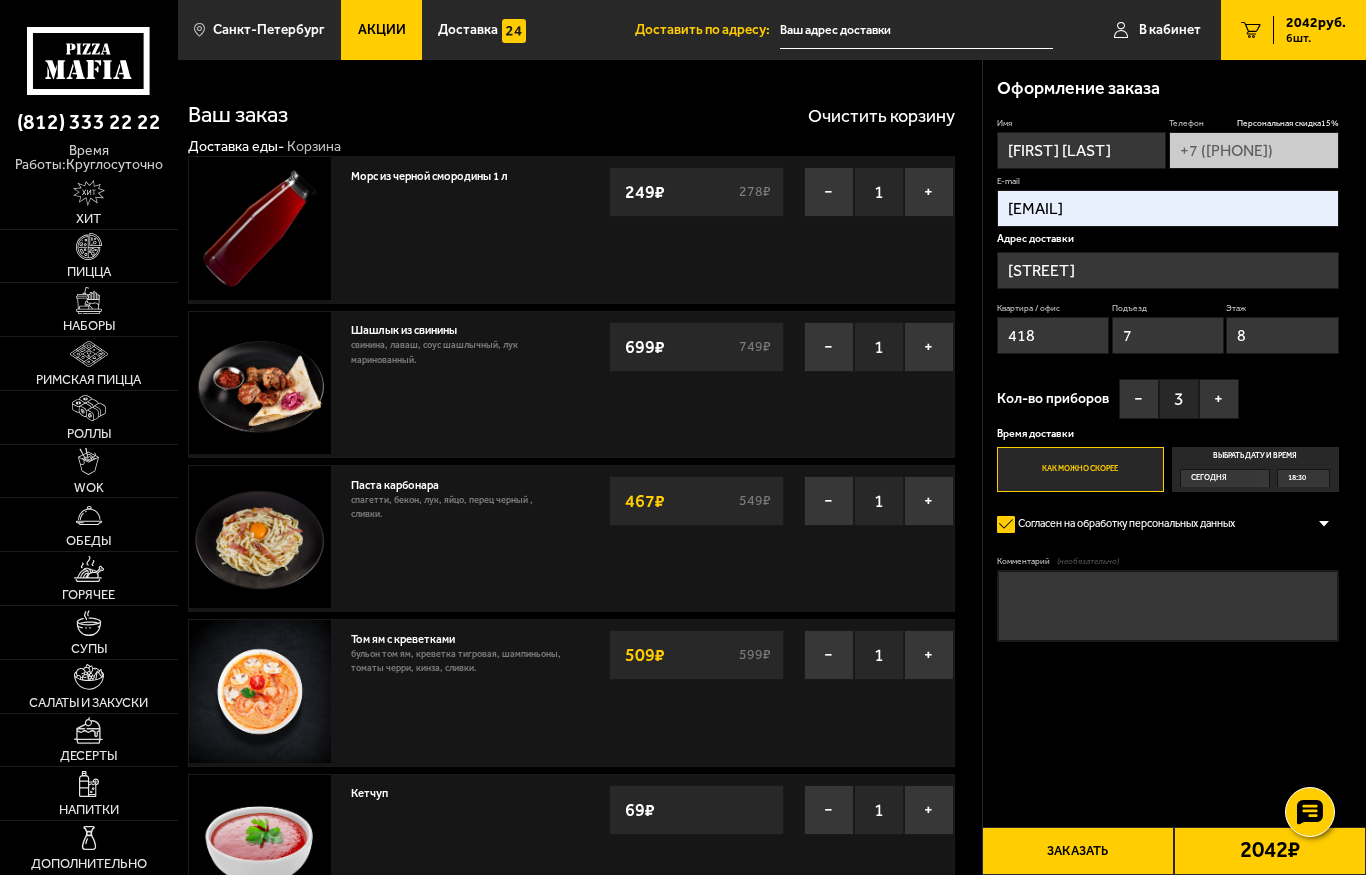 click on "Комментарий   (необязательно)" at bounding box center (1168, 605) 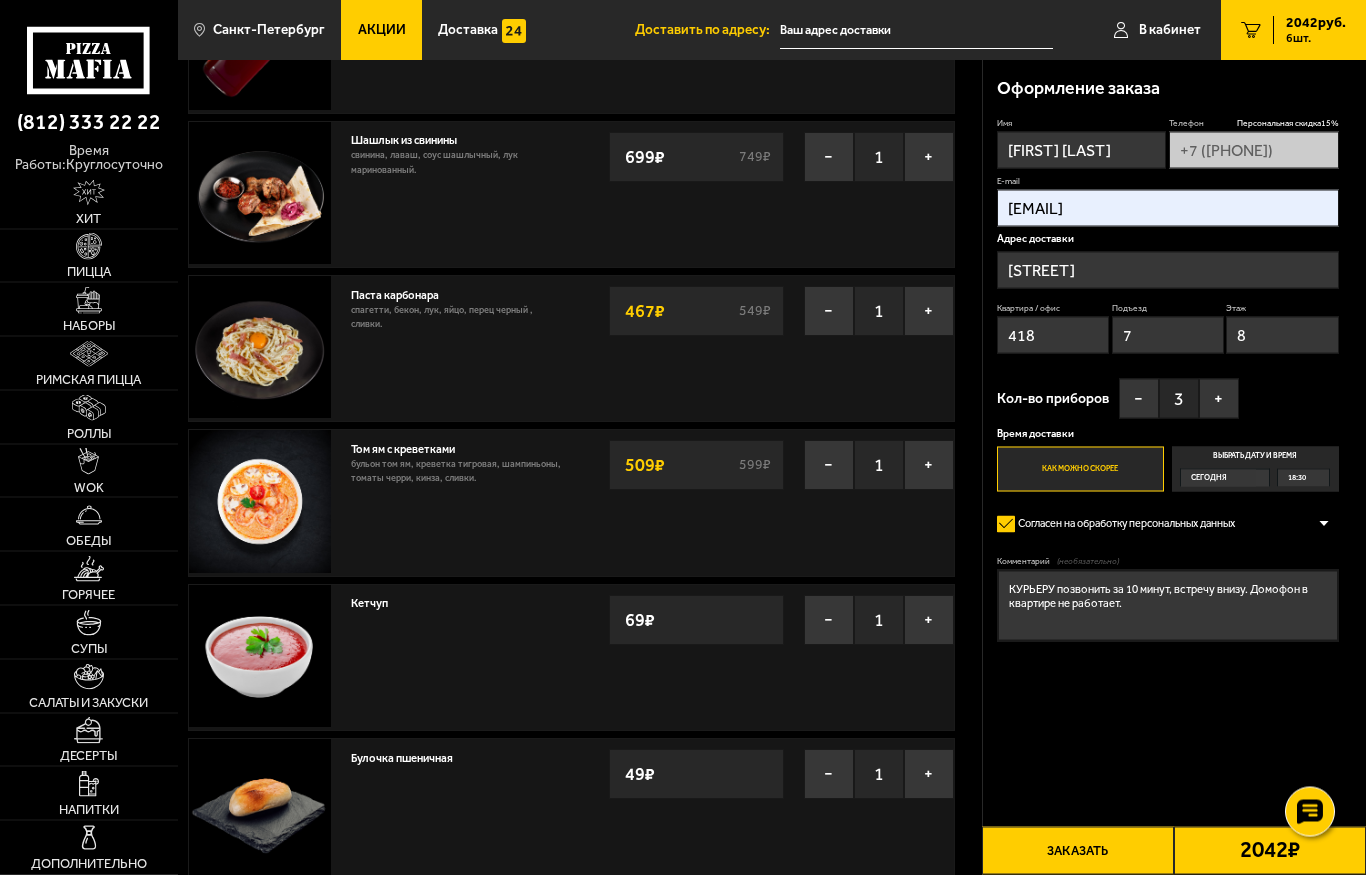 scroll, scrollTop: 0, scrollLeft: 0, axis: both 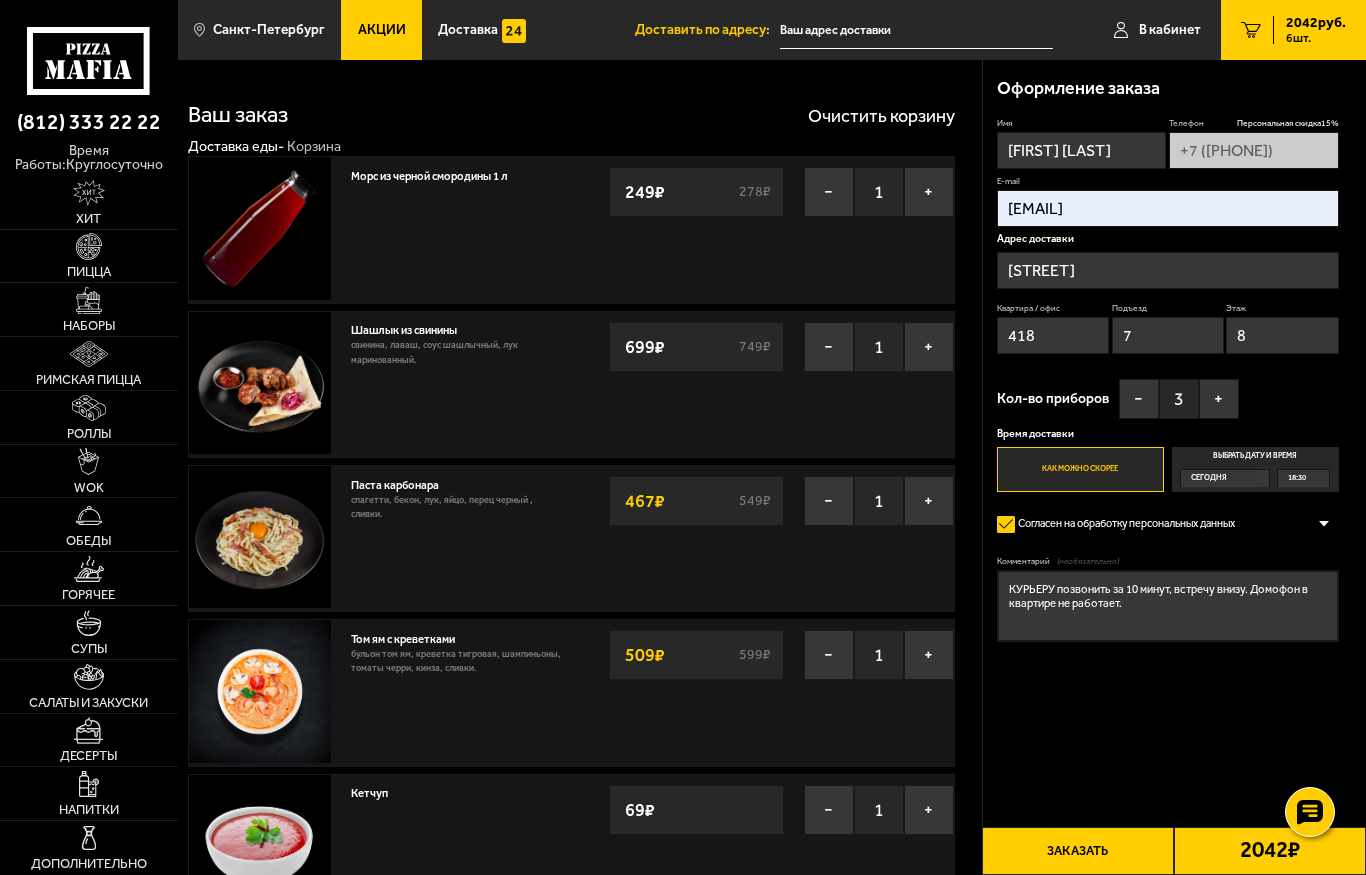 type on "КУРЬЕРУ позвонить за 10 минут, встречу внизу. Домофон в квартире не работает." 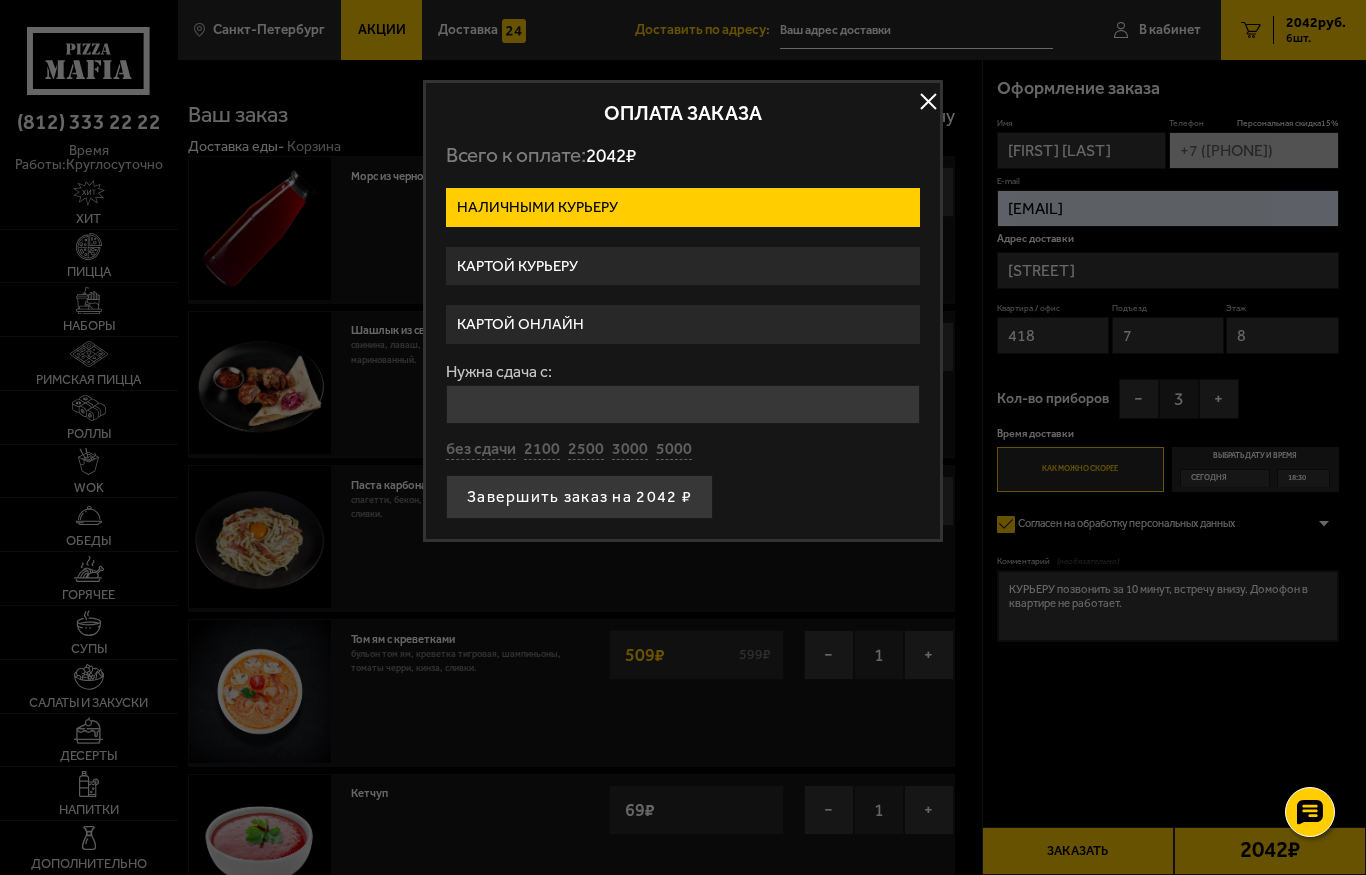 click on "Картой онлайн" at bounding box center [683, 324] 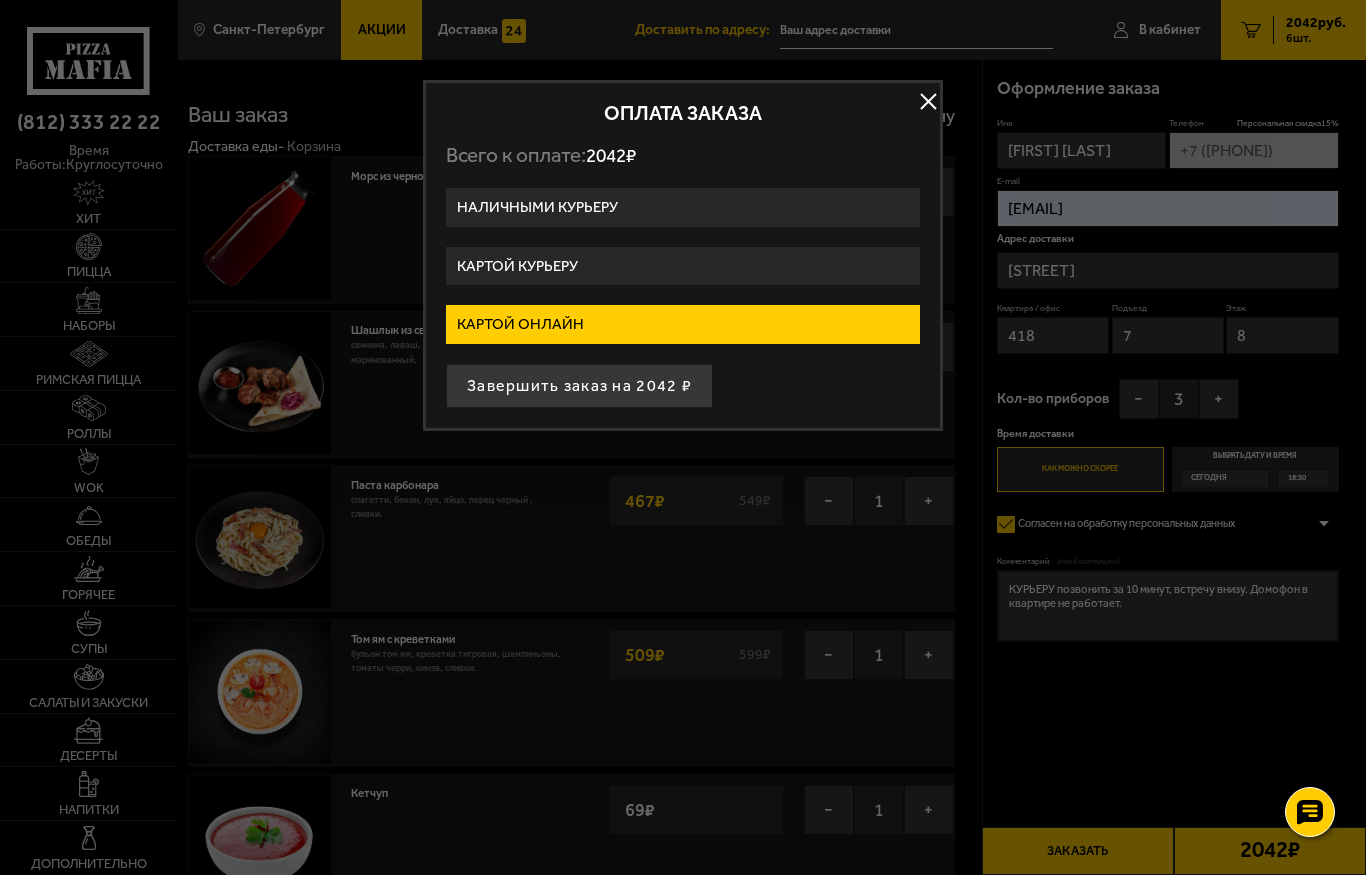 click on "Завершить заказ на 2042 ₽" at bounding box center [579, 386] 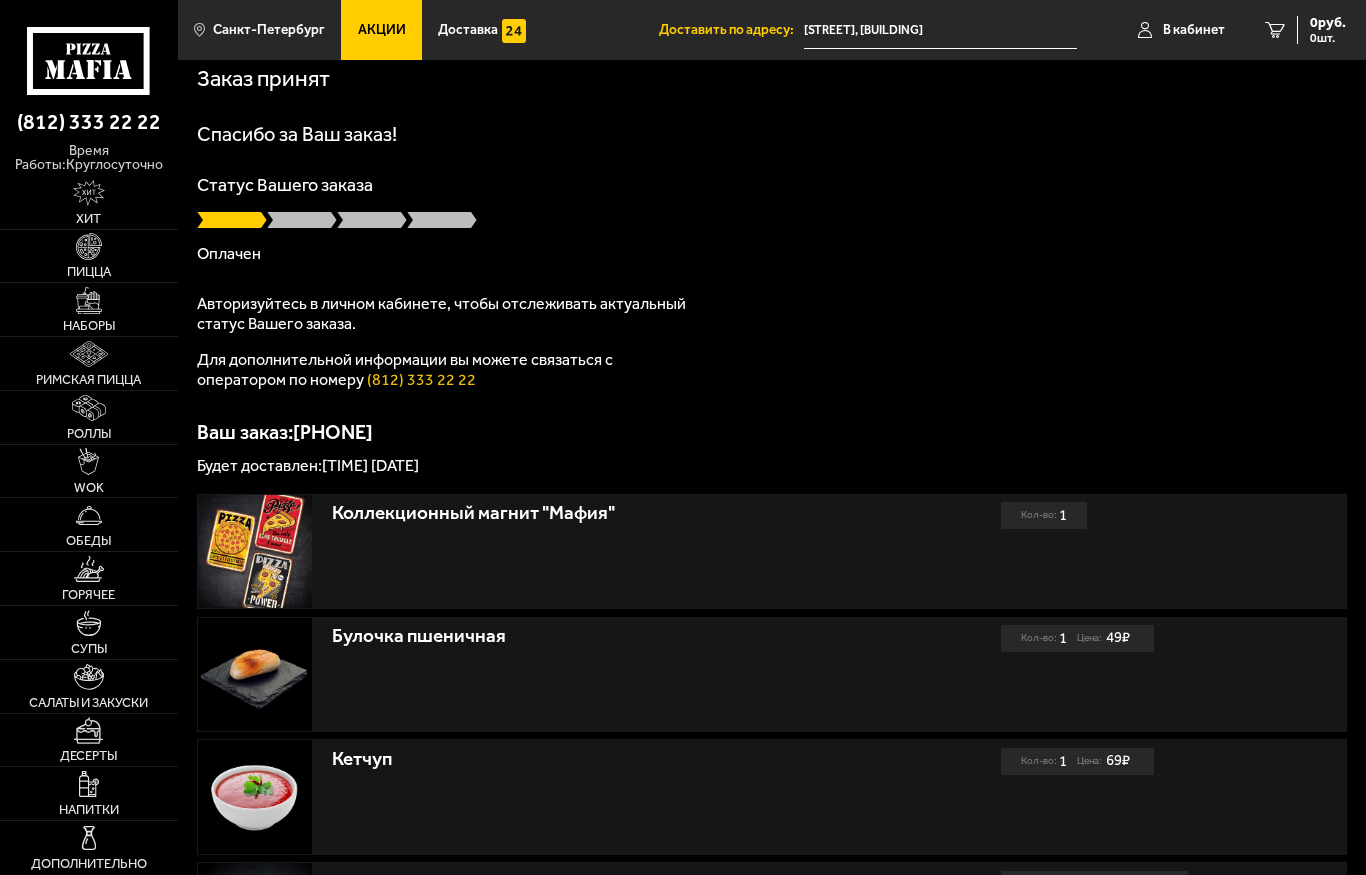 scroll, scrollTop: 0, scrollLeft: 0, axis: both 